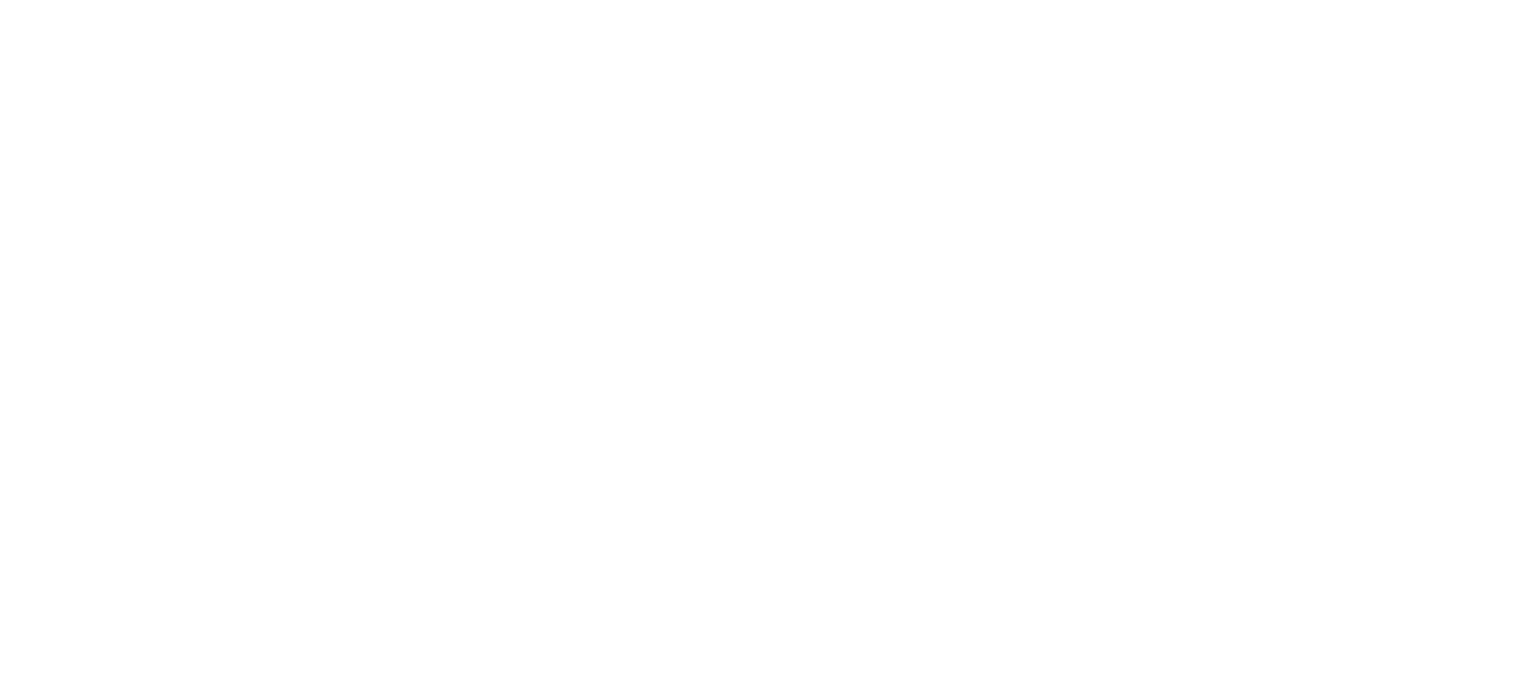 scroll, scrollTop: 0, scrollLeft: 0, axis: both 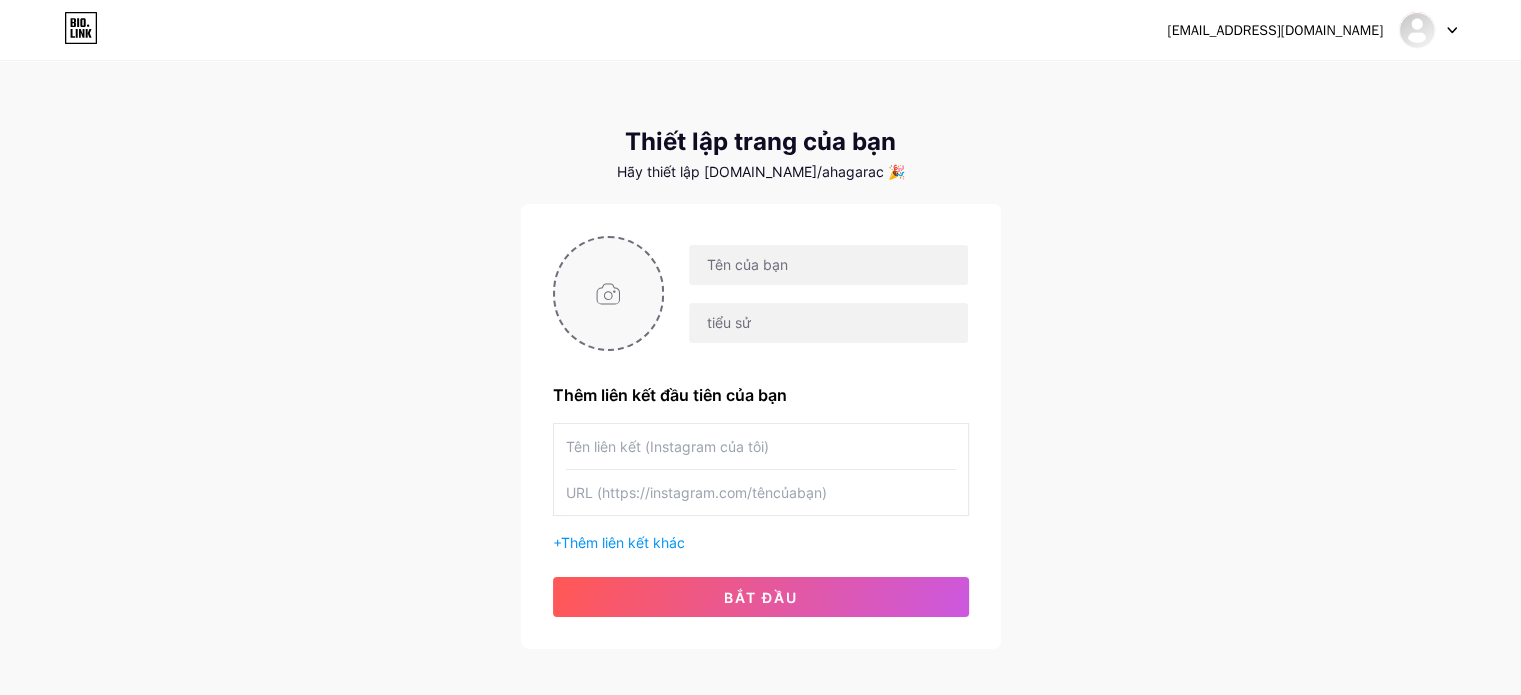 click at bounding box center [609, 293] 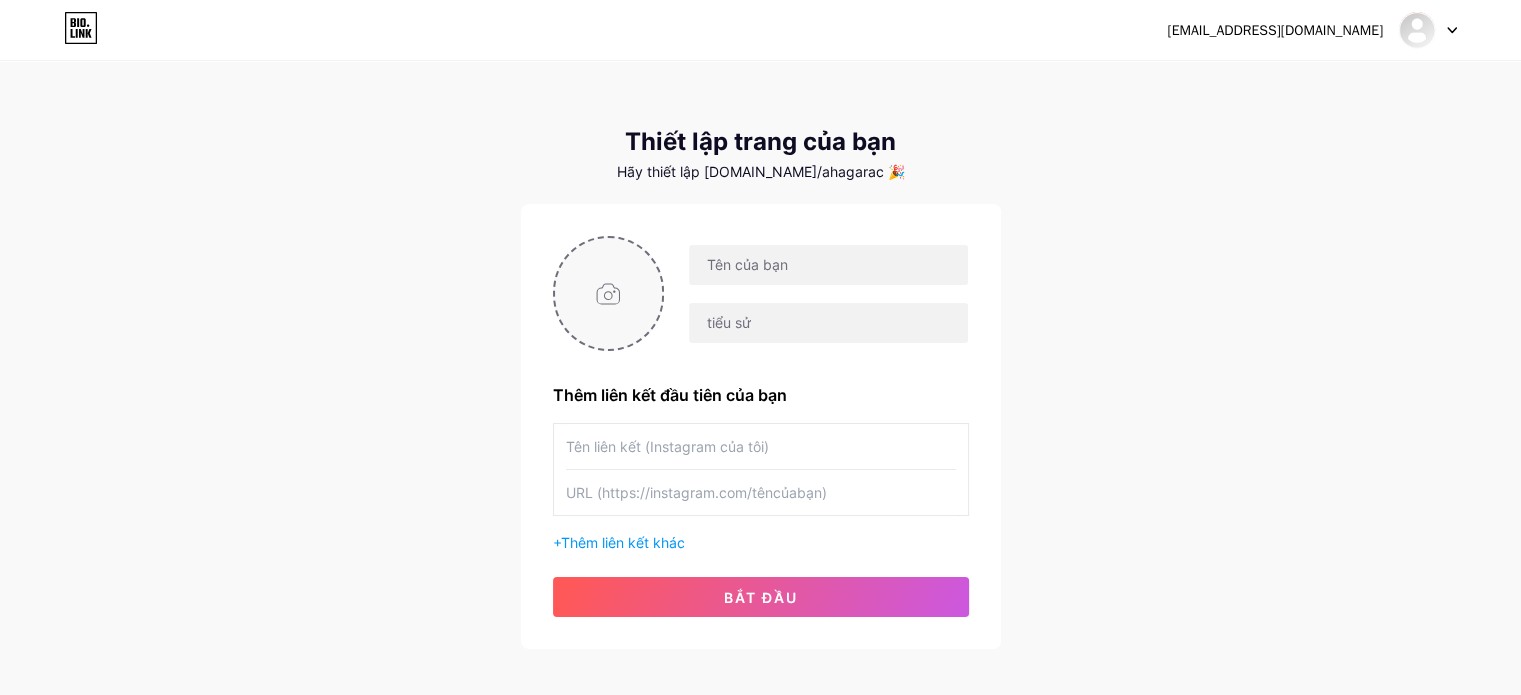 type on "C:\fakepath\Combo máy nén khi sSQ495 bình 20L và kèn thổ.jpg" 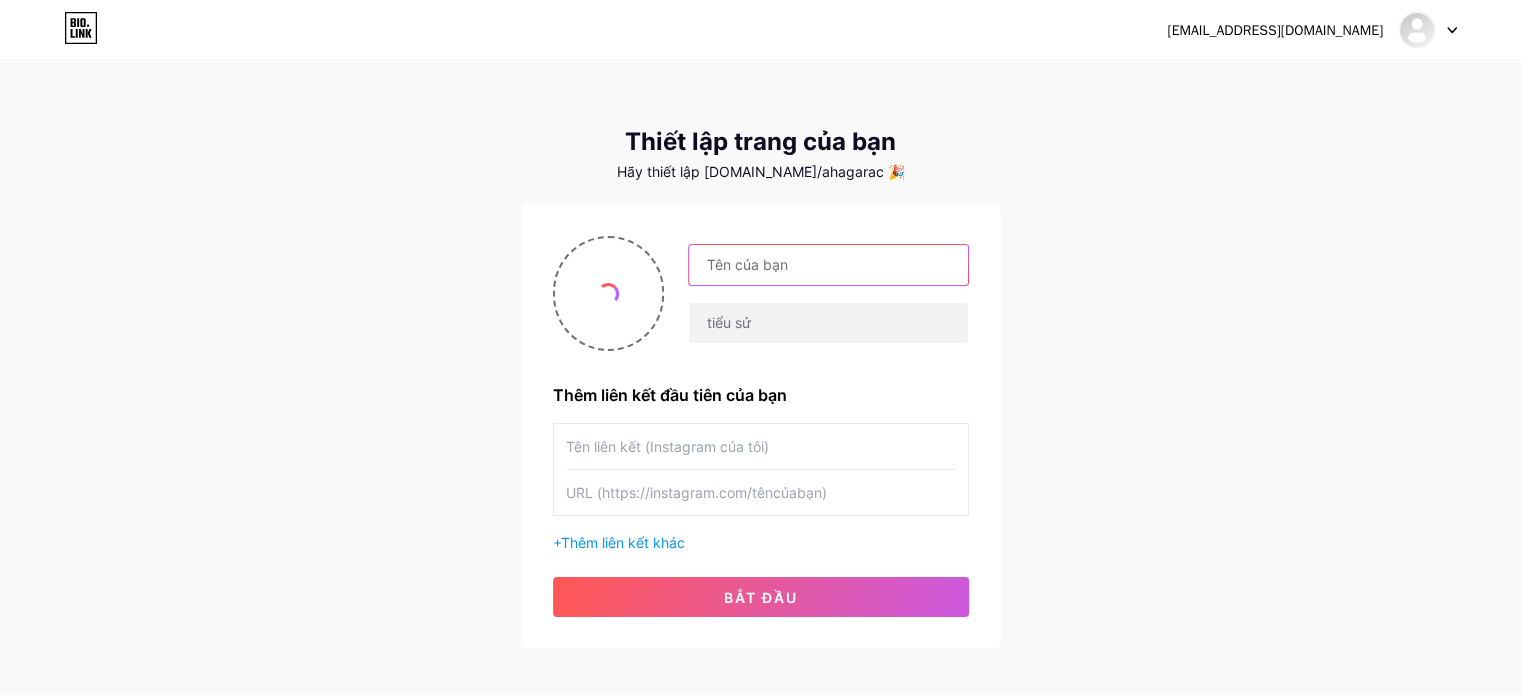 click at bounding box center (828, 265) 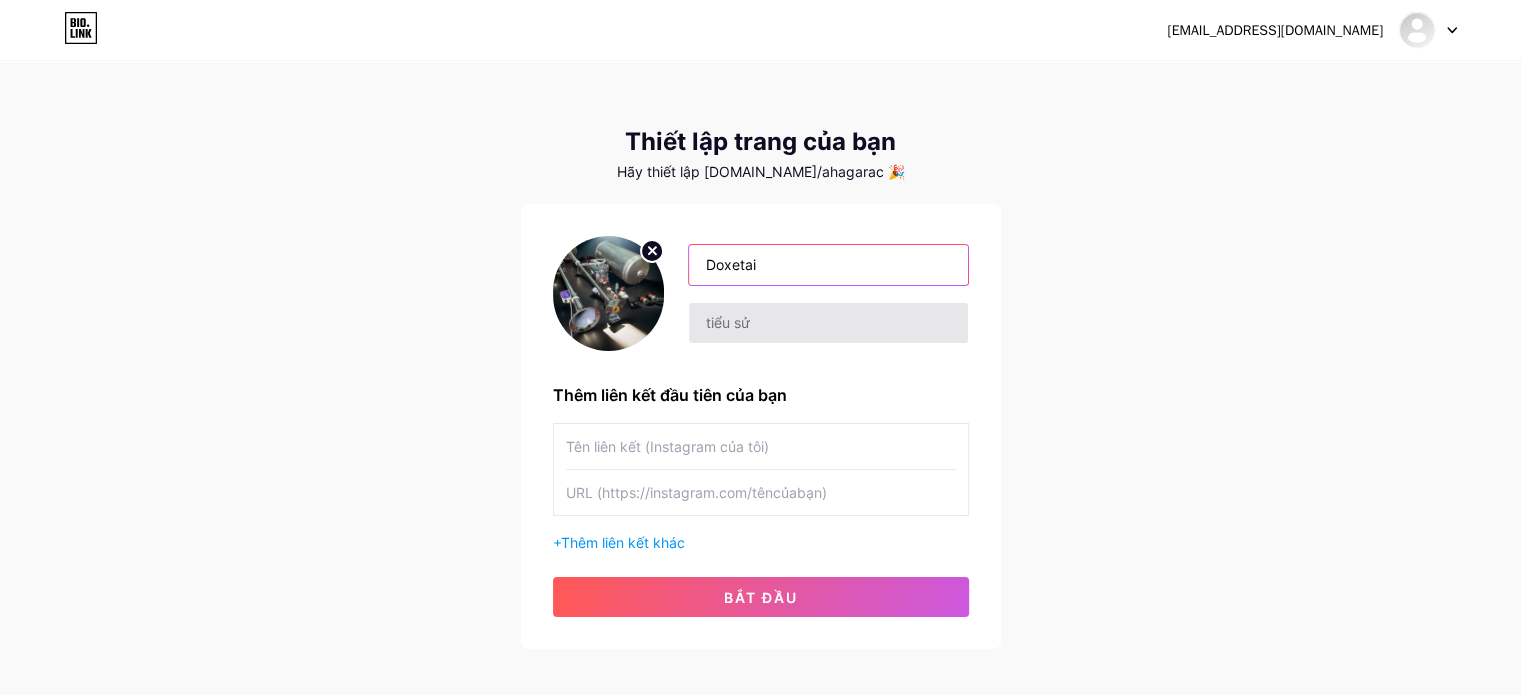 type on "Doxetai" 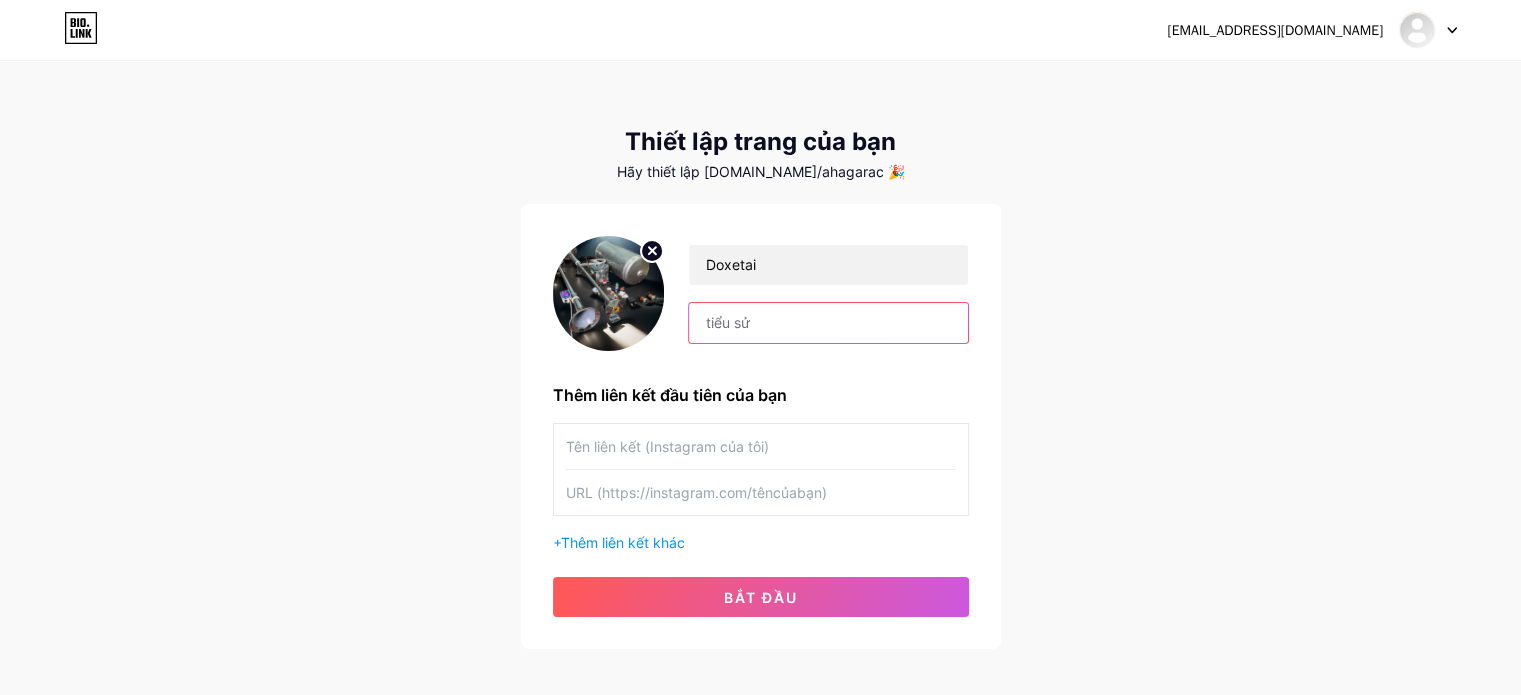 click at bounding box center [828, 323] 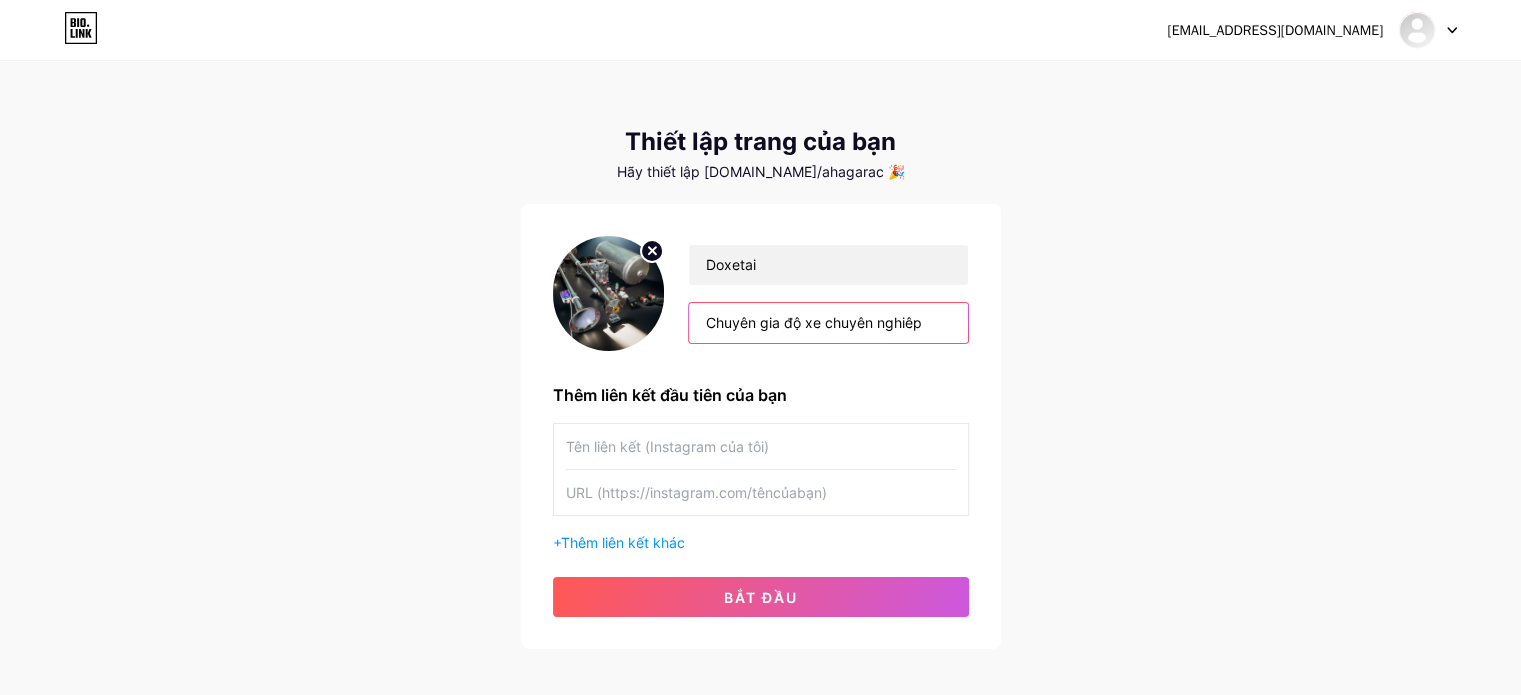 drag, startPoint x: 792, startPoint y: 316, endPoint x: 647, endPoint y: 317, distance: 145.00345 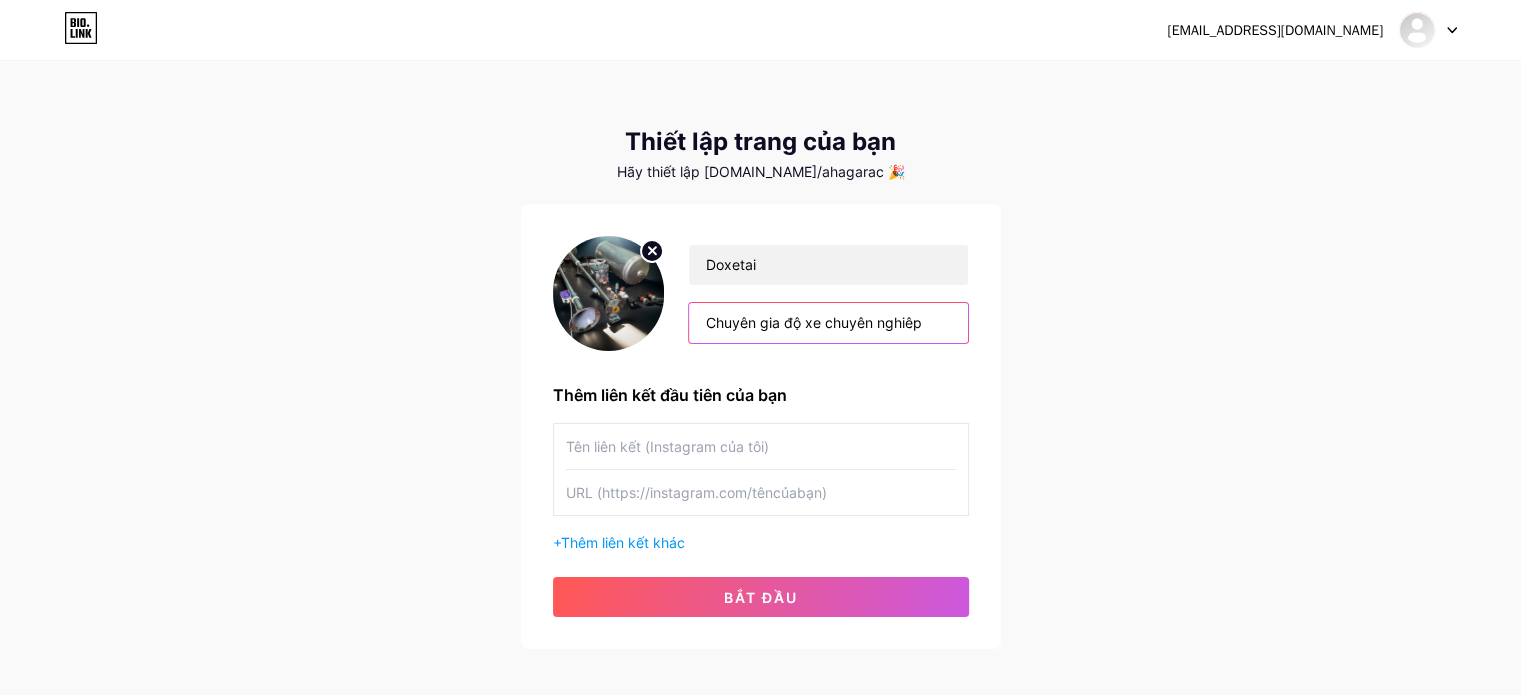 click on "Doxetai     Chuyên gia độ xe chuyên nghiêp" at bounding box center [761, 293] 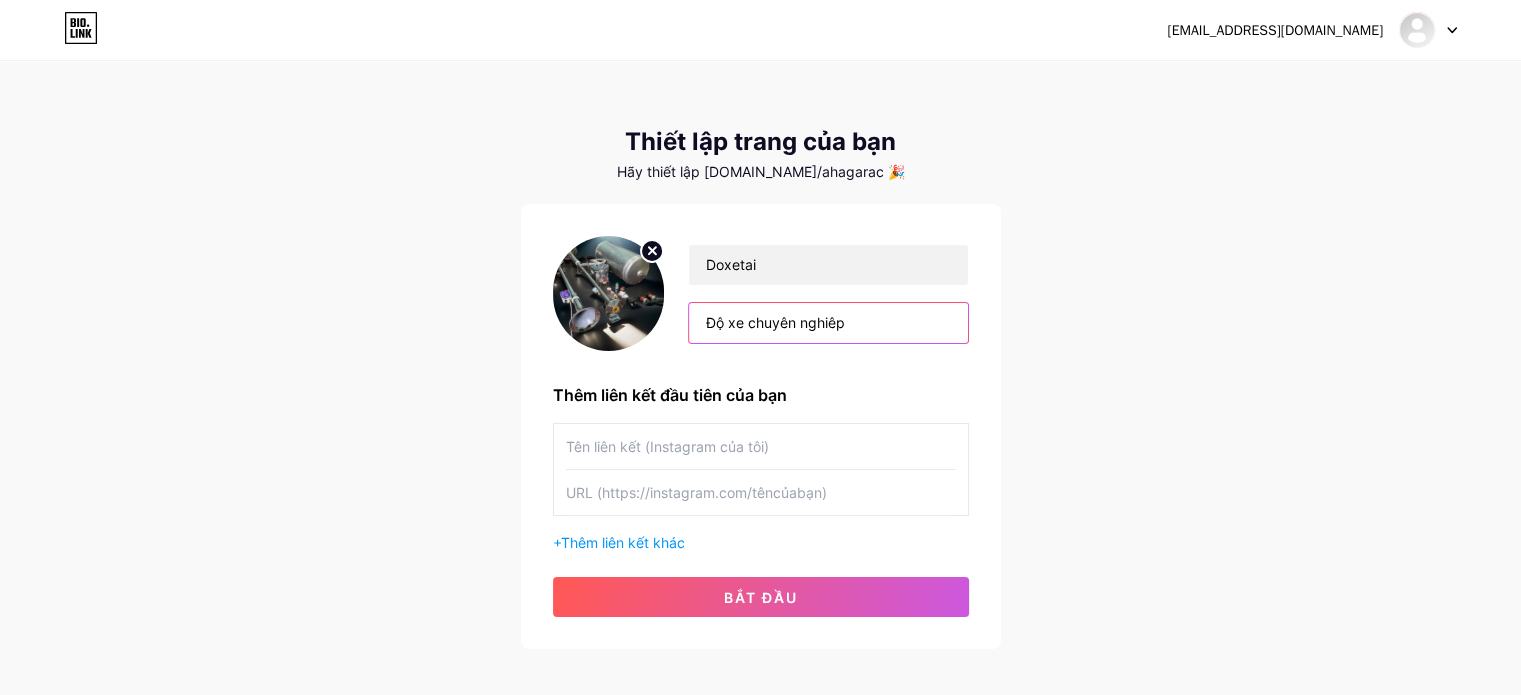 click on "Độ xe chuyên nghiêp" at bounding box center (828, 323) 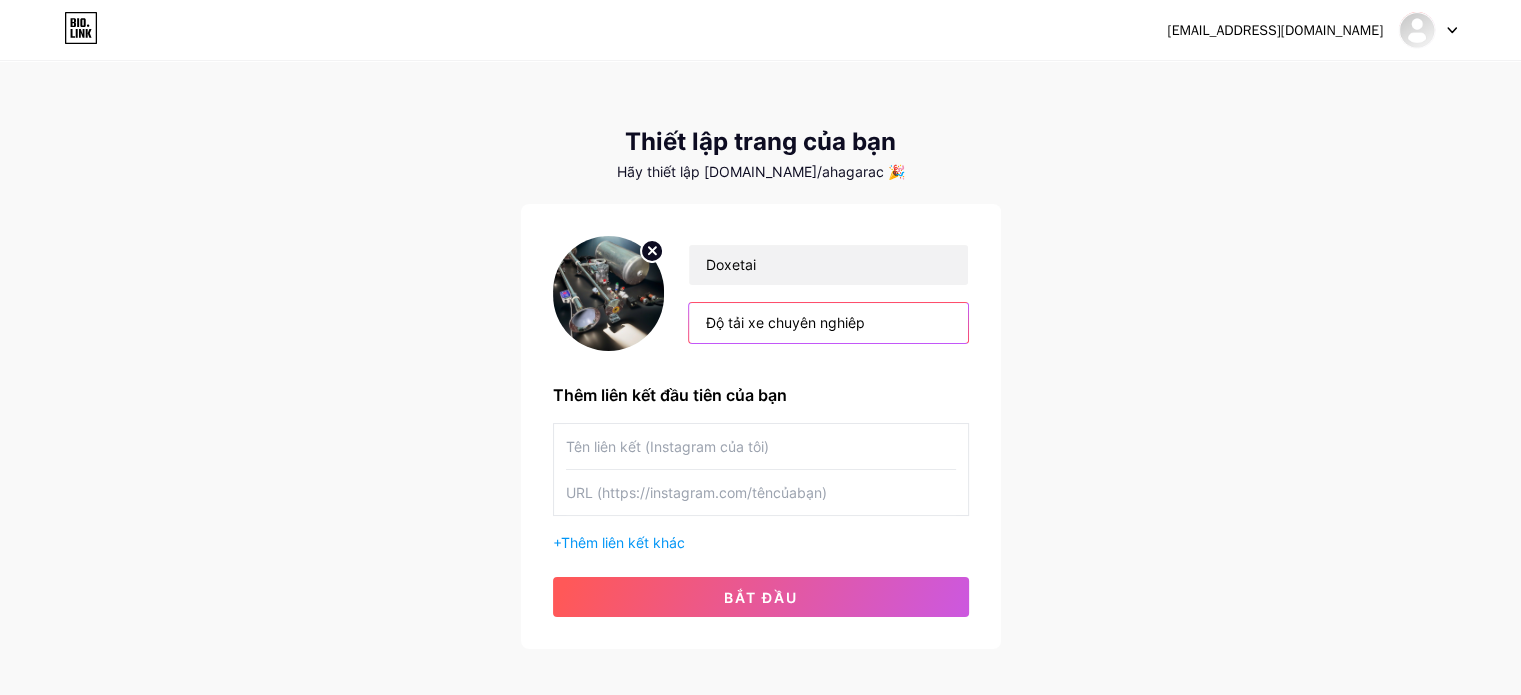click on "Độ tải xe chuyên nghiêp" at bounding box center (828, 323) 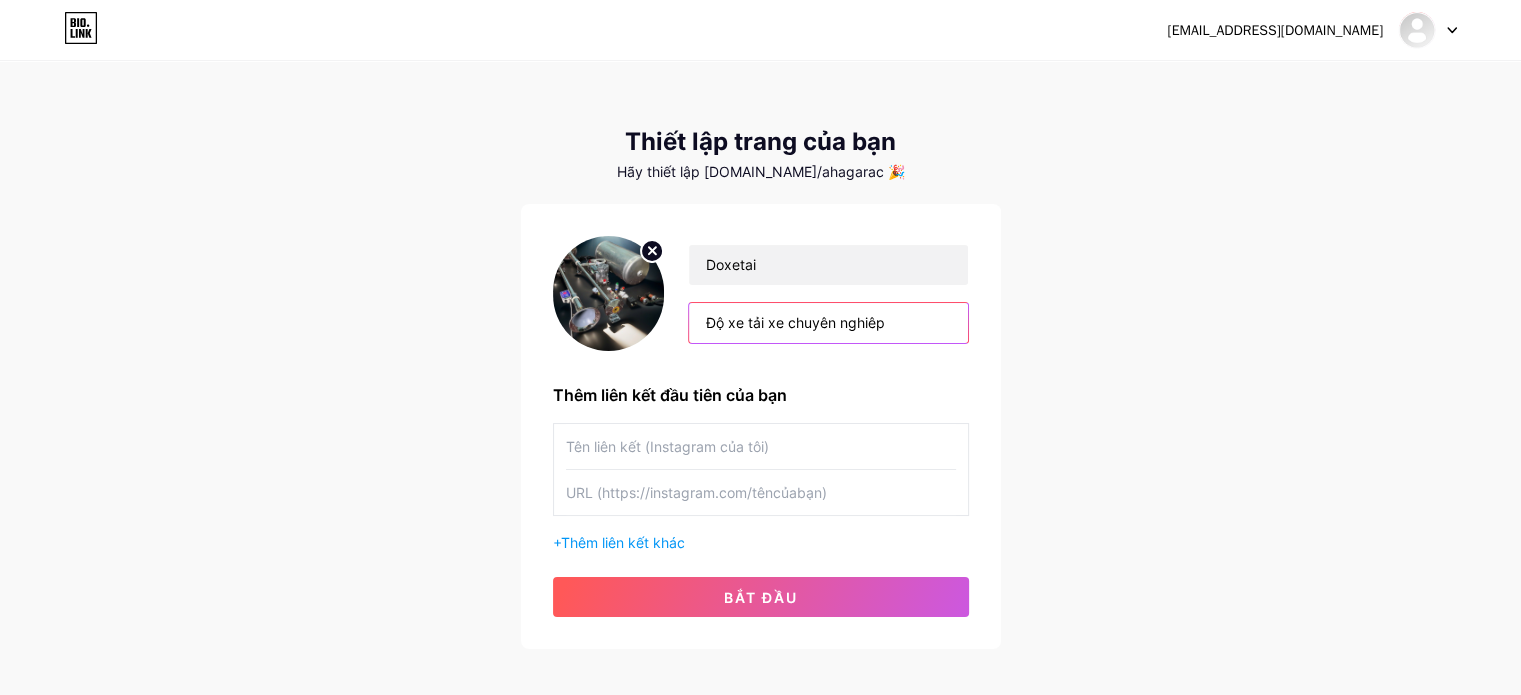 click on "Độ xe tải xe chuyên nghiêp" at bounding box center [828, 323] 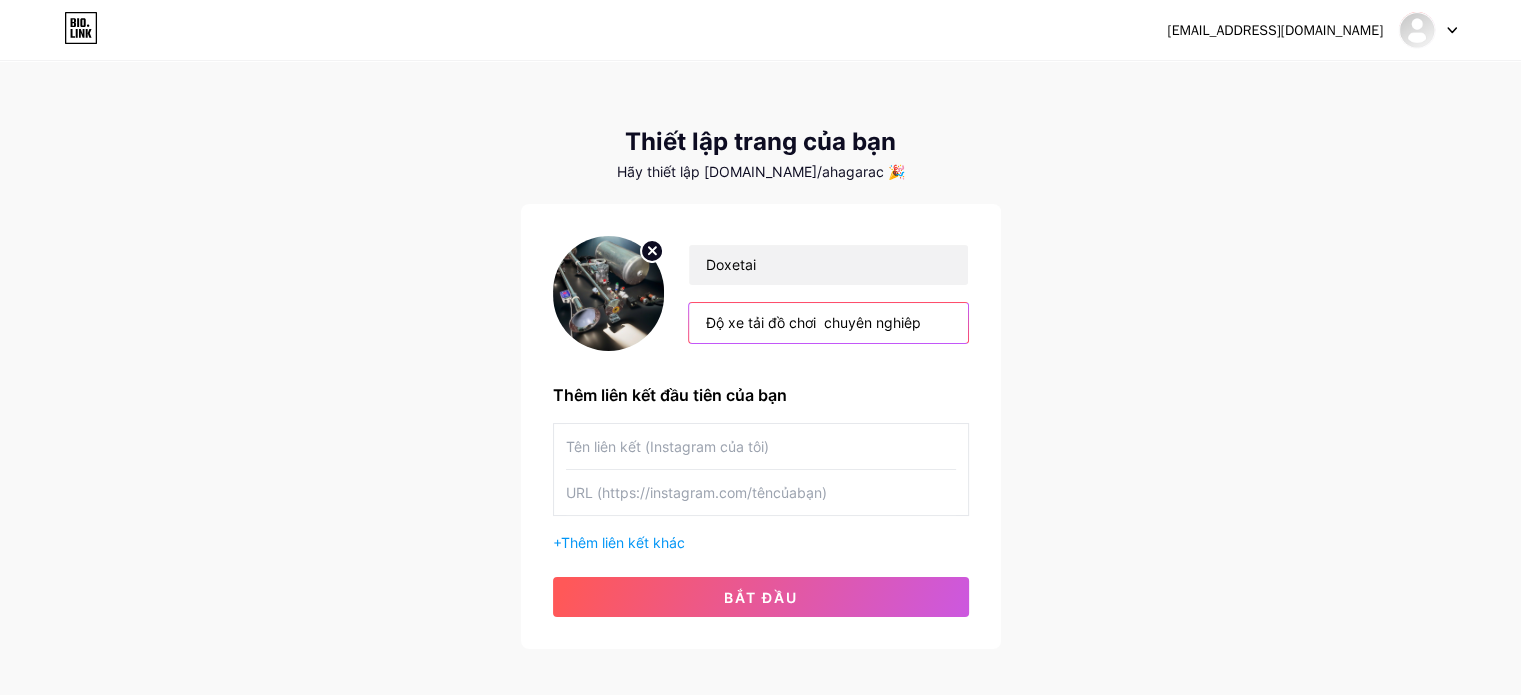 drag, startPoint x: 952, startPoint y: 319, endPoint x: 654, endPoint y: 323, distance: 298.02686 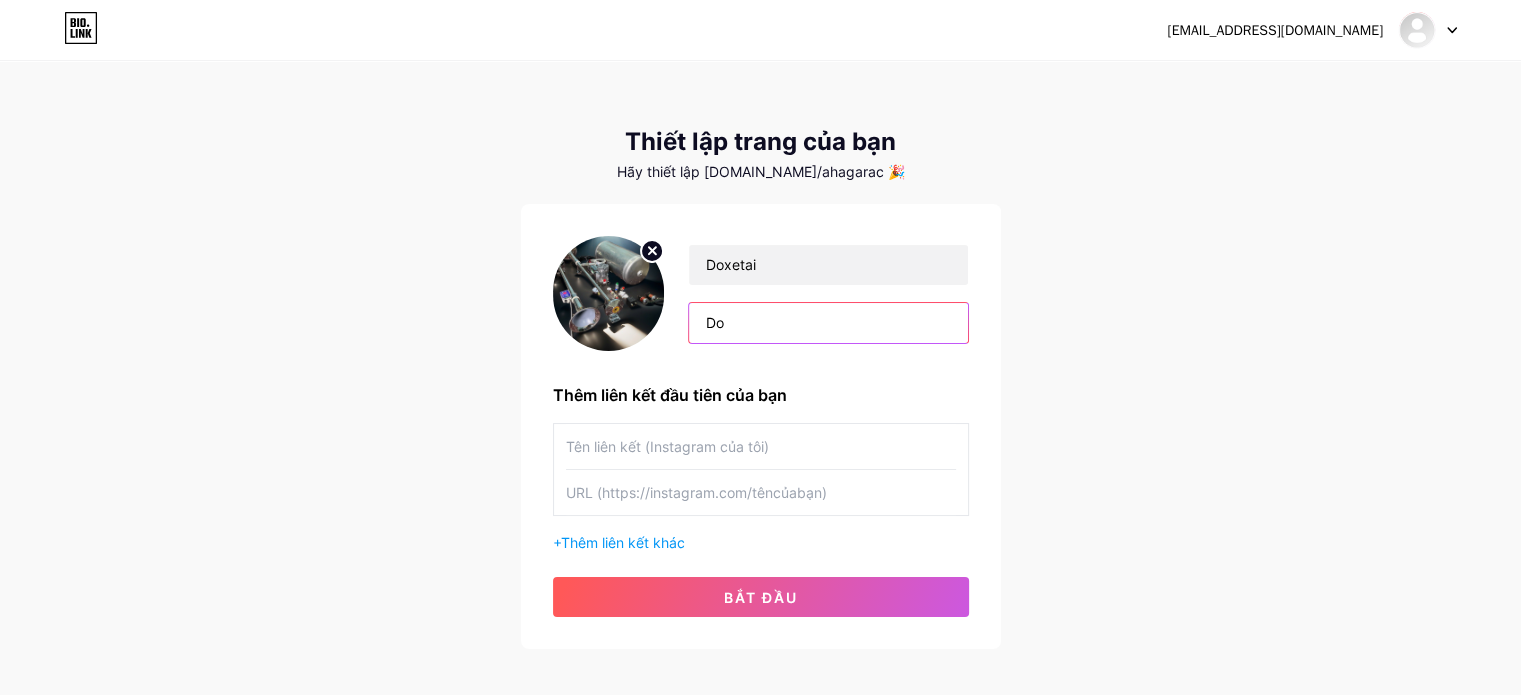type on "D" 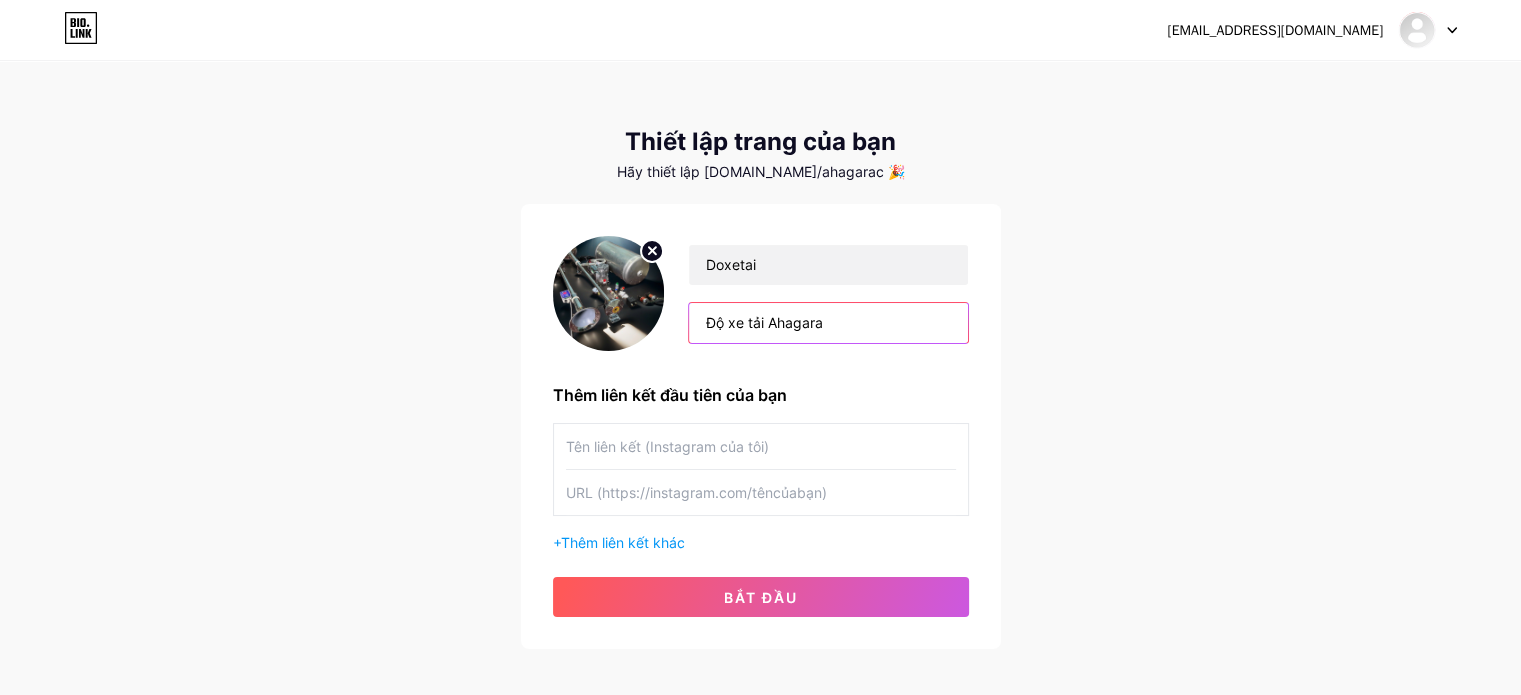 type on "Độ xe tải Ahagara" 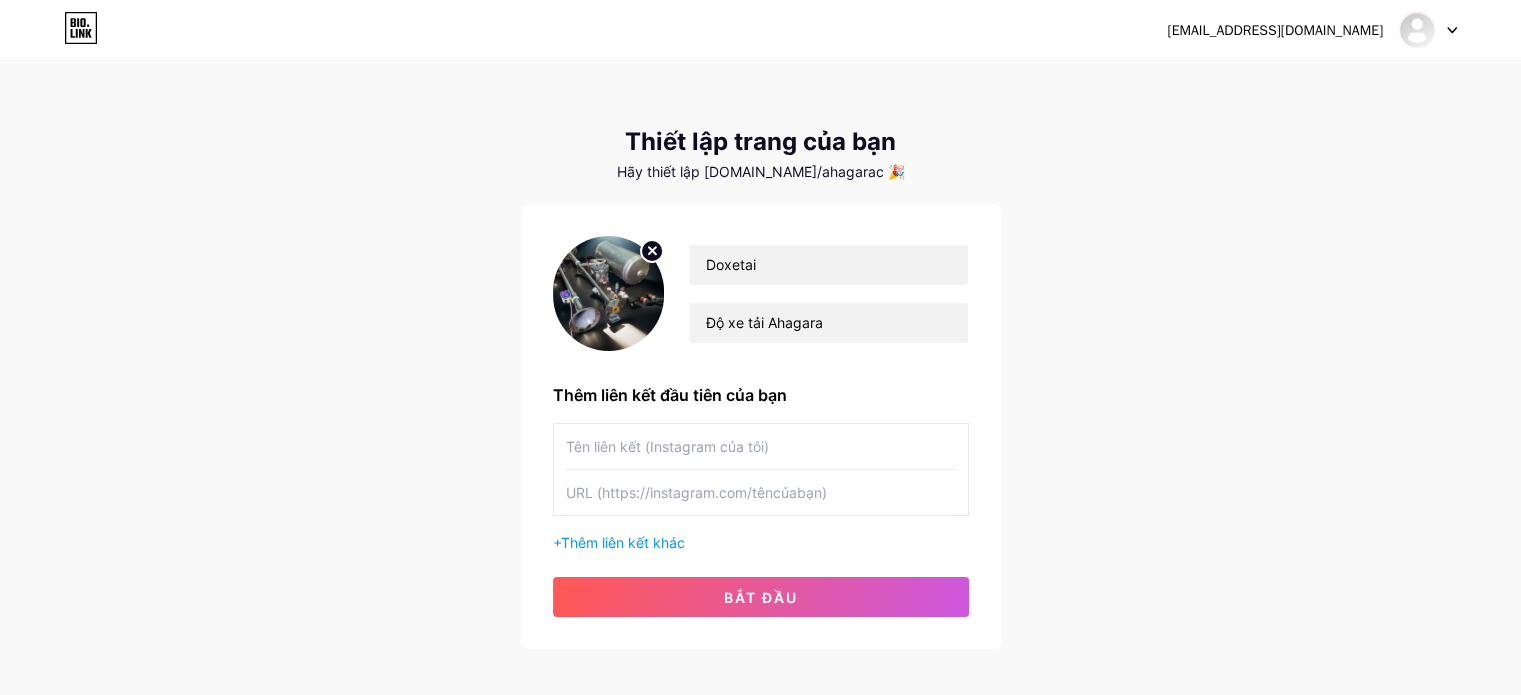 click at bounding box center [761, 446] 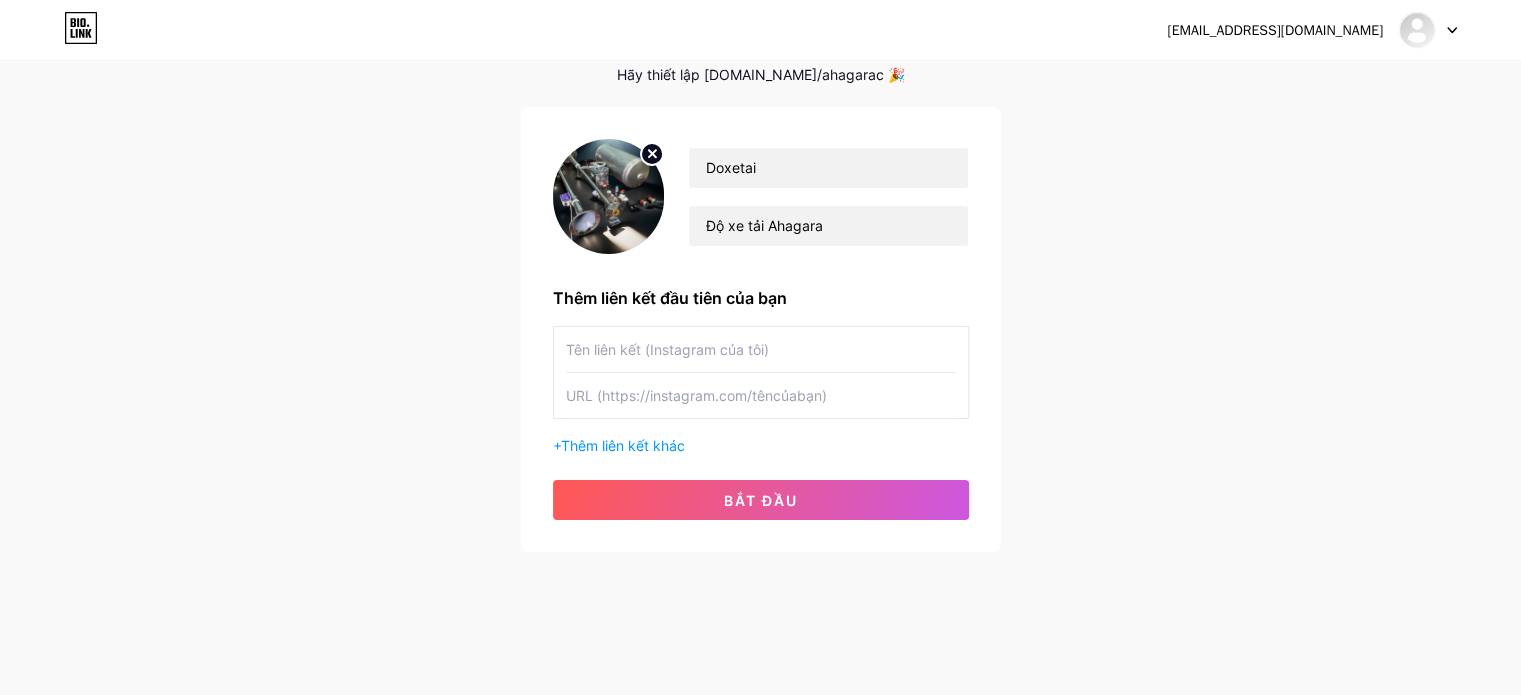 click on "Thêm liên kết đầu tiên của bạn" at bounding box center [761, 298] 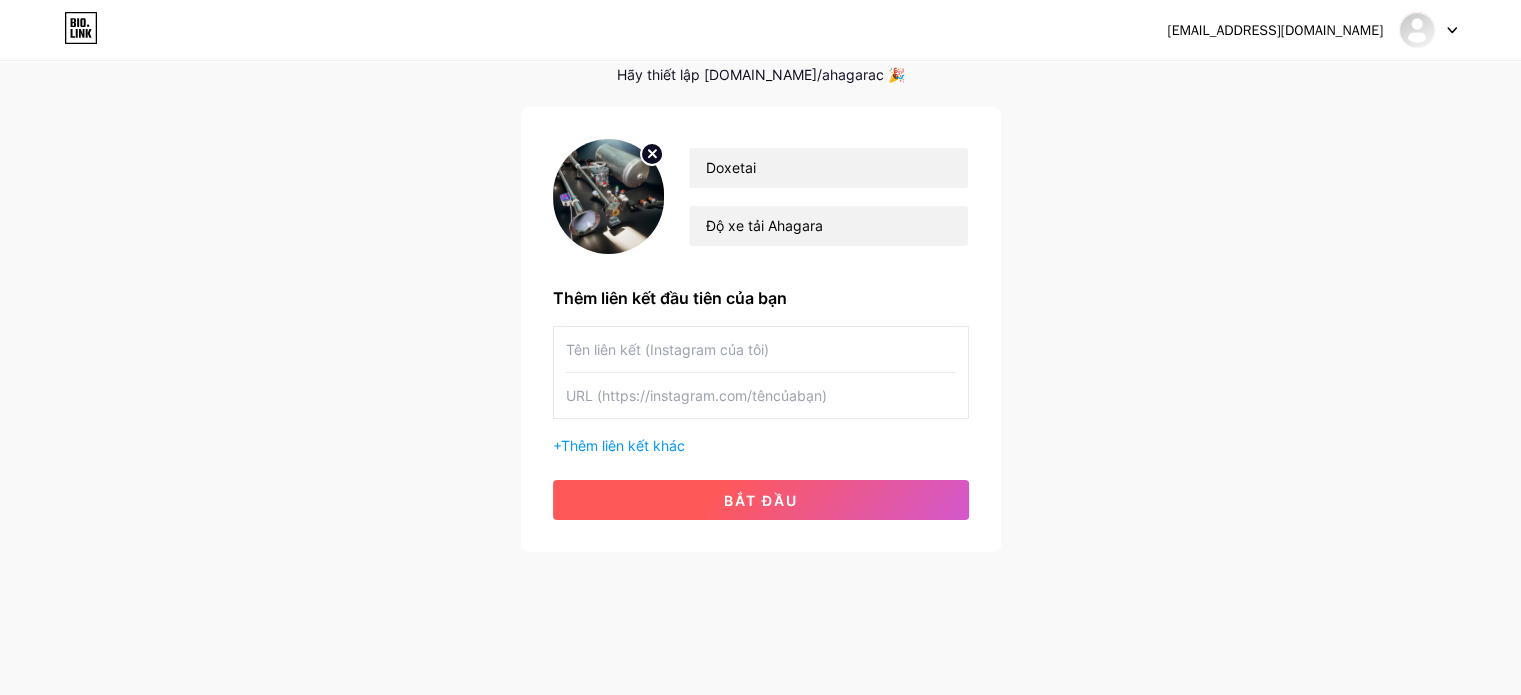click on "bắt đầu" at bounding box center (761, 500) 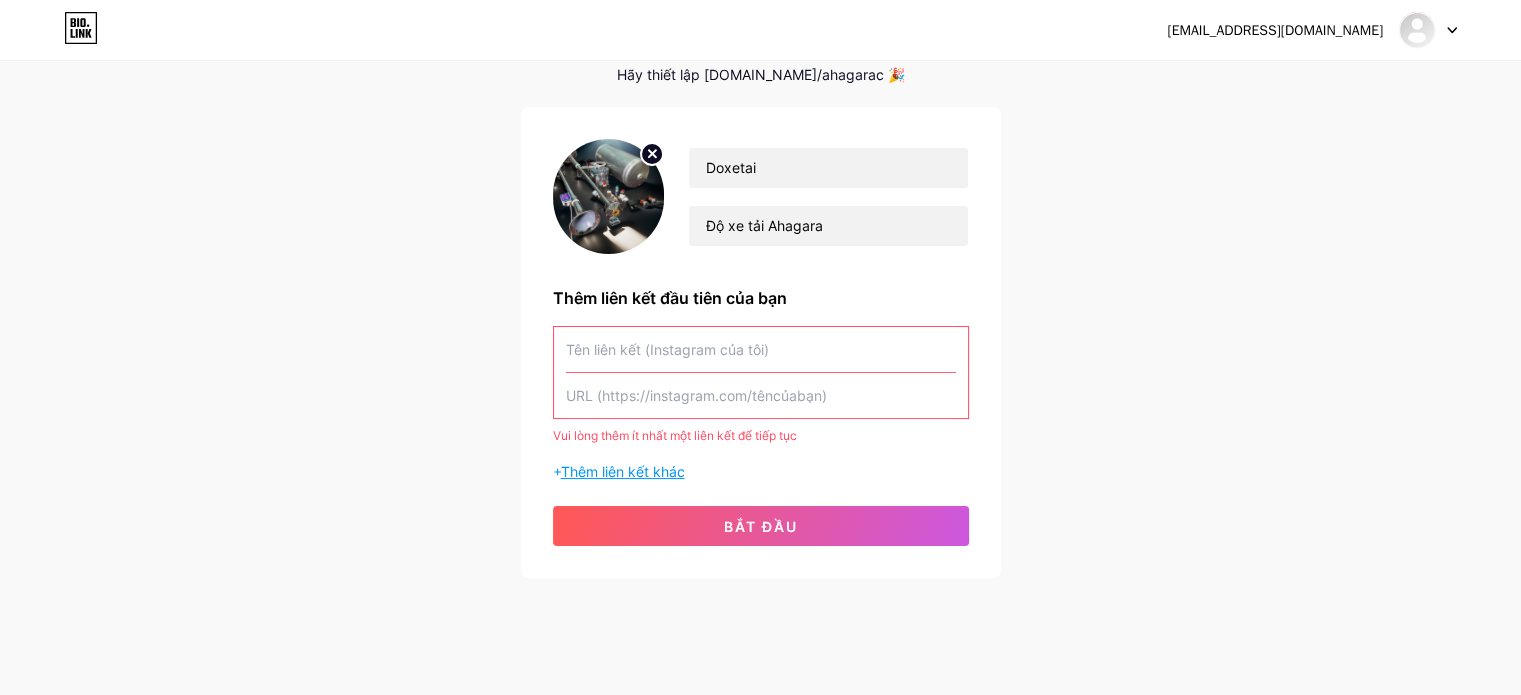 click on "Thêm liên kết khác" at bounding box center [623, 471] 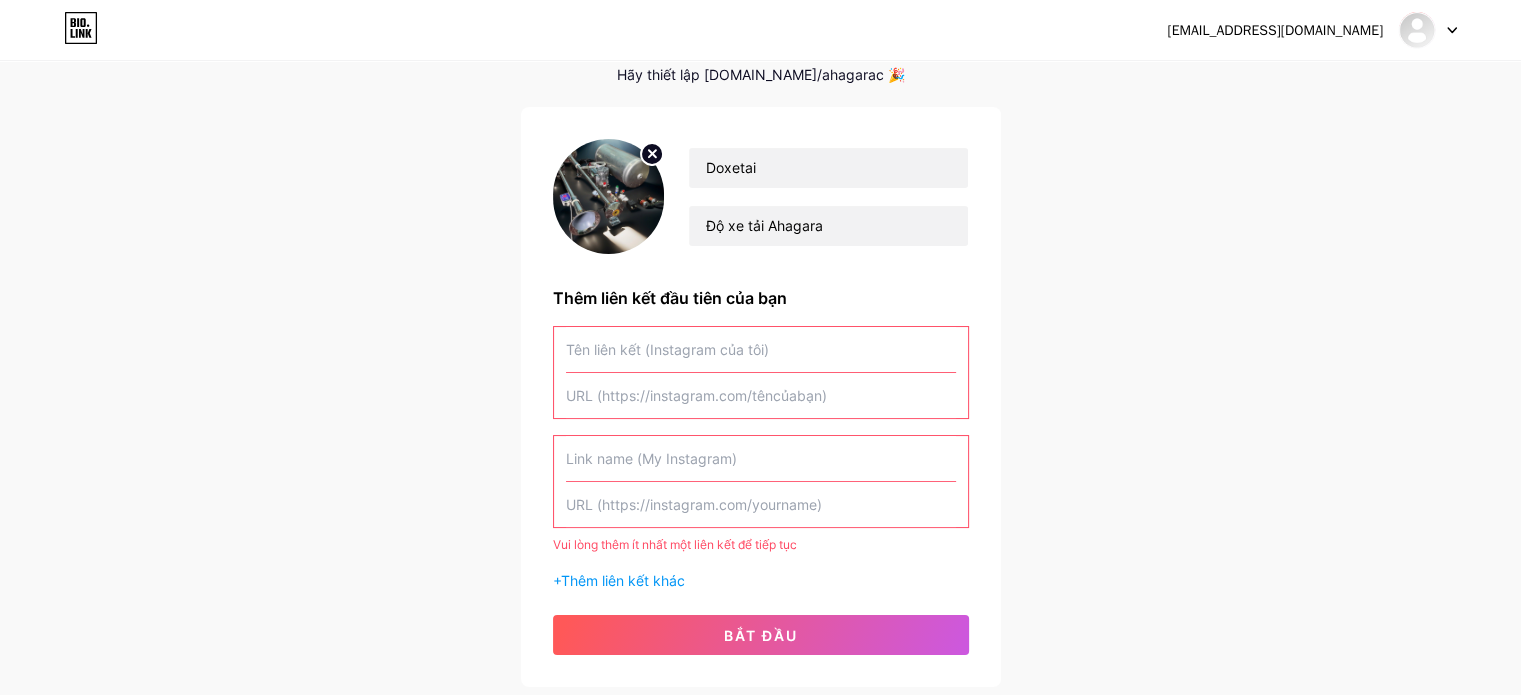 click at bounding box center (761, 458) 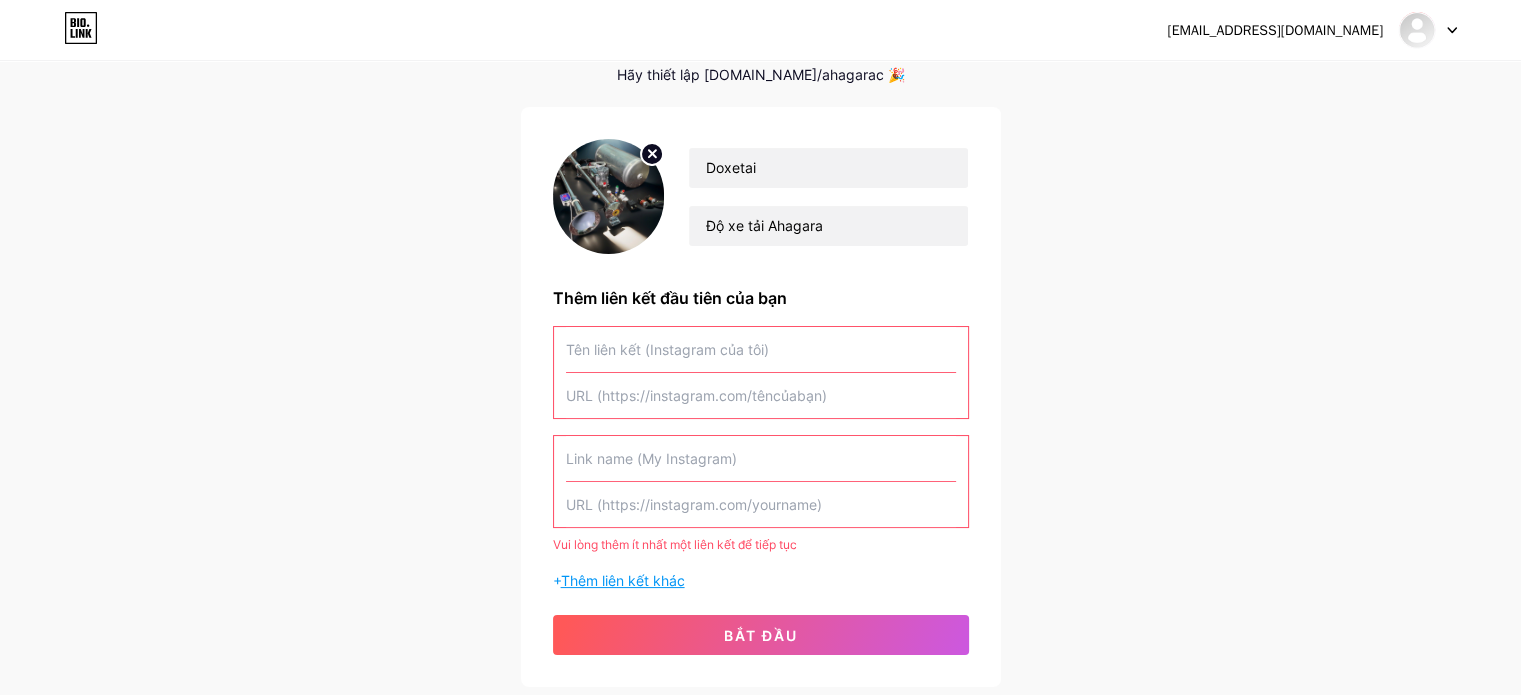 click on "Thêm liên kết khác" at bounding box center [623, 580] 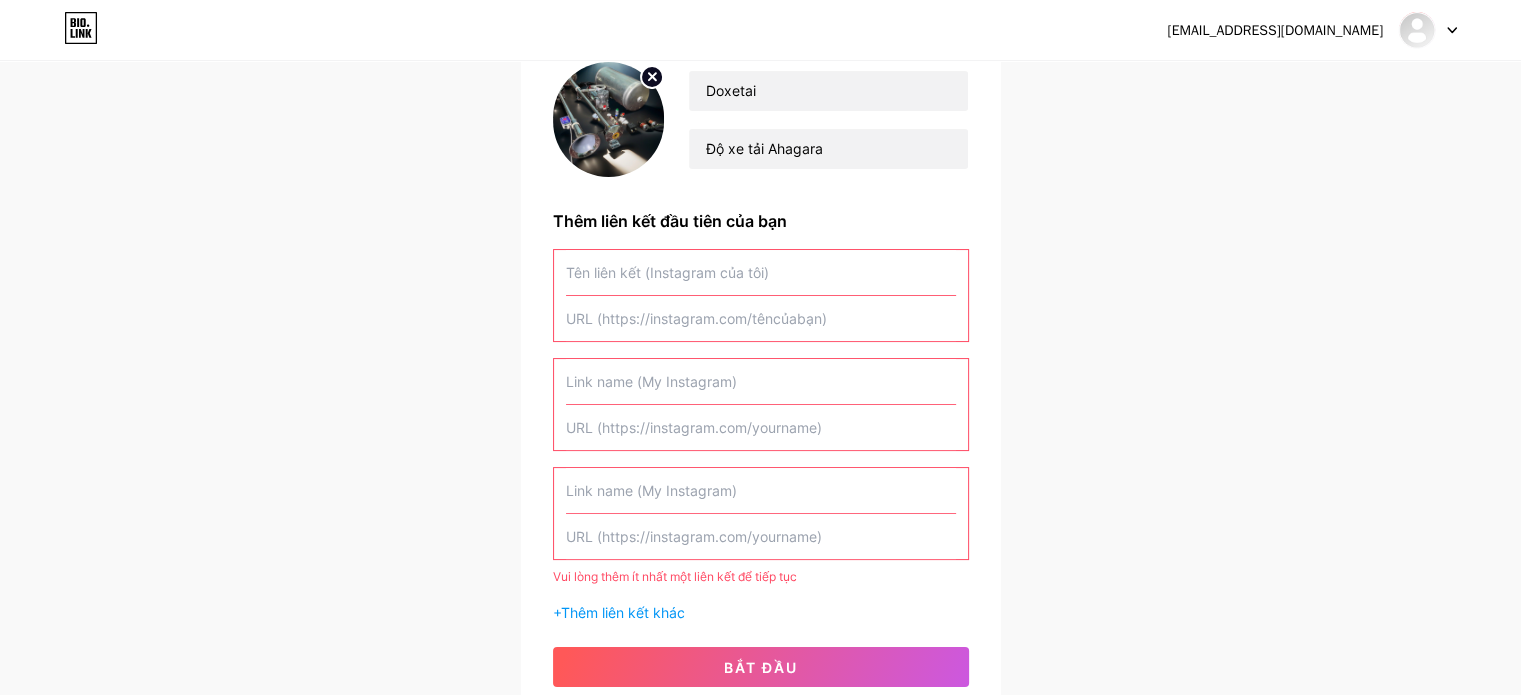 scroll, scrollTop: 297, scrollLeft: 0, axis: vertical 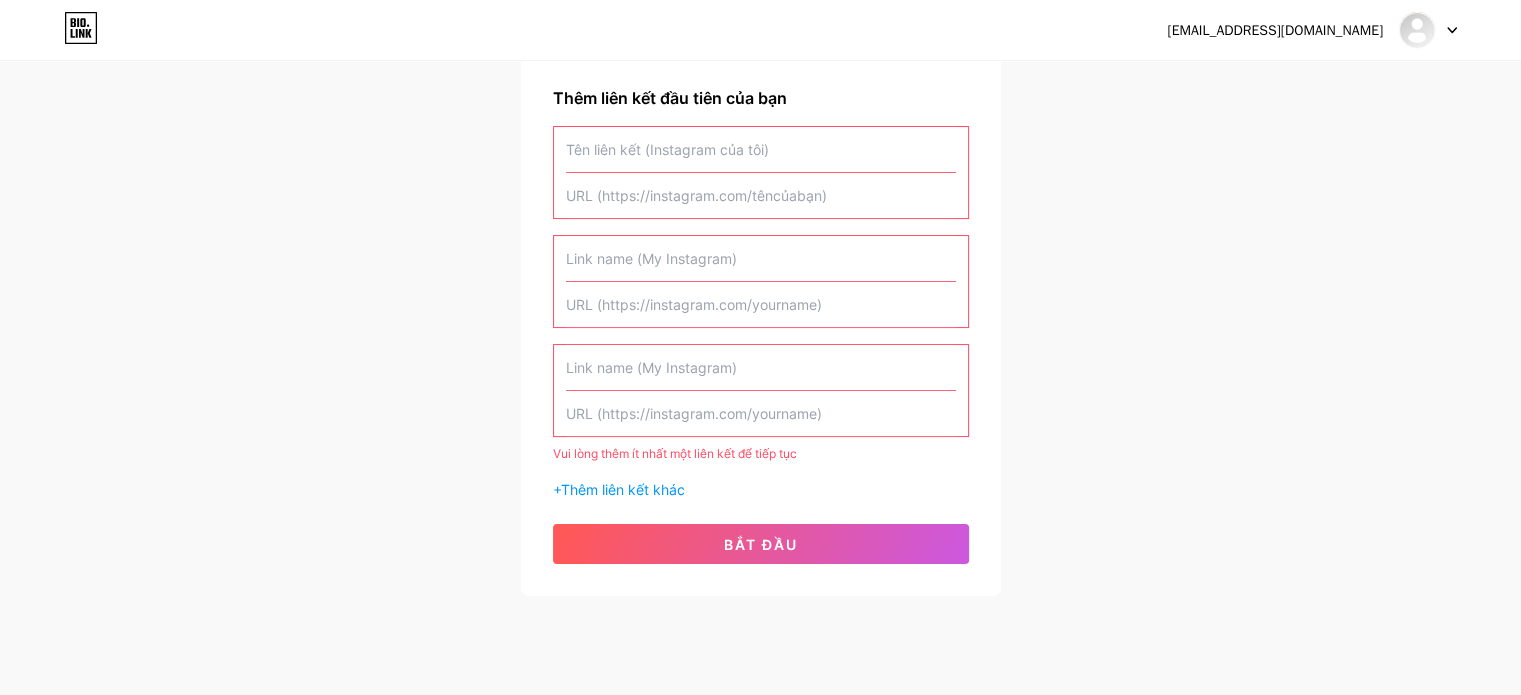 click at bounding box center (761, 367) 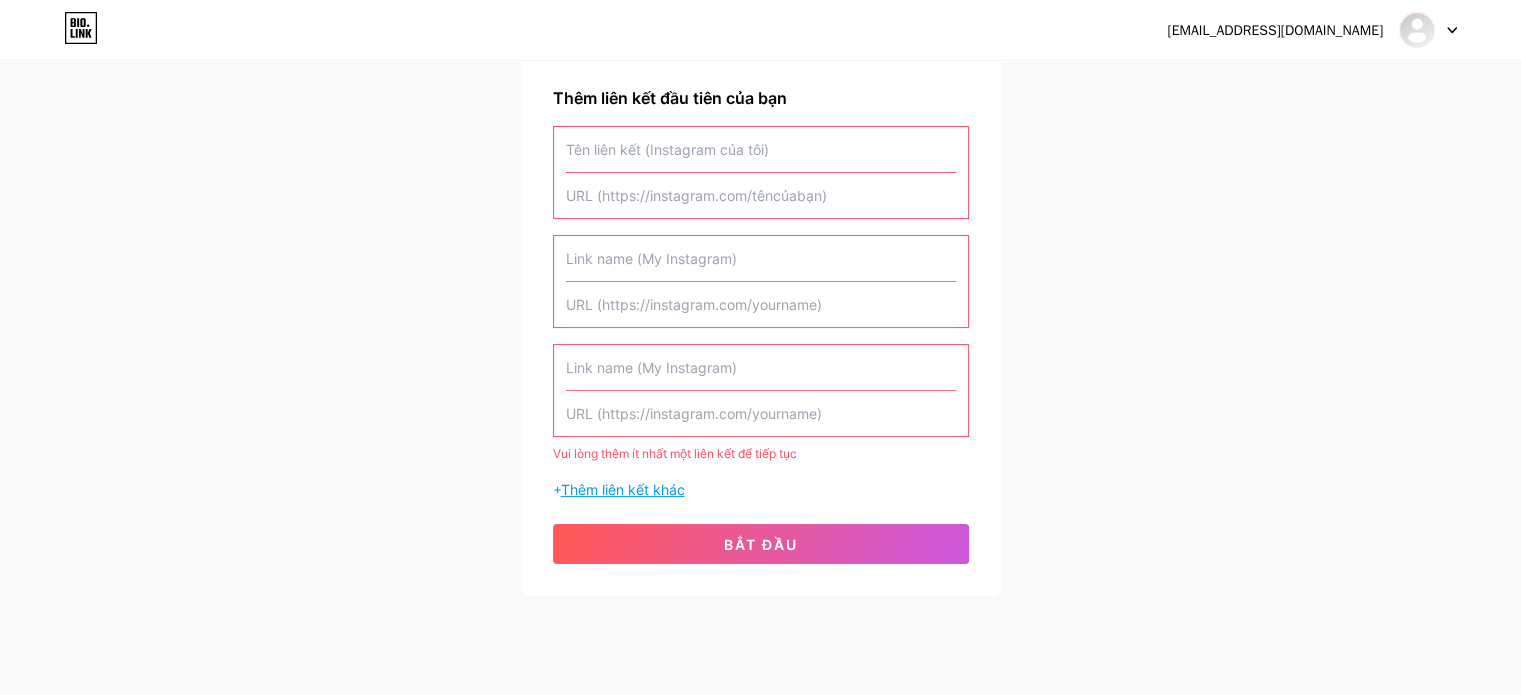 click on "Thêm liên kết khác" at bounding box center [623, 489] 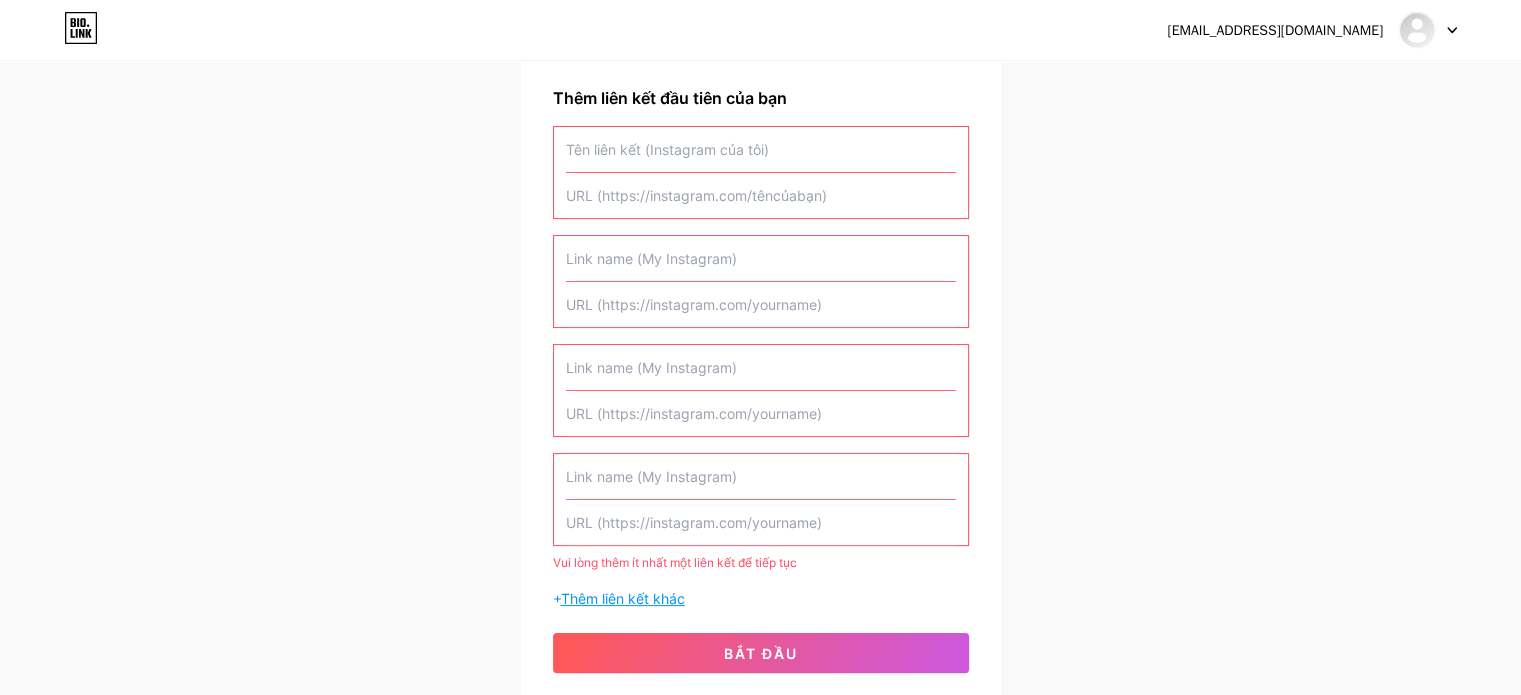 click on "Thêm liên kết khác" at bounding box center (623, 598) 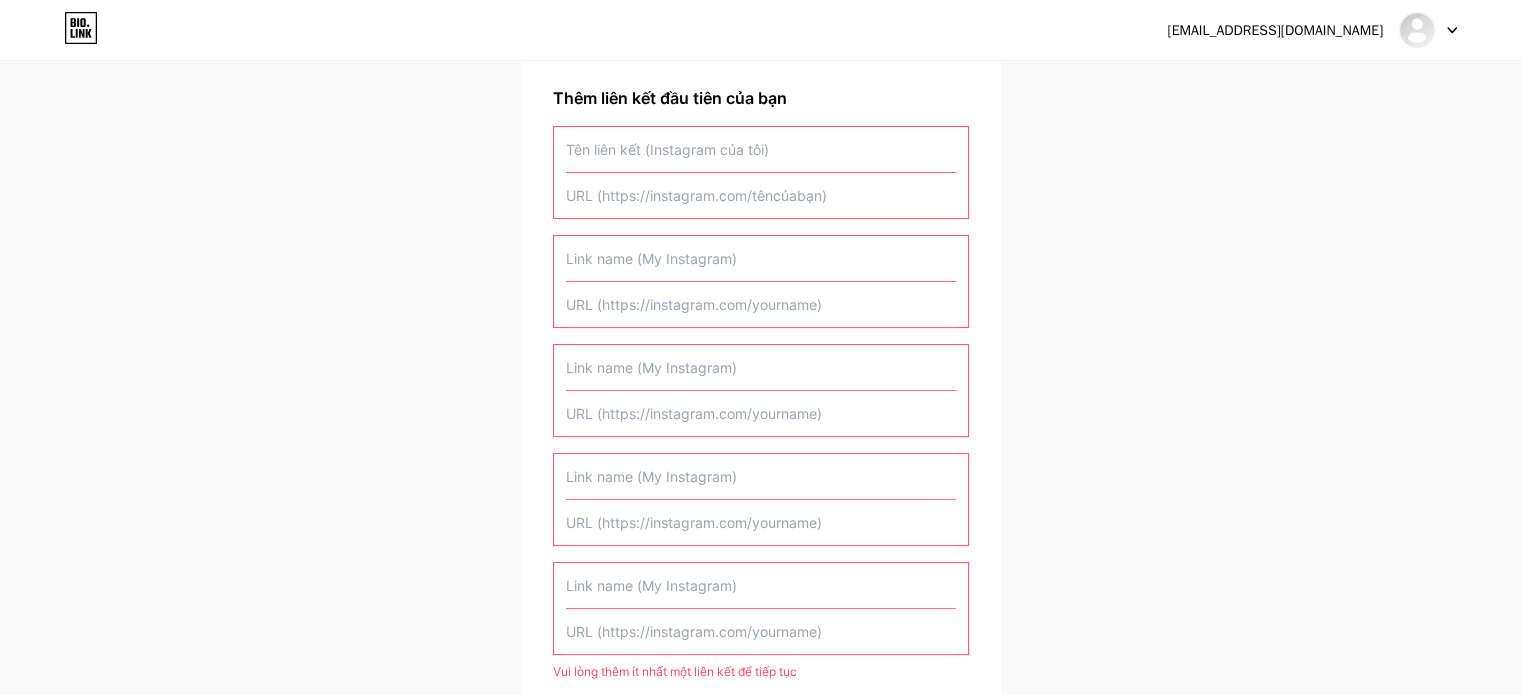 scroll, scrollTop: 556, scrollLeft: 0, axis: vertical 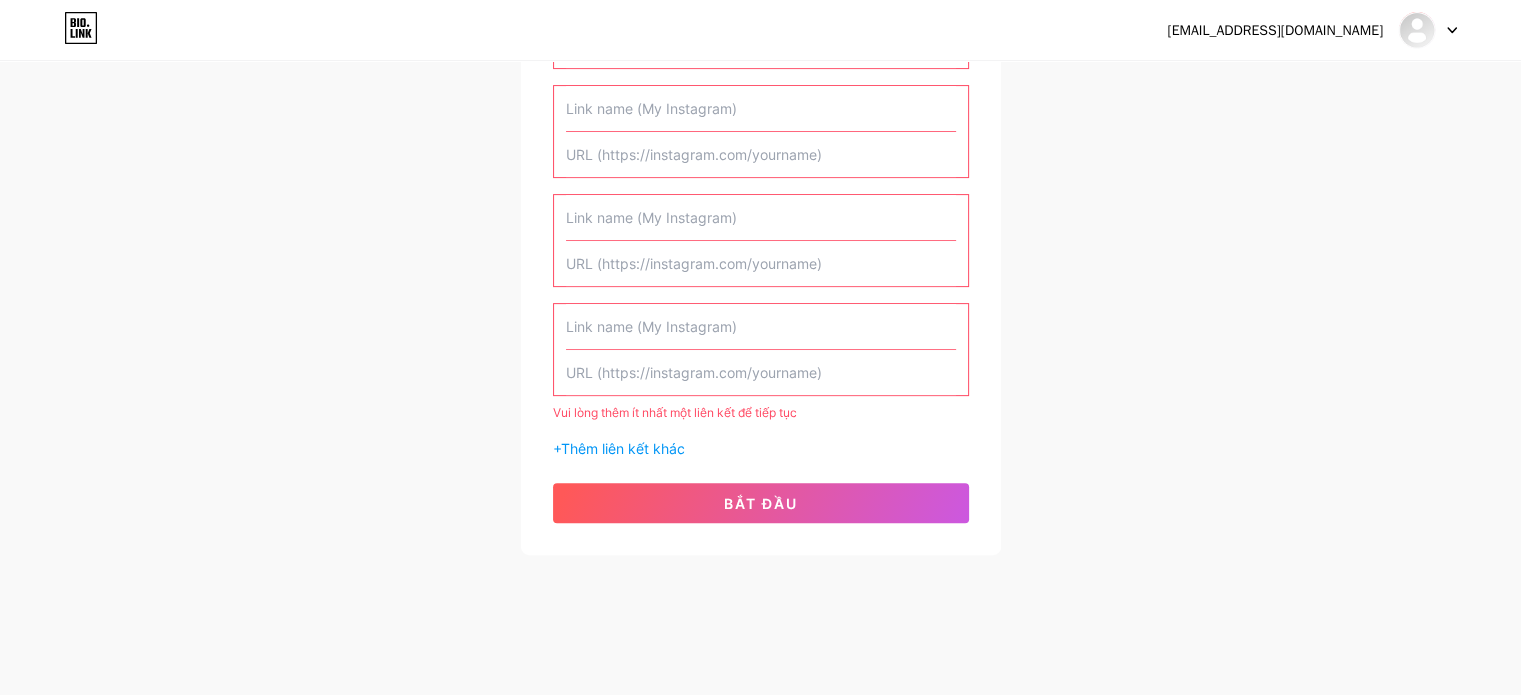 click at bounding box center [761, 372] 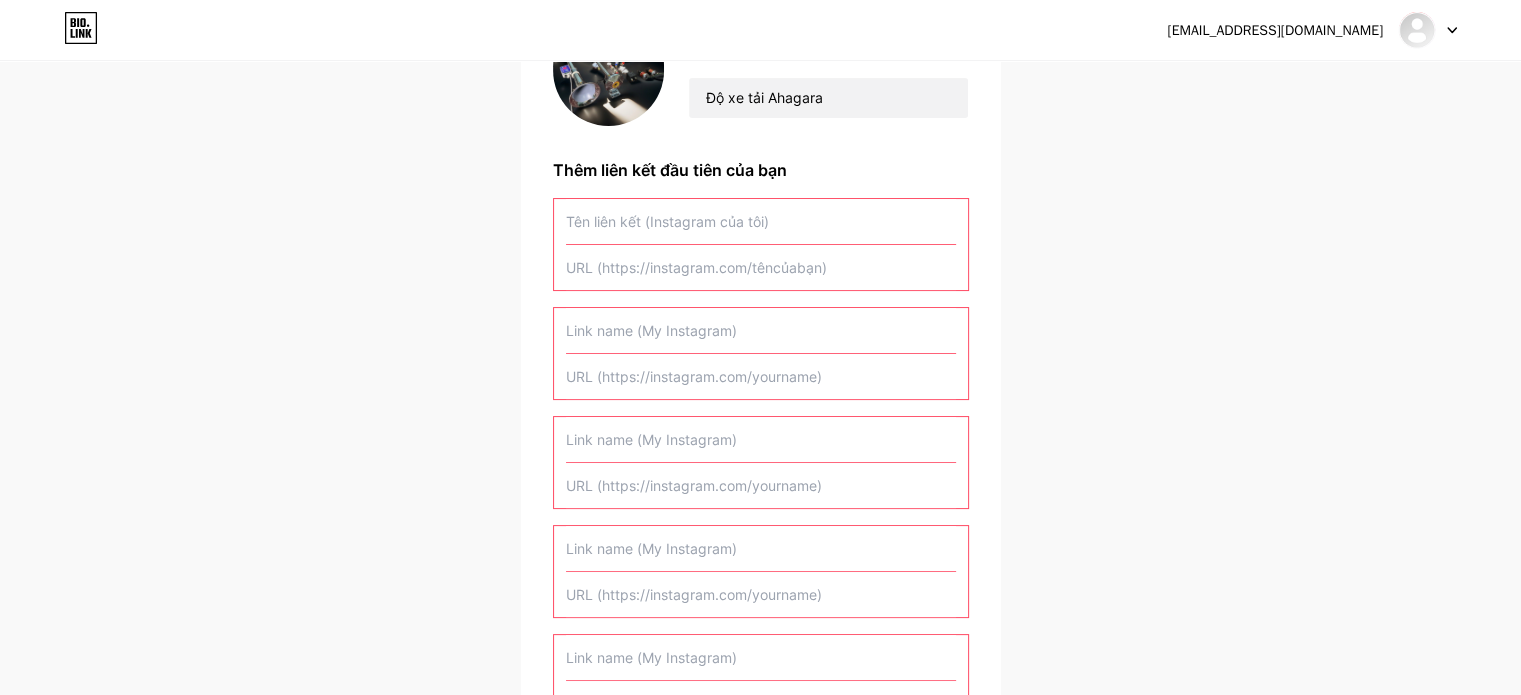scroll, scrollTop: 0, scrollLeft: 0, axis: both 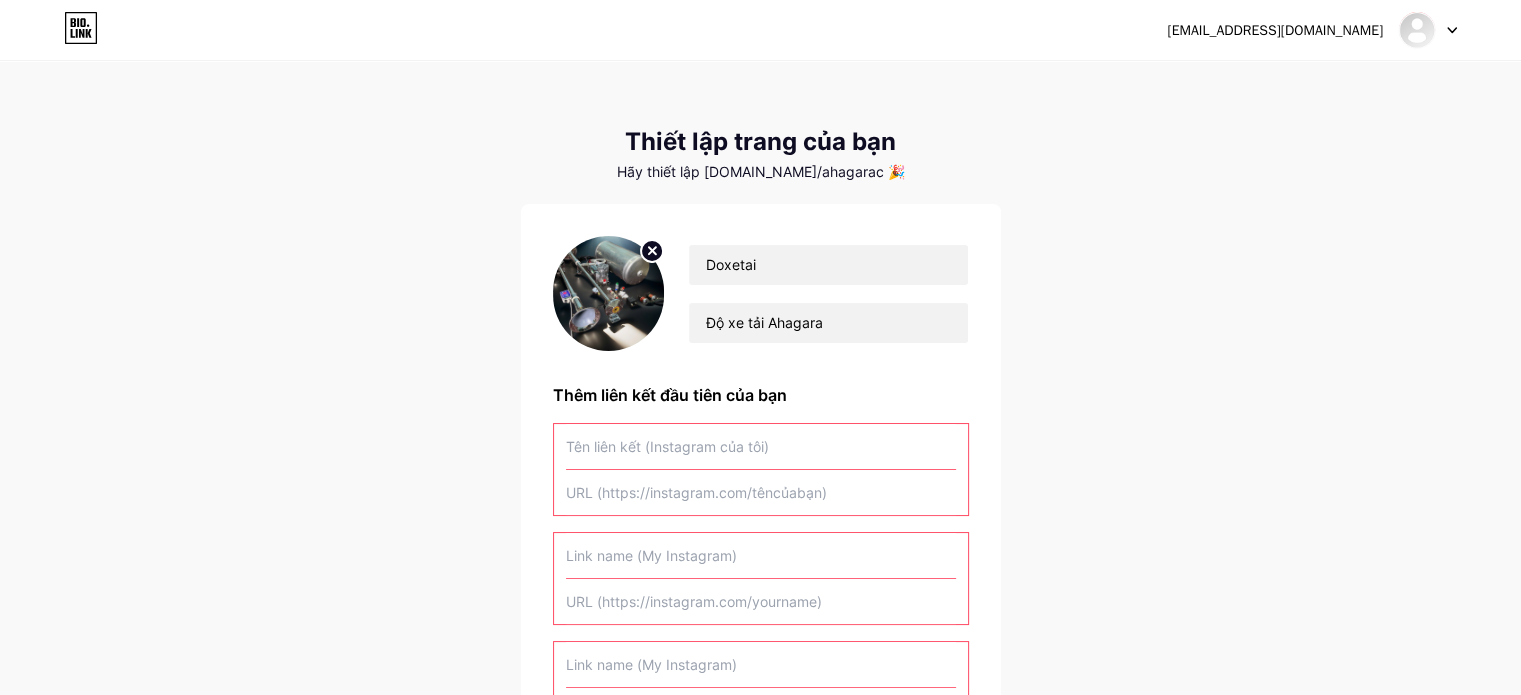 click on "Hãy thiết lập [DOMAIN_NAME]/ahagarac 🎉" at bounding box center [761, 171] 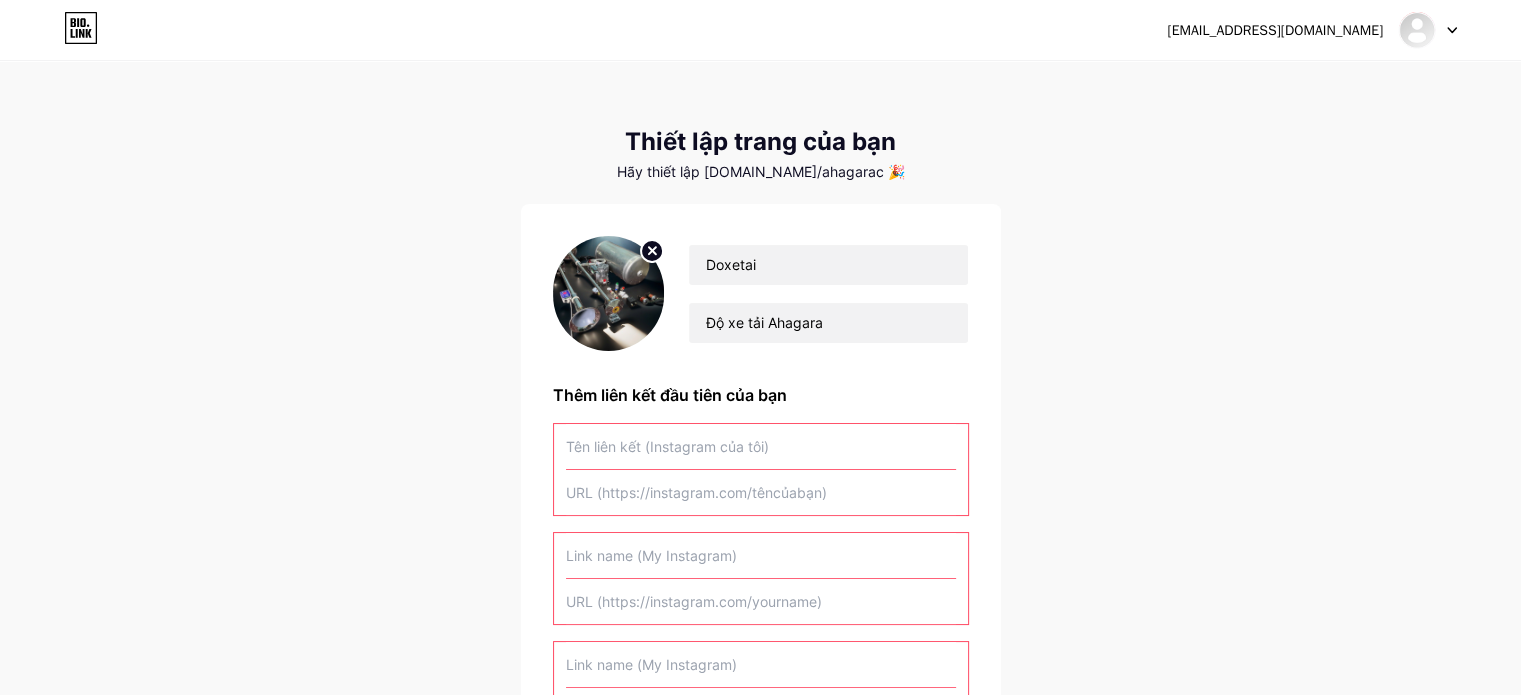 click on "Hãy thiết lập [DOMAIN_NAME]/ahagarac 🎉" at bounding box center (761, 171) 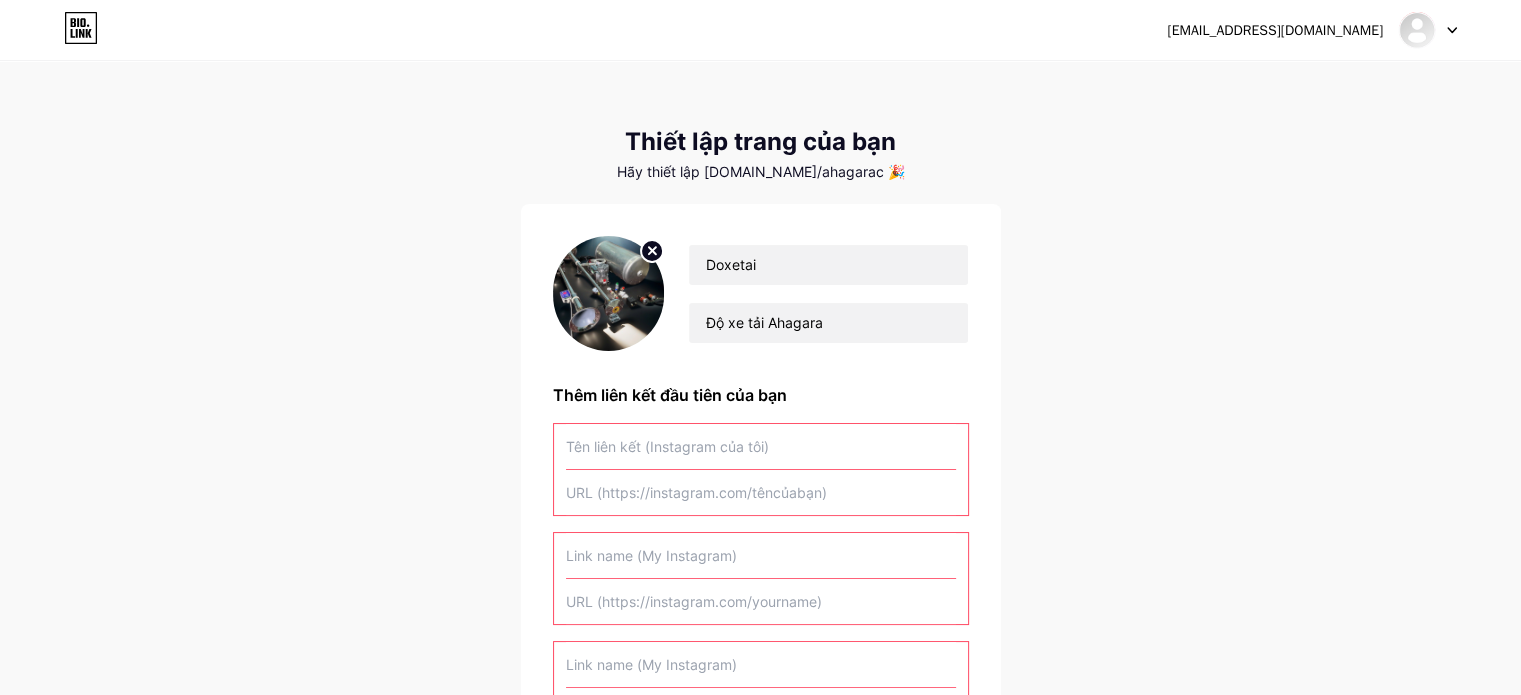 click on "Thiết lập trang của bạn   Hãy thiết lập [DOMAIN_NAME]/ahagarac 🎉               Doxetai     Độ xe tải Ahagara     Thêm liên kết đầu tiên của bạn                         [PERSON_NAME] lòng thêm ít nhất một liên kết để tiếp tục
+  Thêm liên kết khác     bắt đầu" at bounding box center [761, 619] 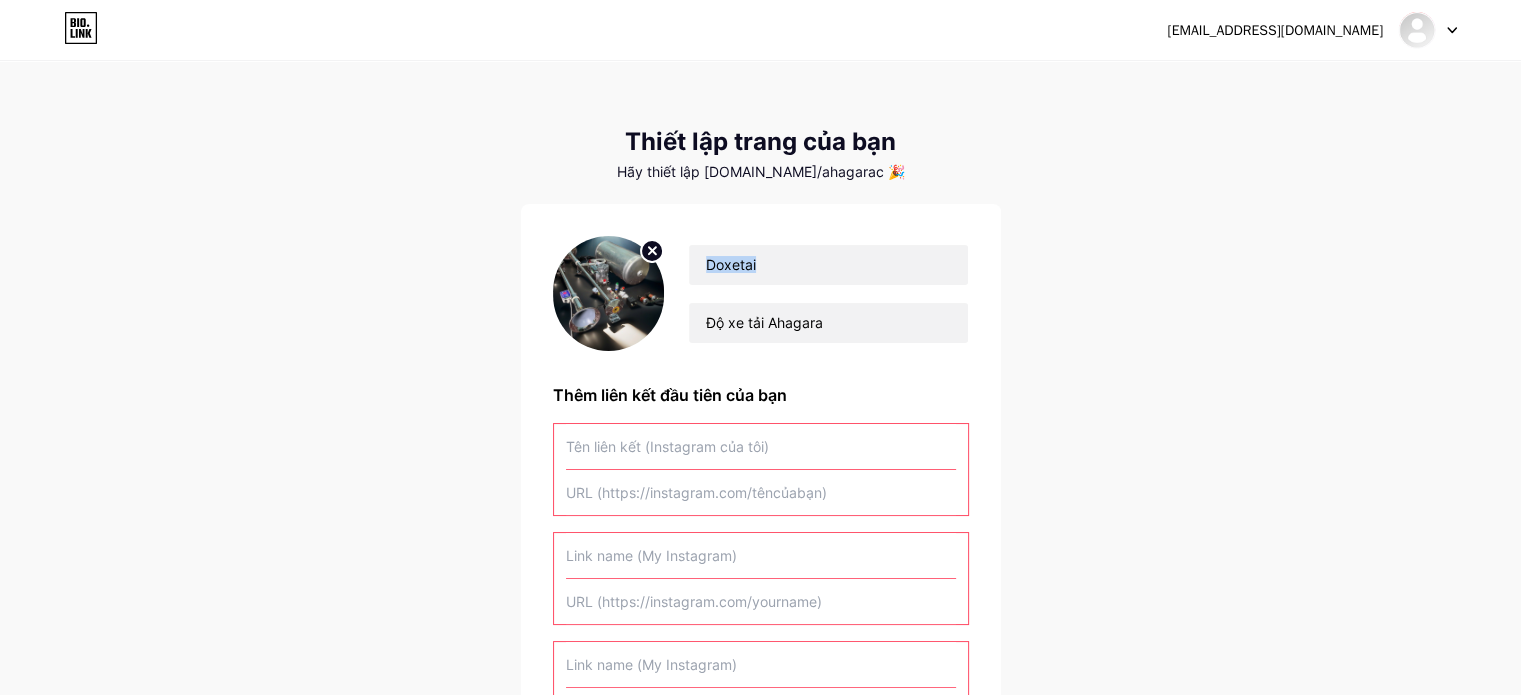 click on "Thiết lập trang của bạn   Hãy thiết lập [DOMAIN_NAME]/ahagarac 🎉               Doxetai     Độ xe tải Ahagara     Thêm liên kết đầu tiên của bạn                         [PERSON_NAME] lòng thêm ít nhất một liên kết để tiếp tục
+  Thêm liên kết khác     bắt đầu" at bounding box center (761, 619) 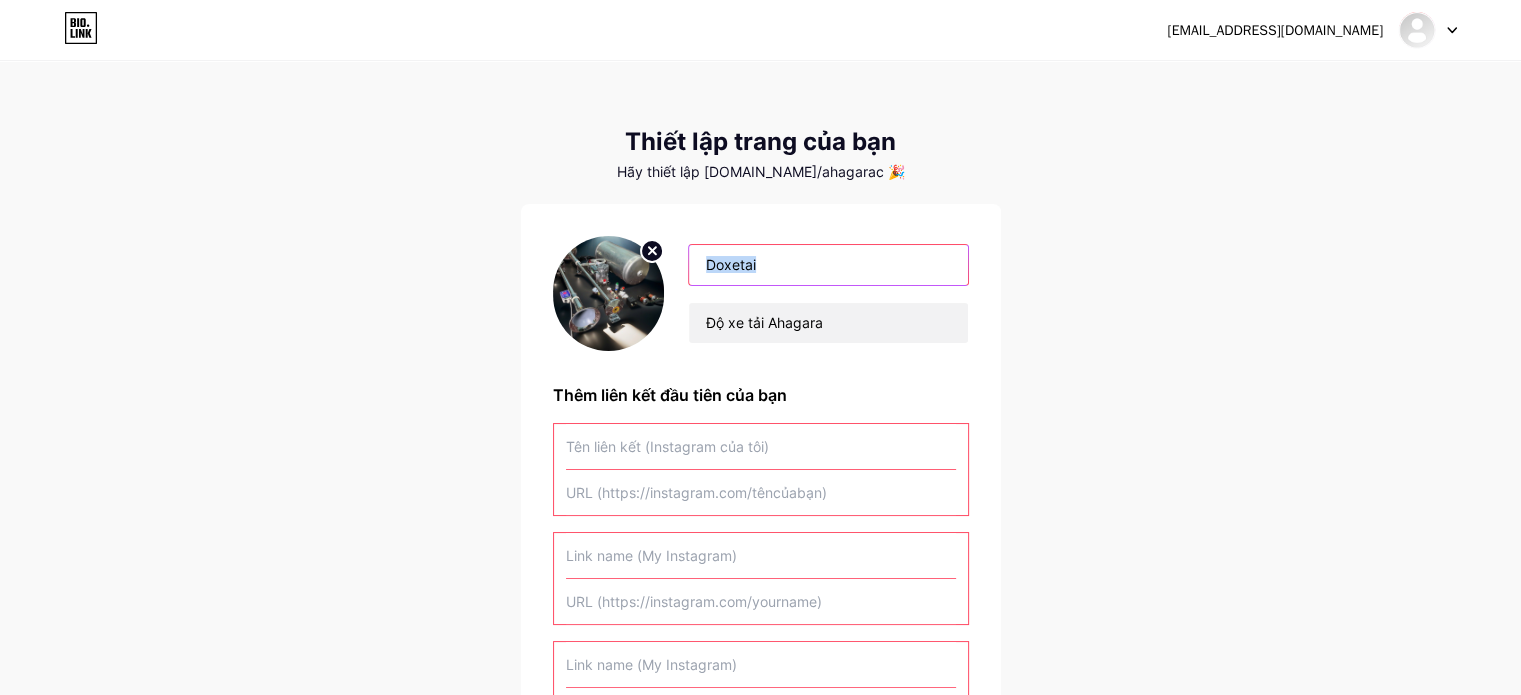 click on "Doxetai" at bounding box center (828, 265) 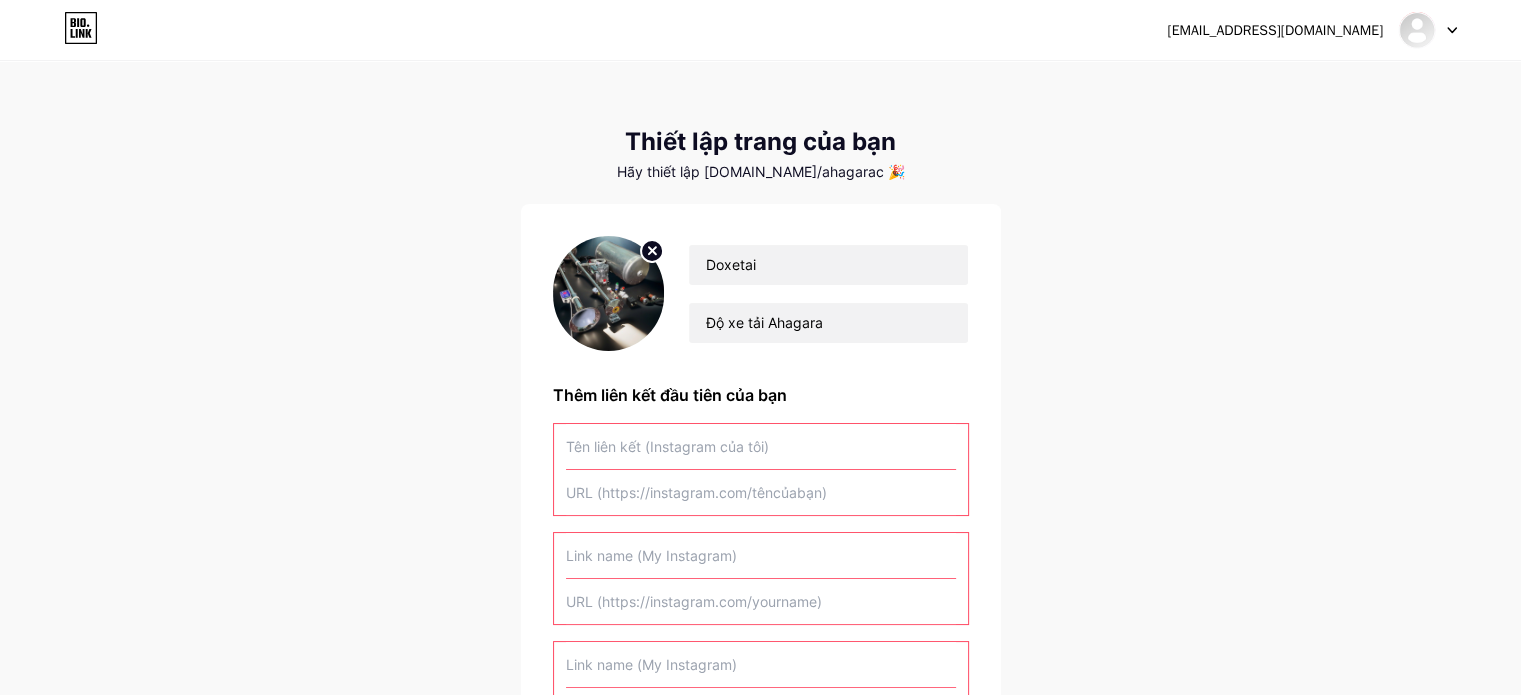 click at bounding box center (1428, 30) 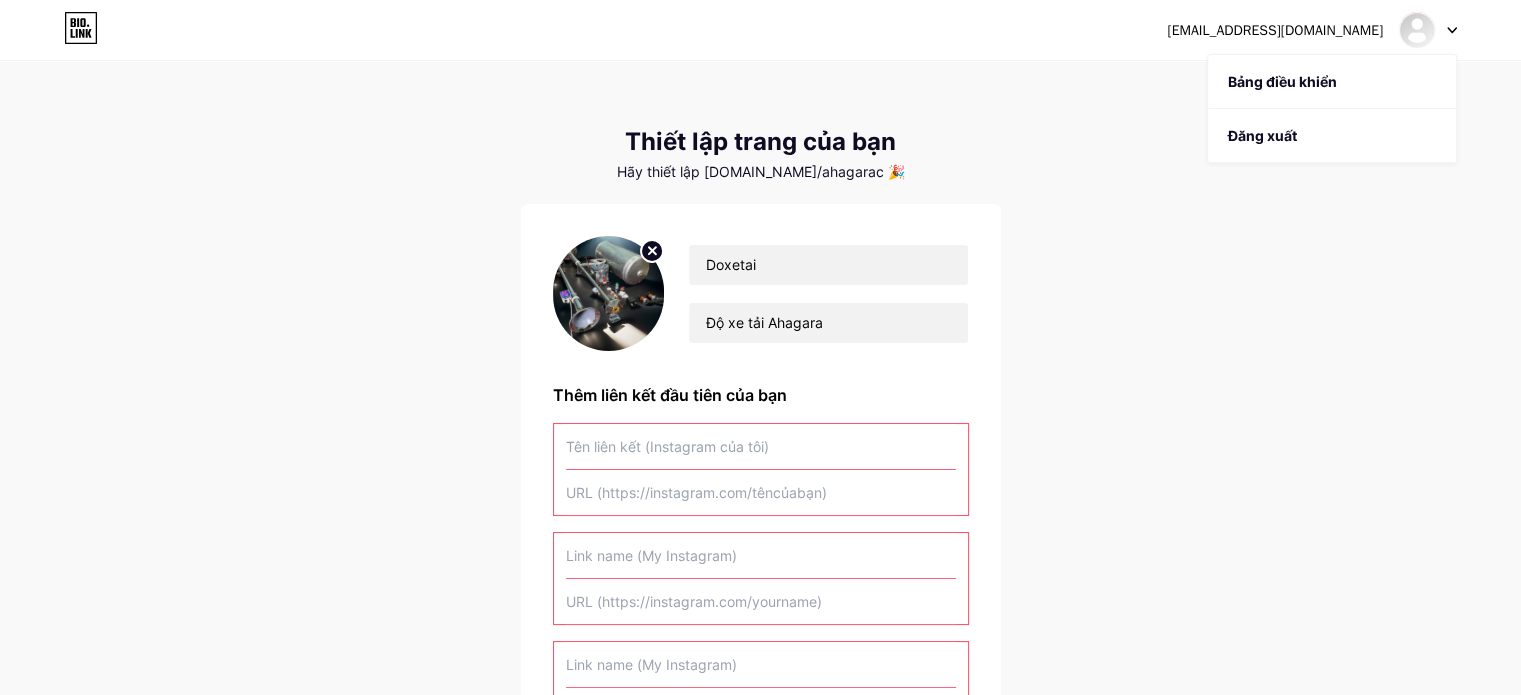 click on "Hãy thiết lập [DOMAIN_NAME]/ahagarac 🎉" at bounding box center [761, 171] 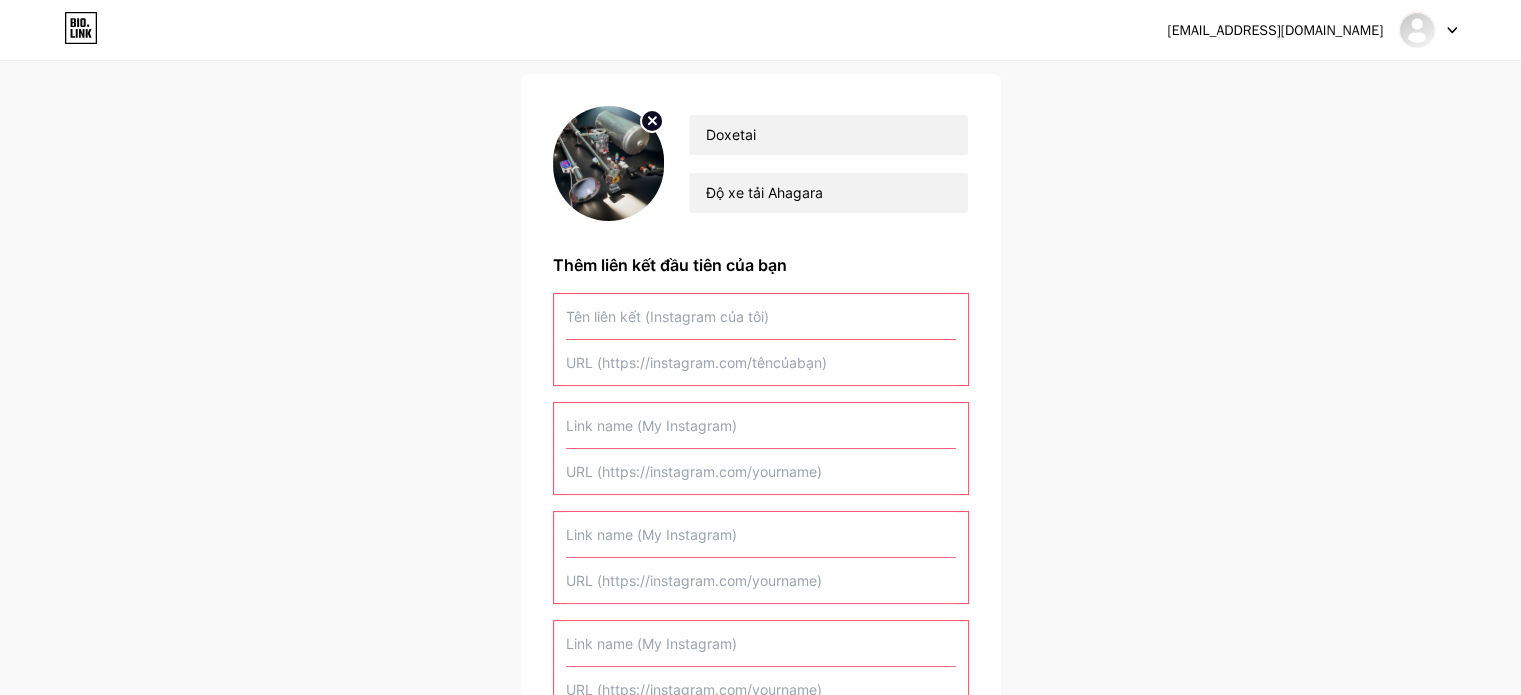 scroll, scrollTop: 556, scrollLeft: 0, axis: vertical 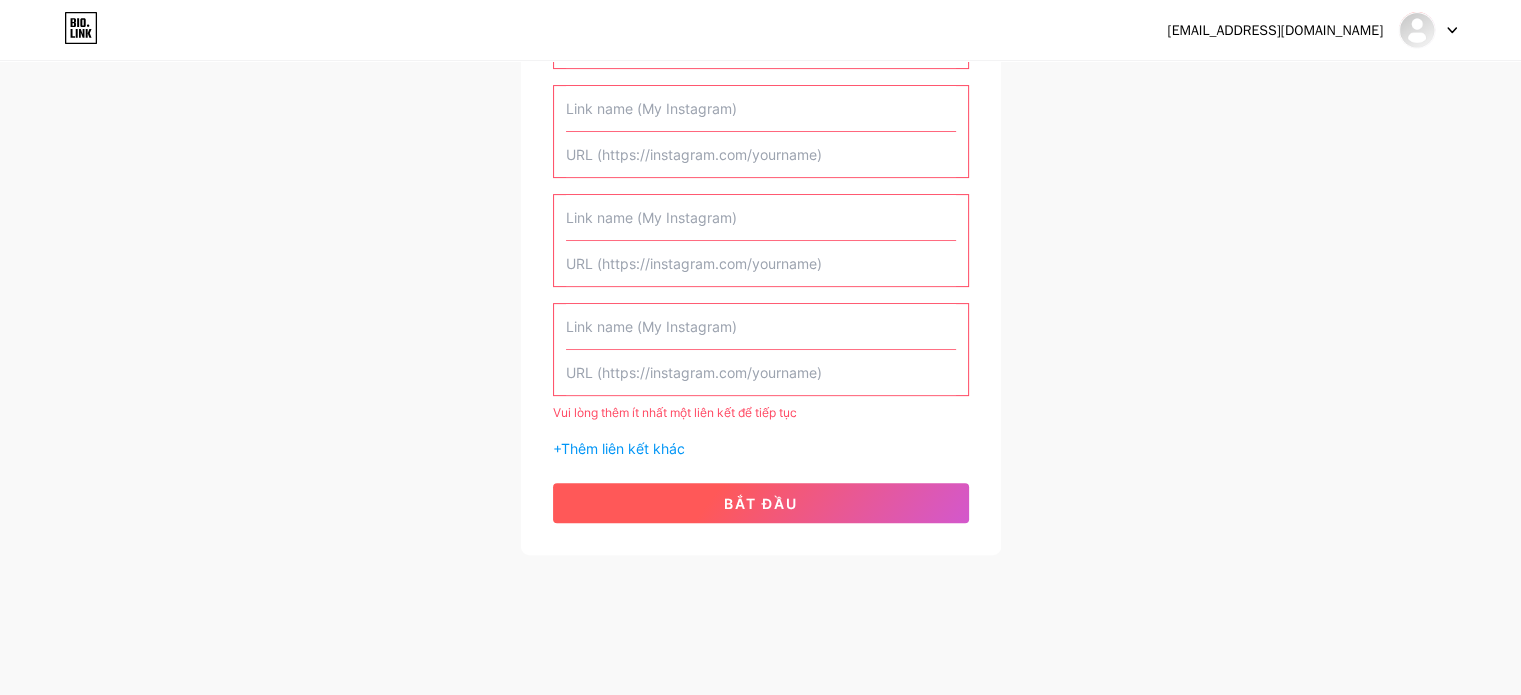 click on "bắt đầu" at bounding box center [761, 503] 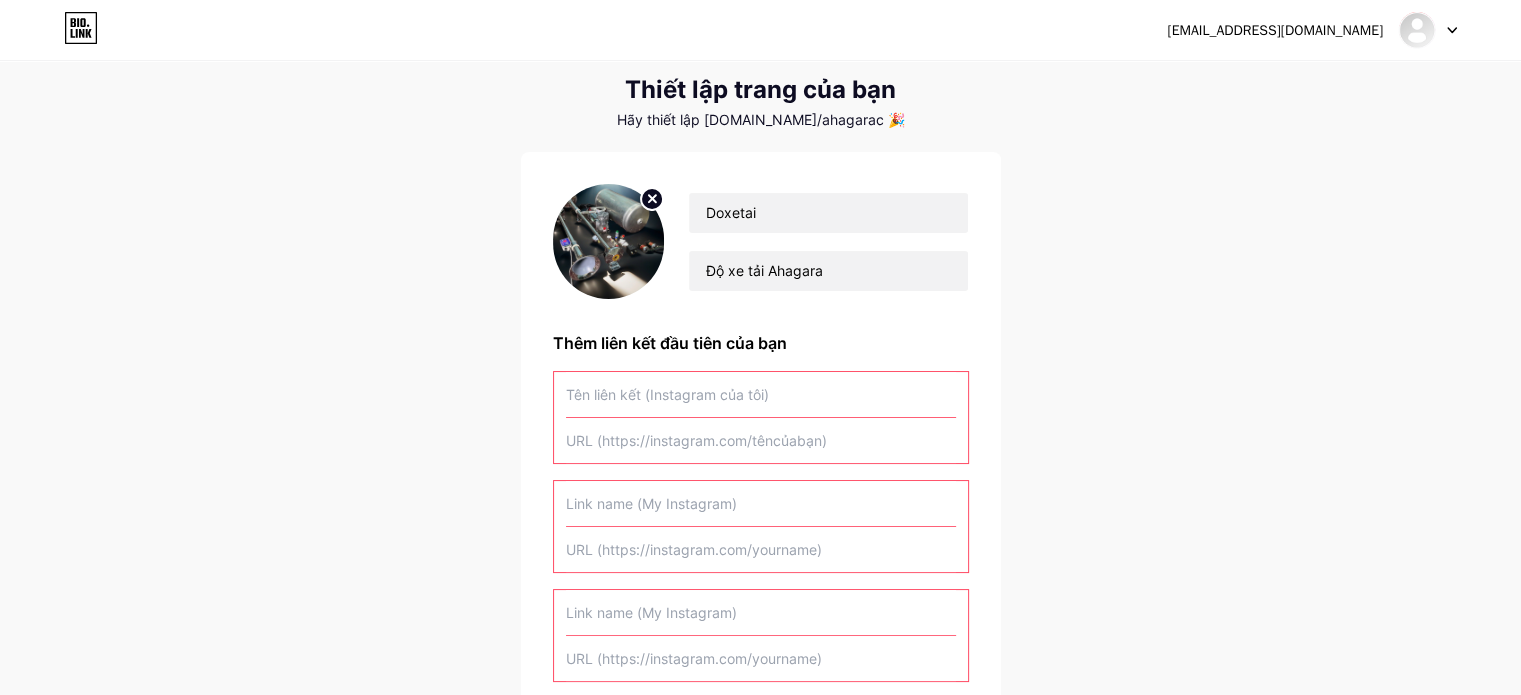 scroll, scrollTop: 0, scrollLeft: 0, axis: both 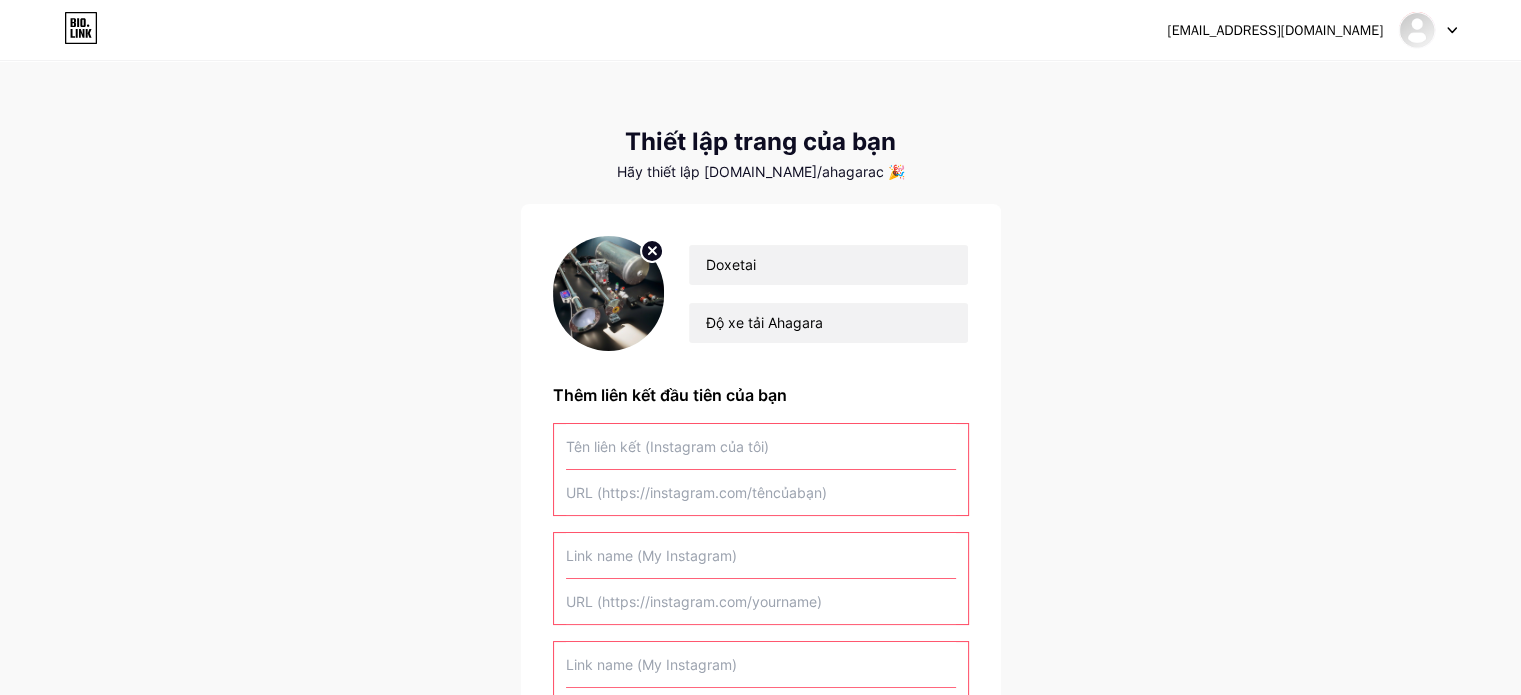 type 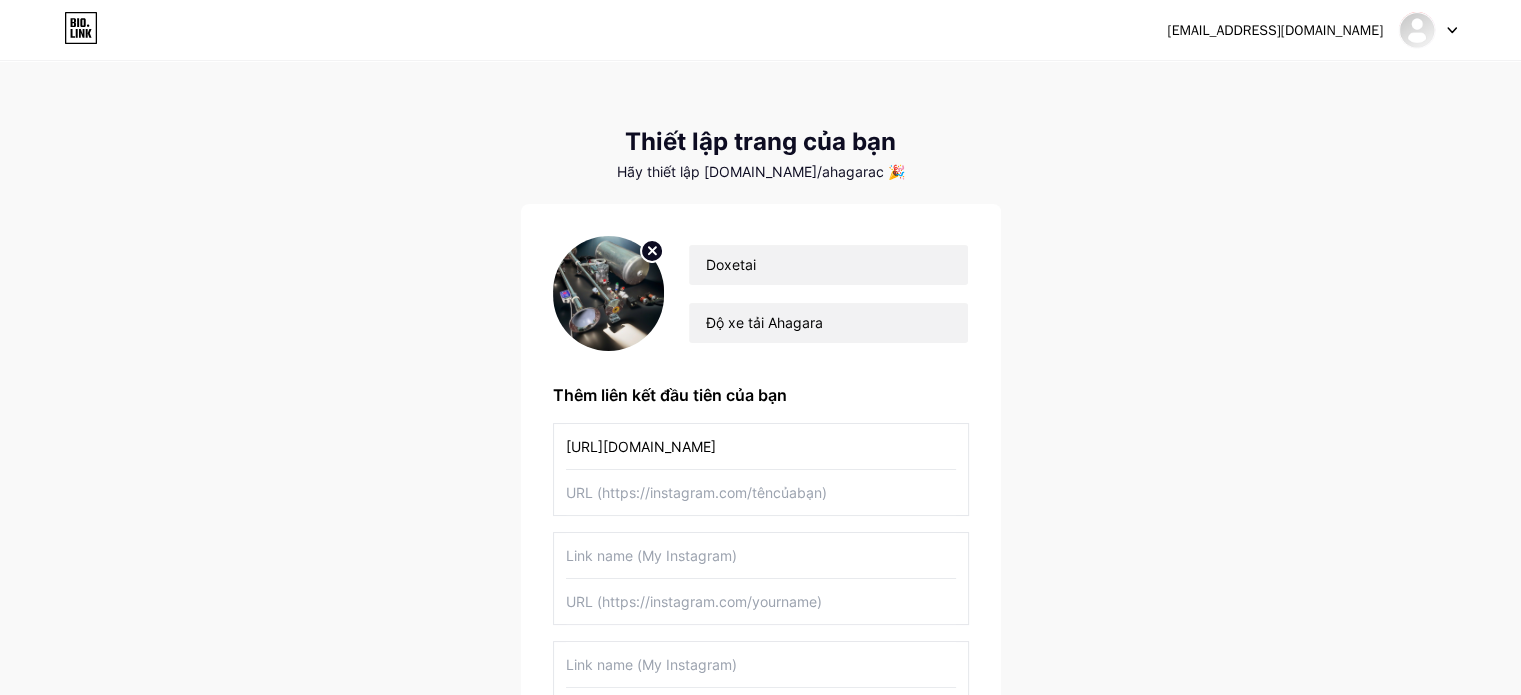 type on "[URL][DOMAIN_NAME]" 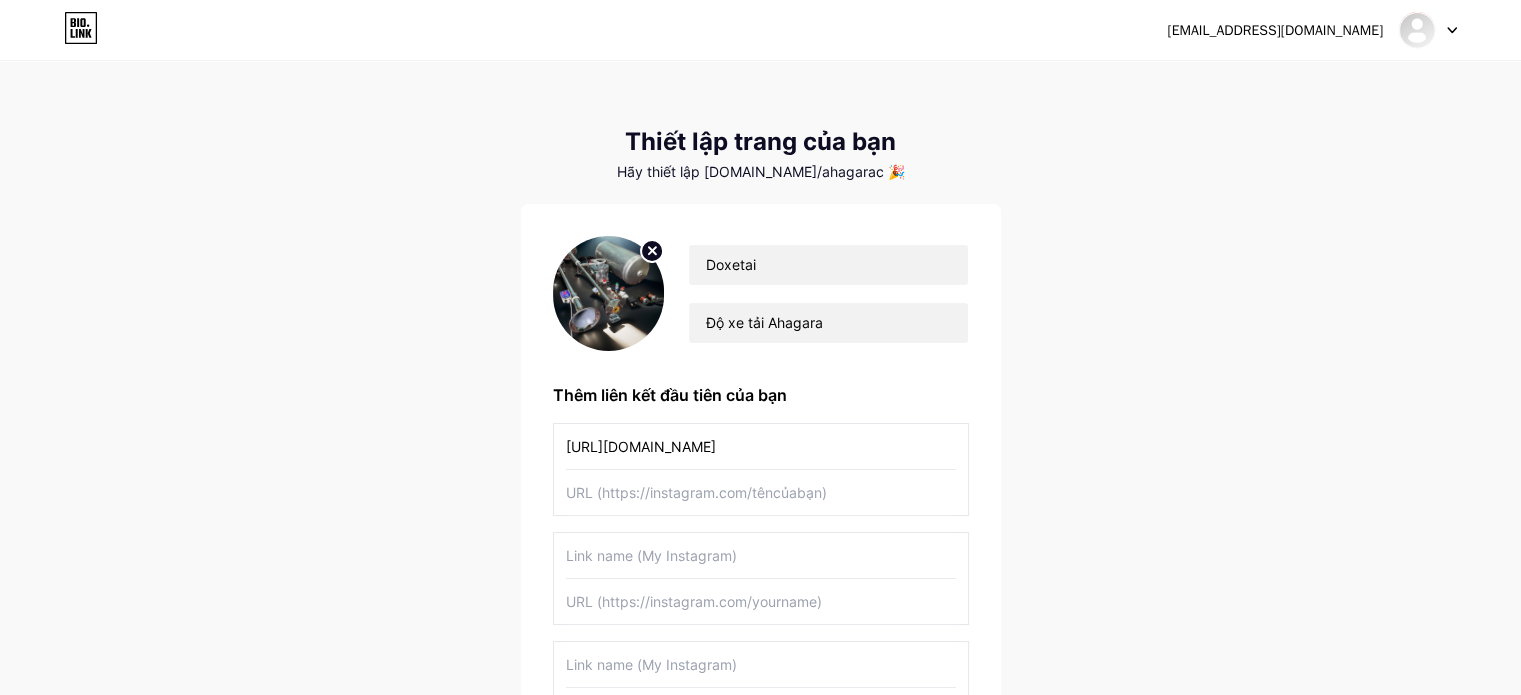 click at bounding box center [761, 492] 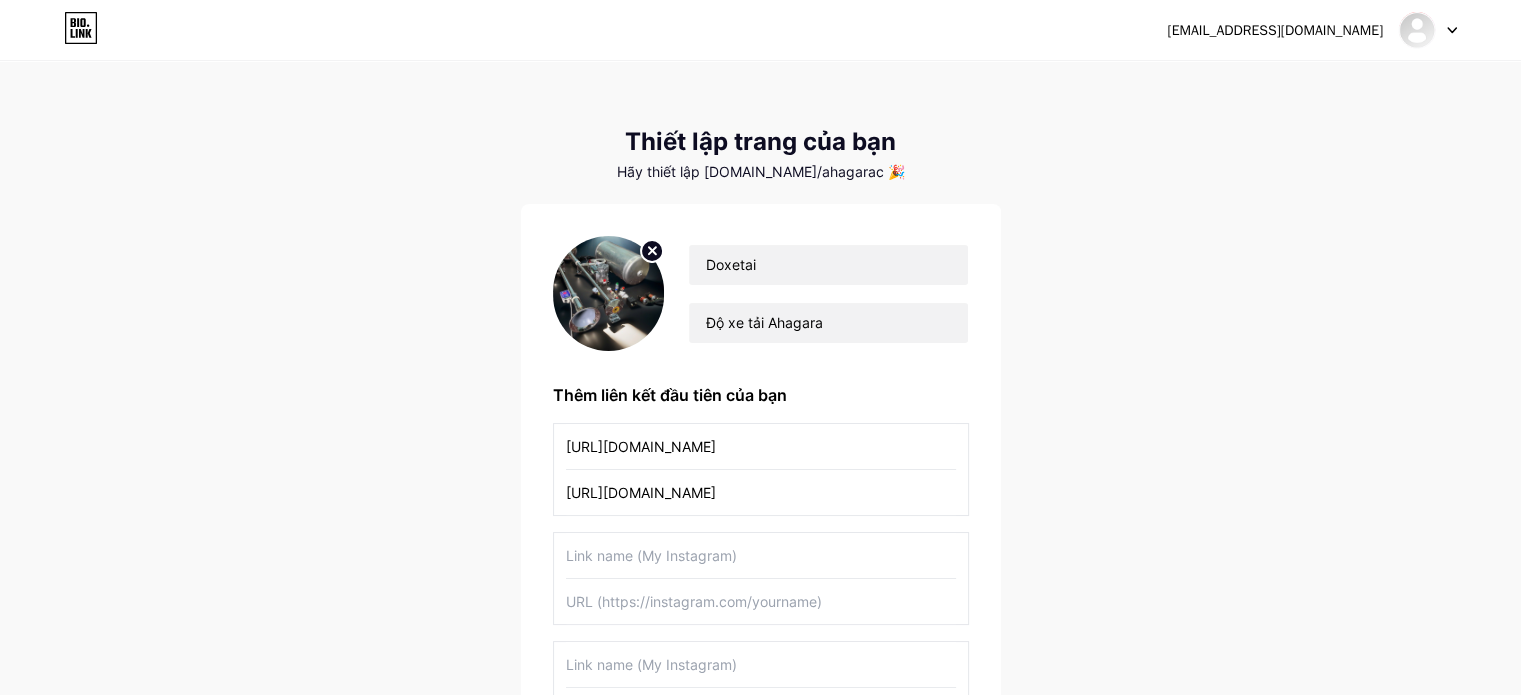 type on "[URL][DOMAIN_NAME]" 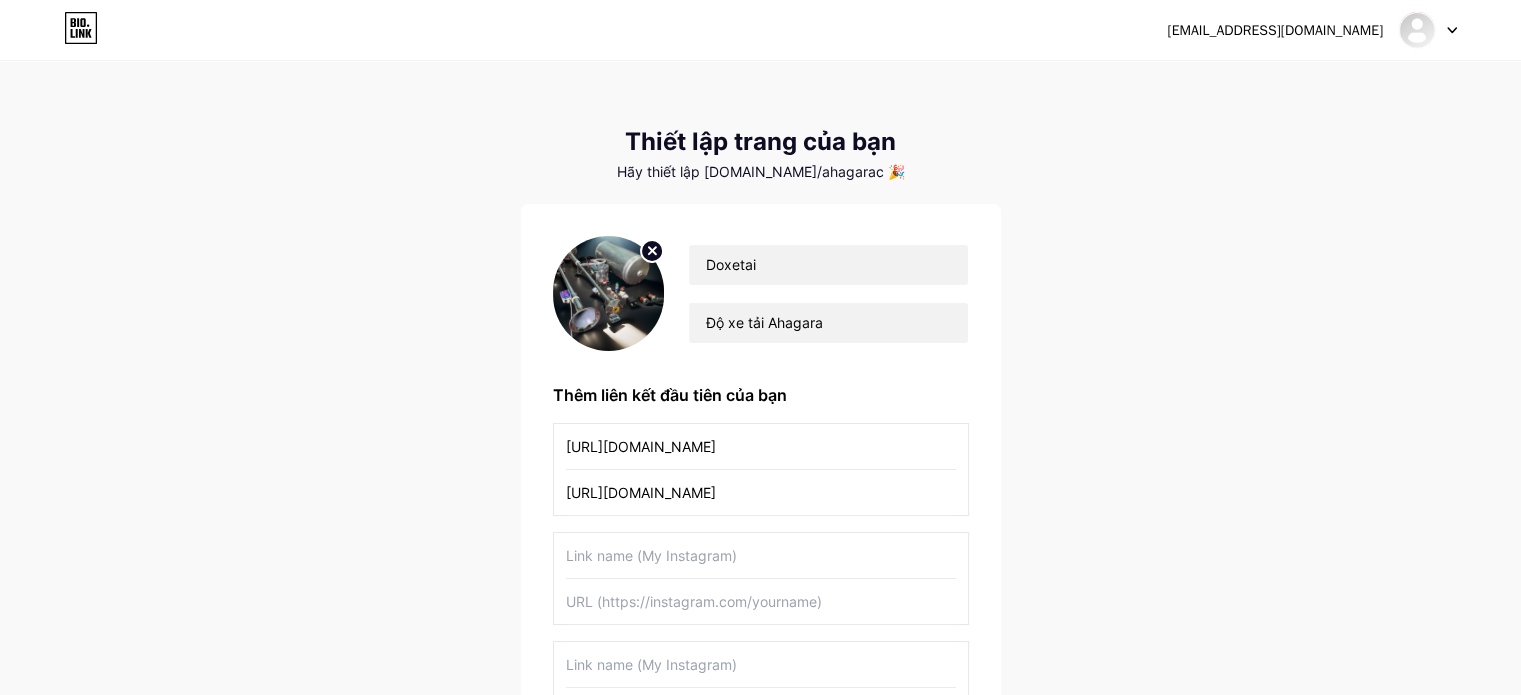 drag, startPoint x: 864, startPoint y: 491, endPoint x: 505, endPoint y: 491, distance: 359 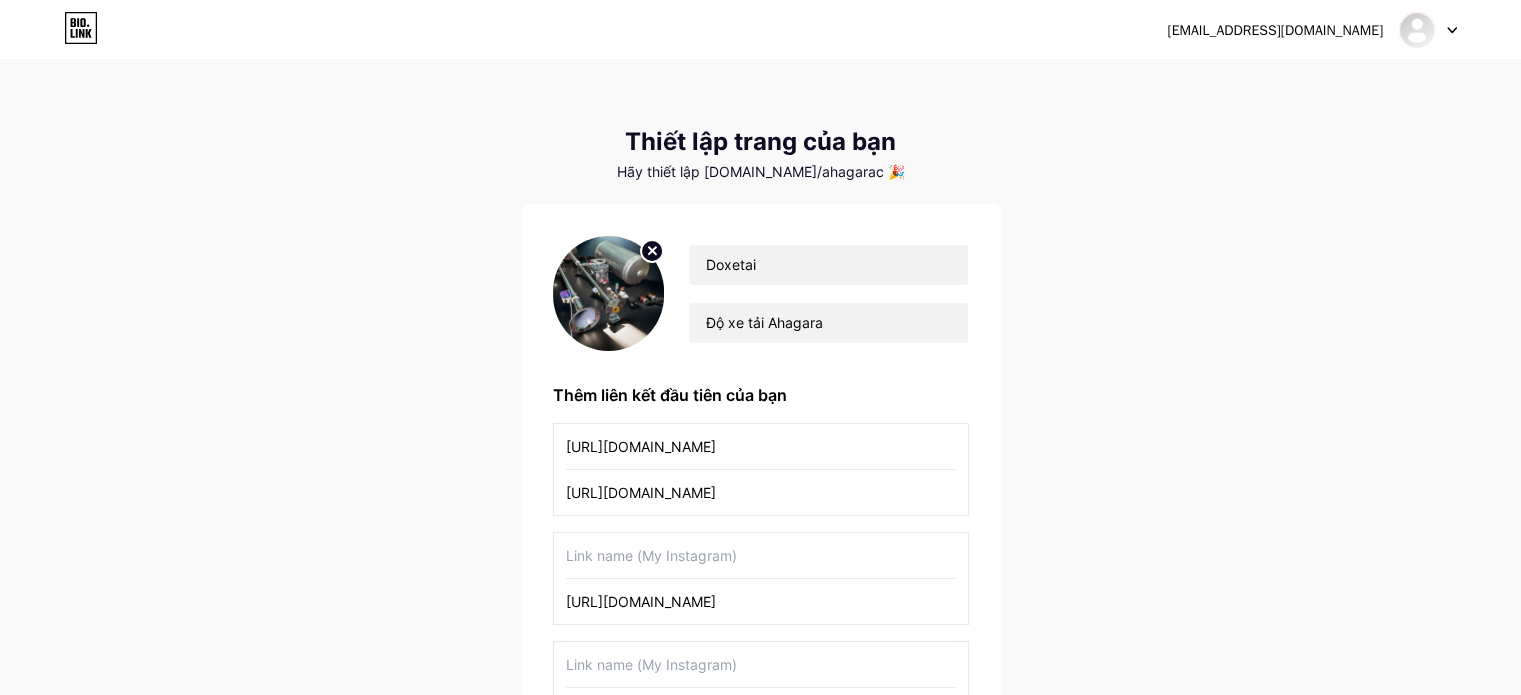 type on "[URL][DOMAIN_NAME]" 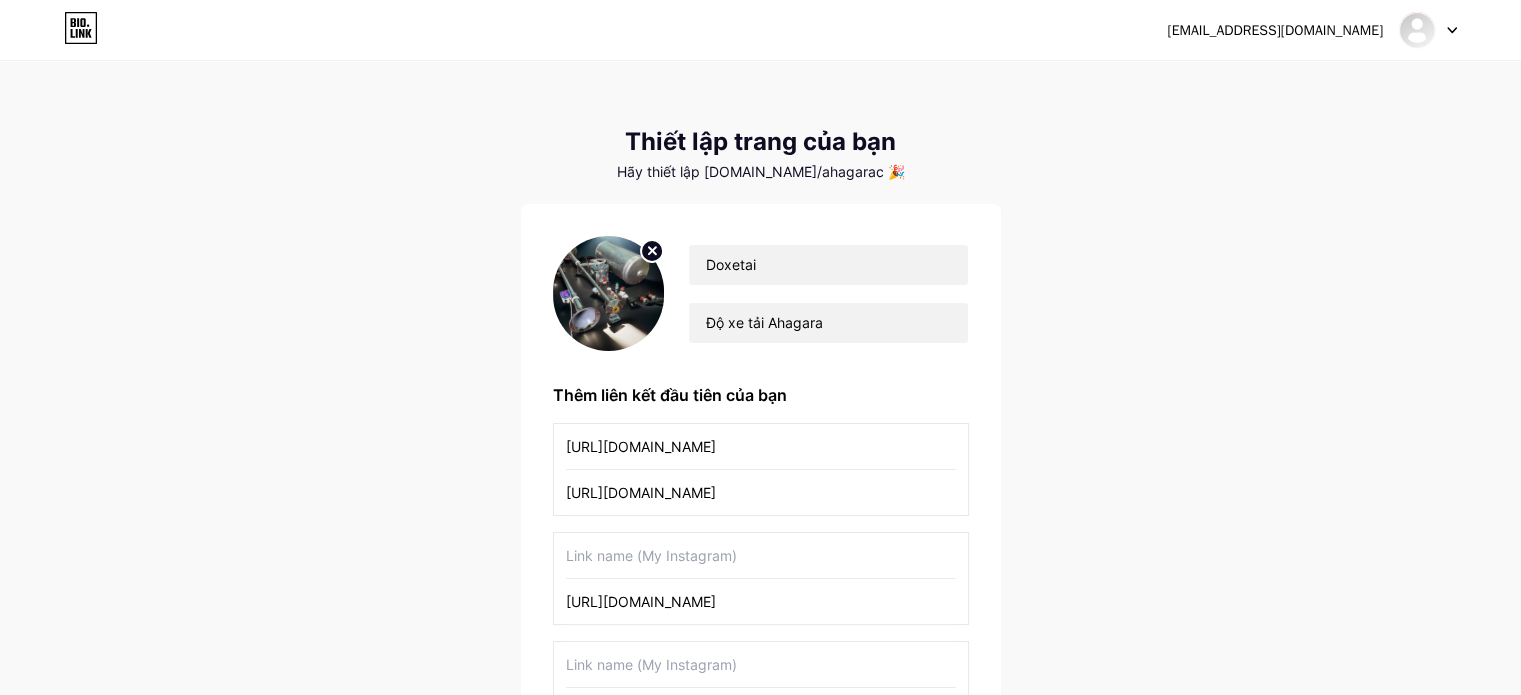drag, startPoint x: 852, startPoint y: 502, endPoint x: 500, endPoint y: 487, distance: 352.31946 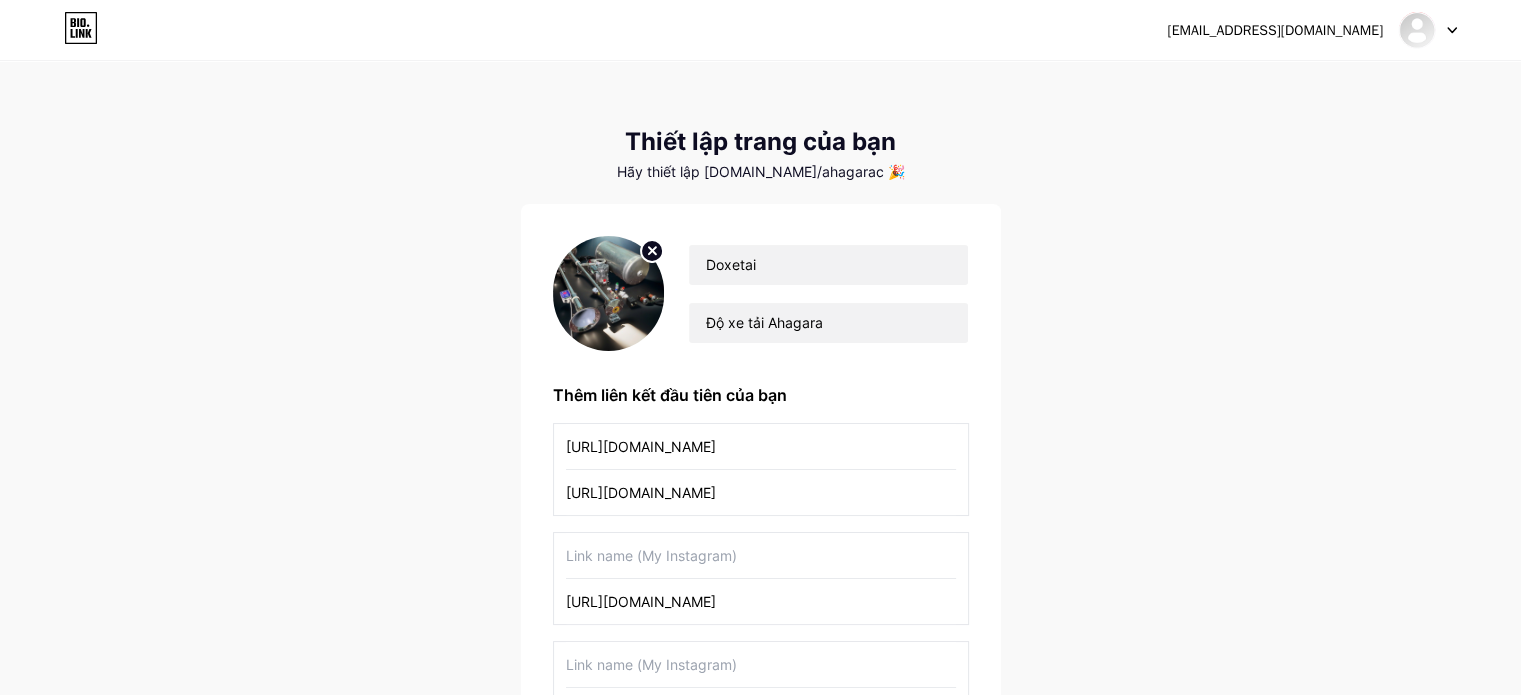 drag, startPoint x: 742, startPoint y: 443, endPoint x: 363, endPoint y: 448, distance: 379.033 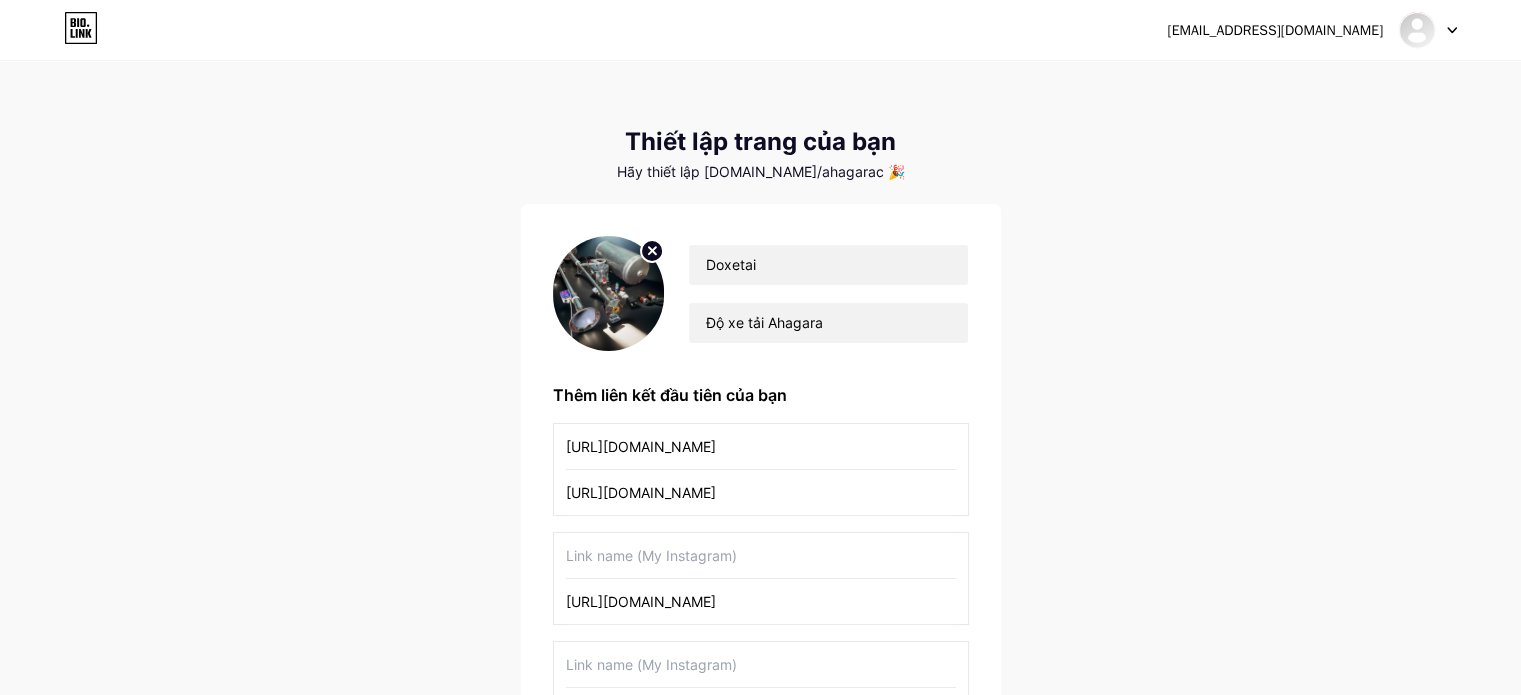 type on "[URL][DOMAIN_NAME]" 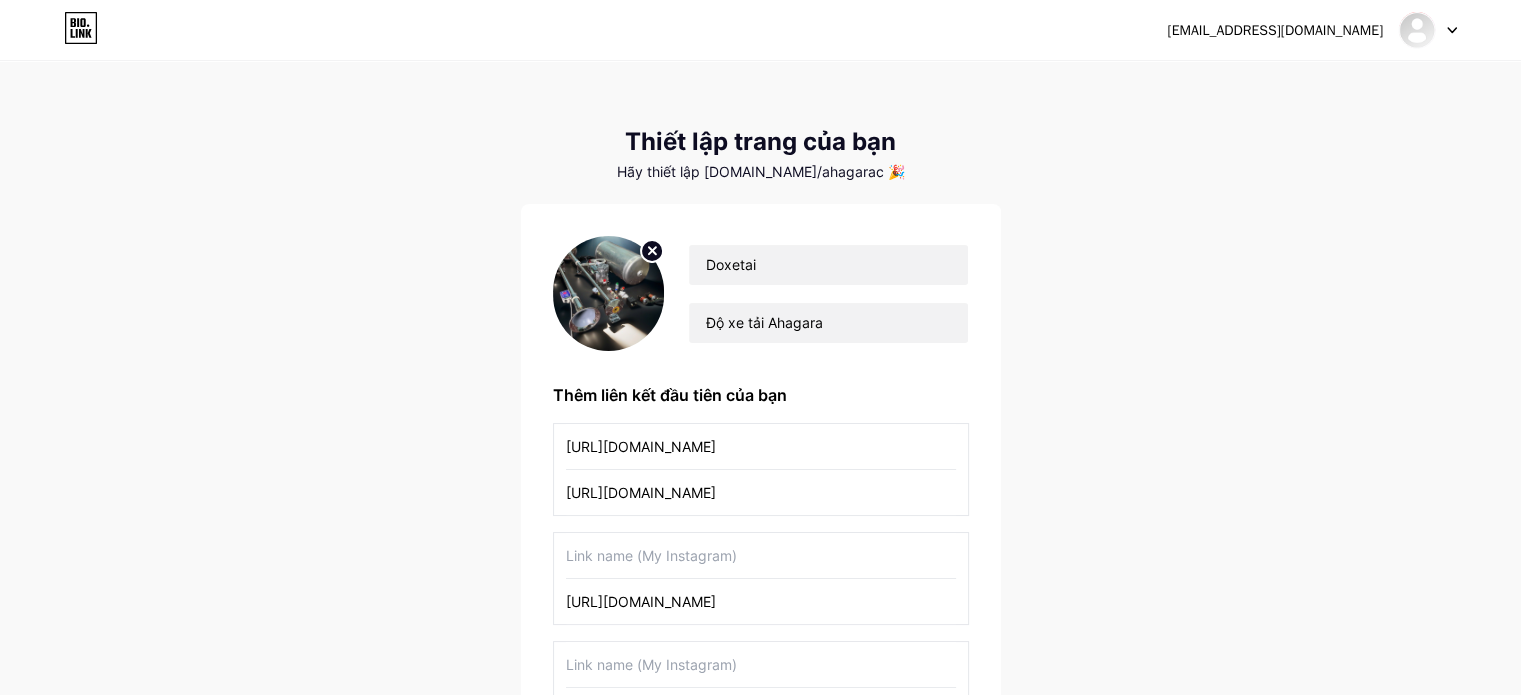 drag, startPoint x: 730, startPoint y: 443, endPoint x: 461, endPoint y: 446, distance: 269.01672 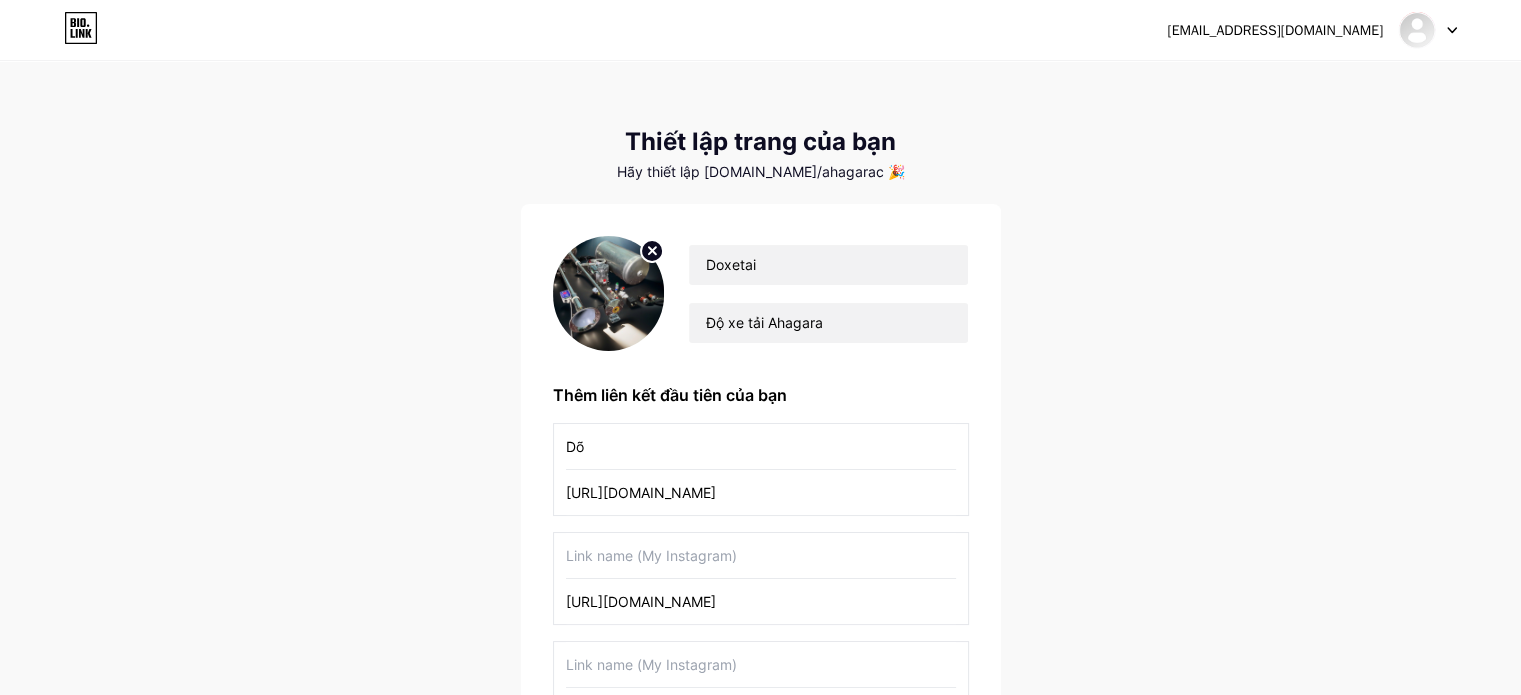 type on "D" 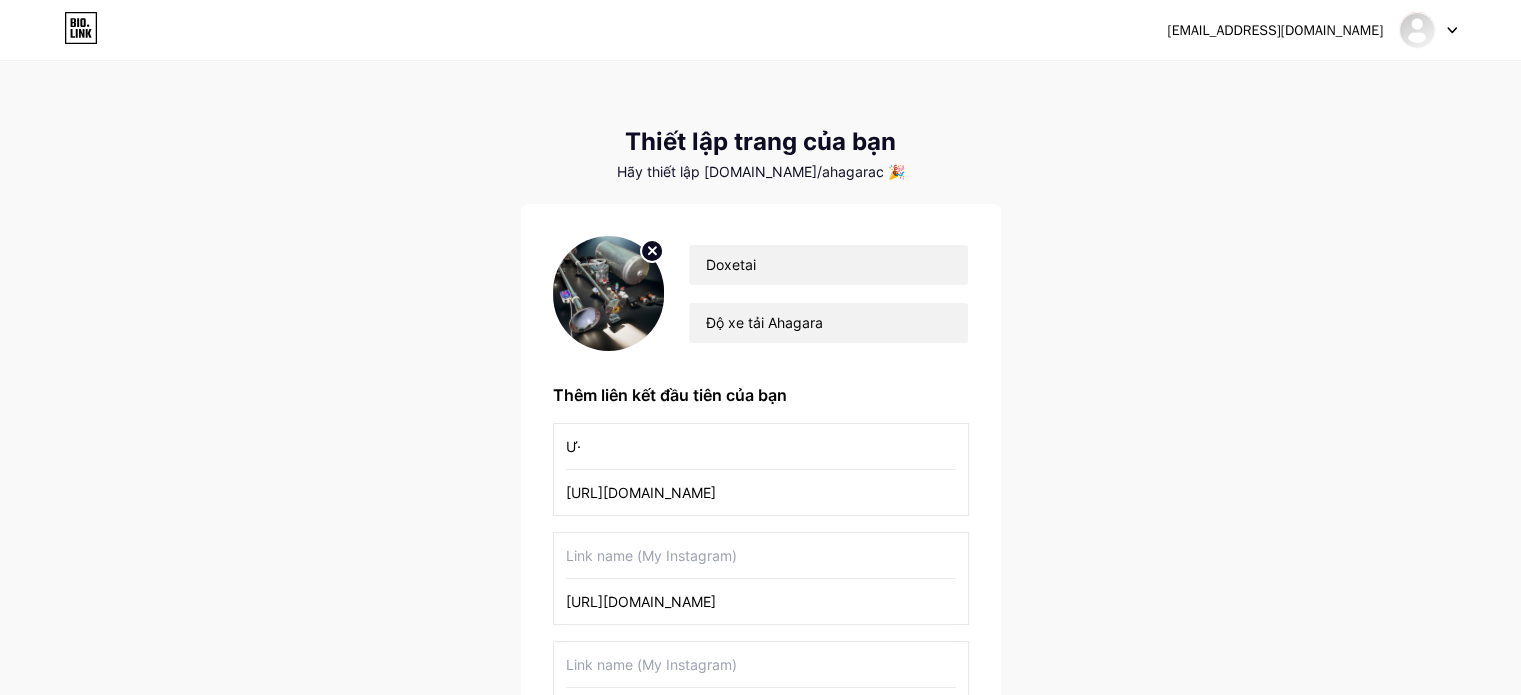 type on "Ư" 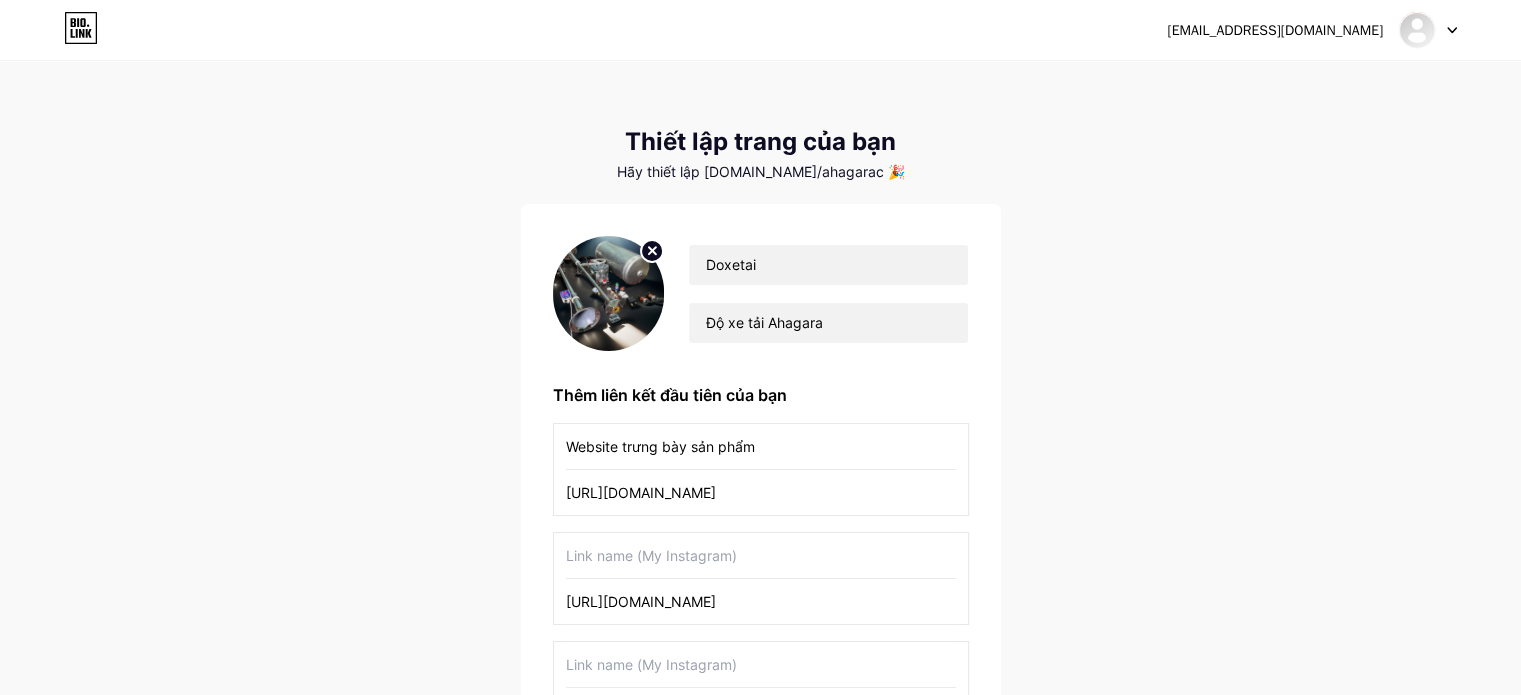 type on "Website trưng bày sản phẩm" 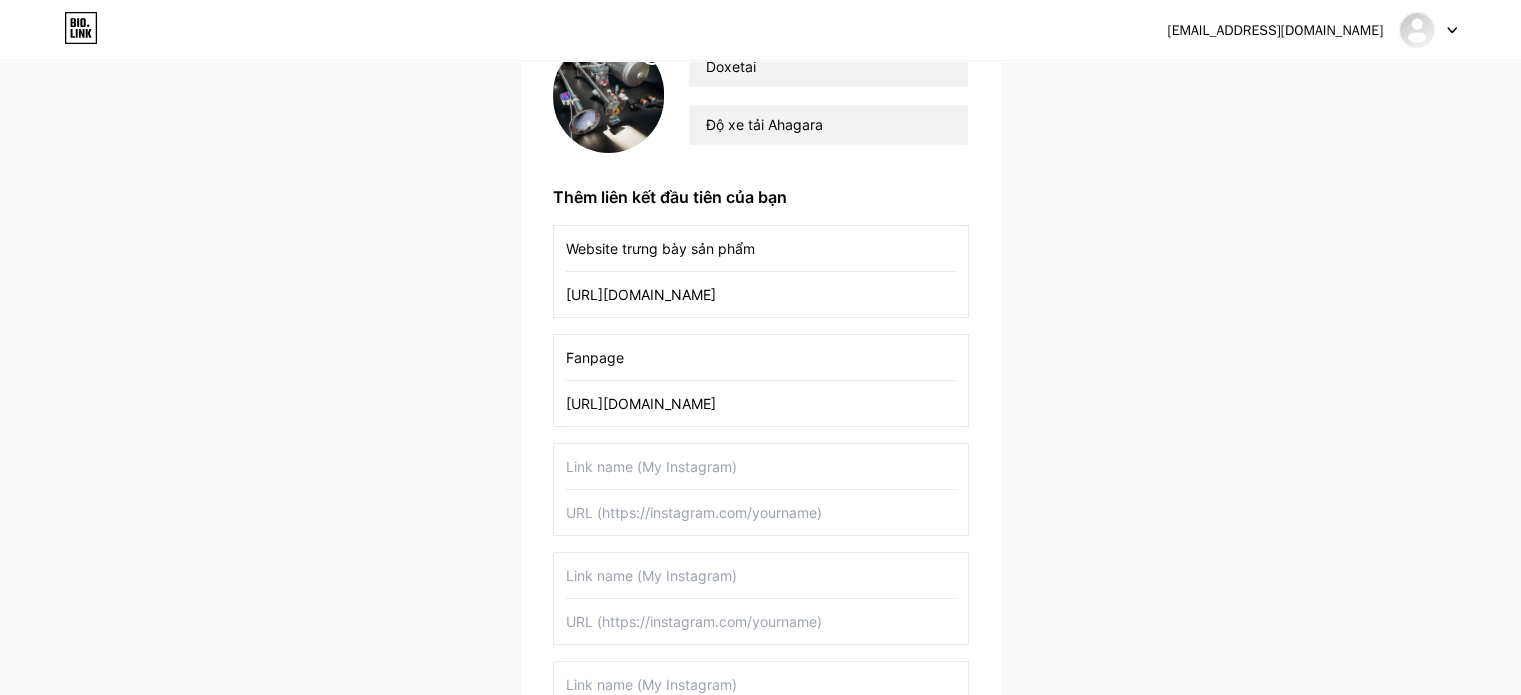 scroll, scrollTop: 200, scrollLeft: 0, axis: vertical 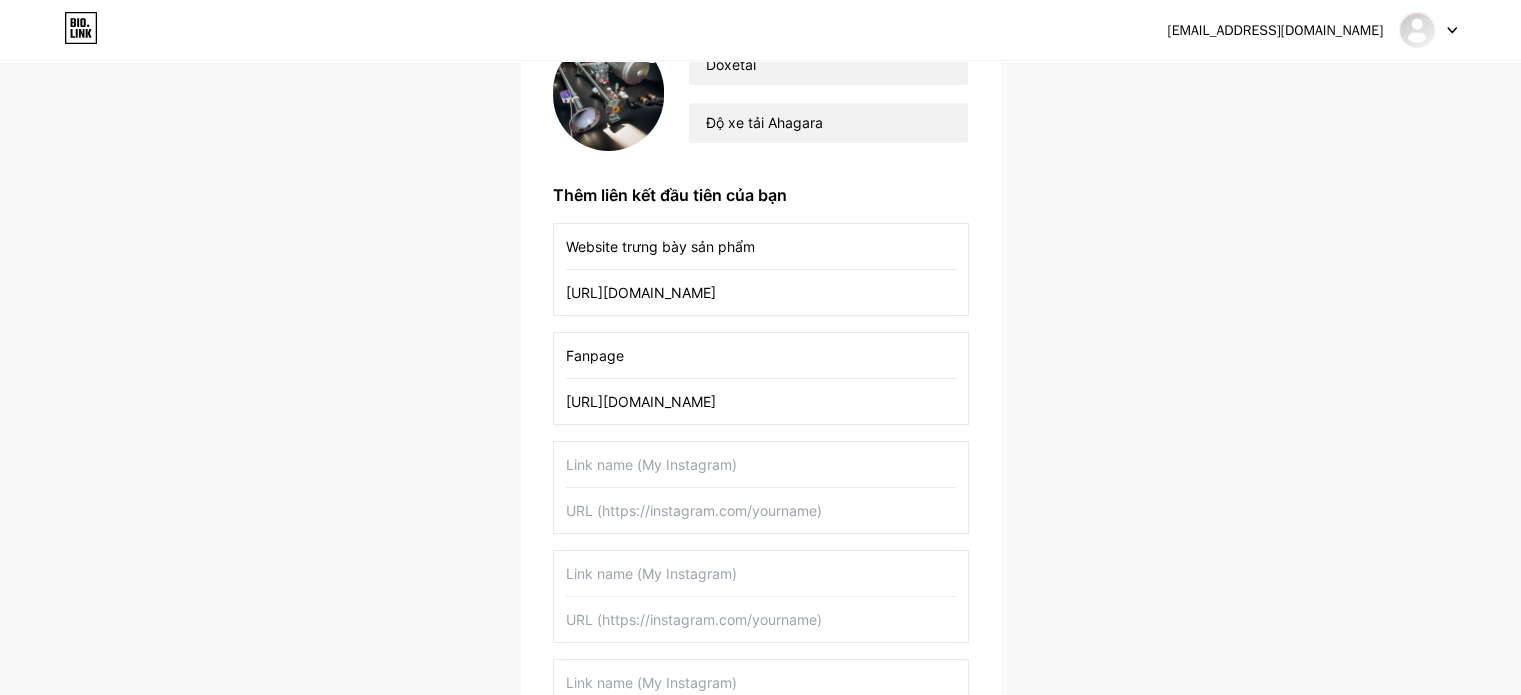 type on "Fanpage" 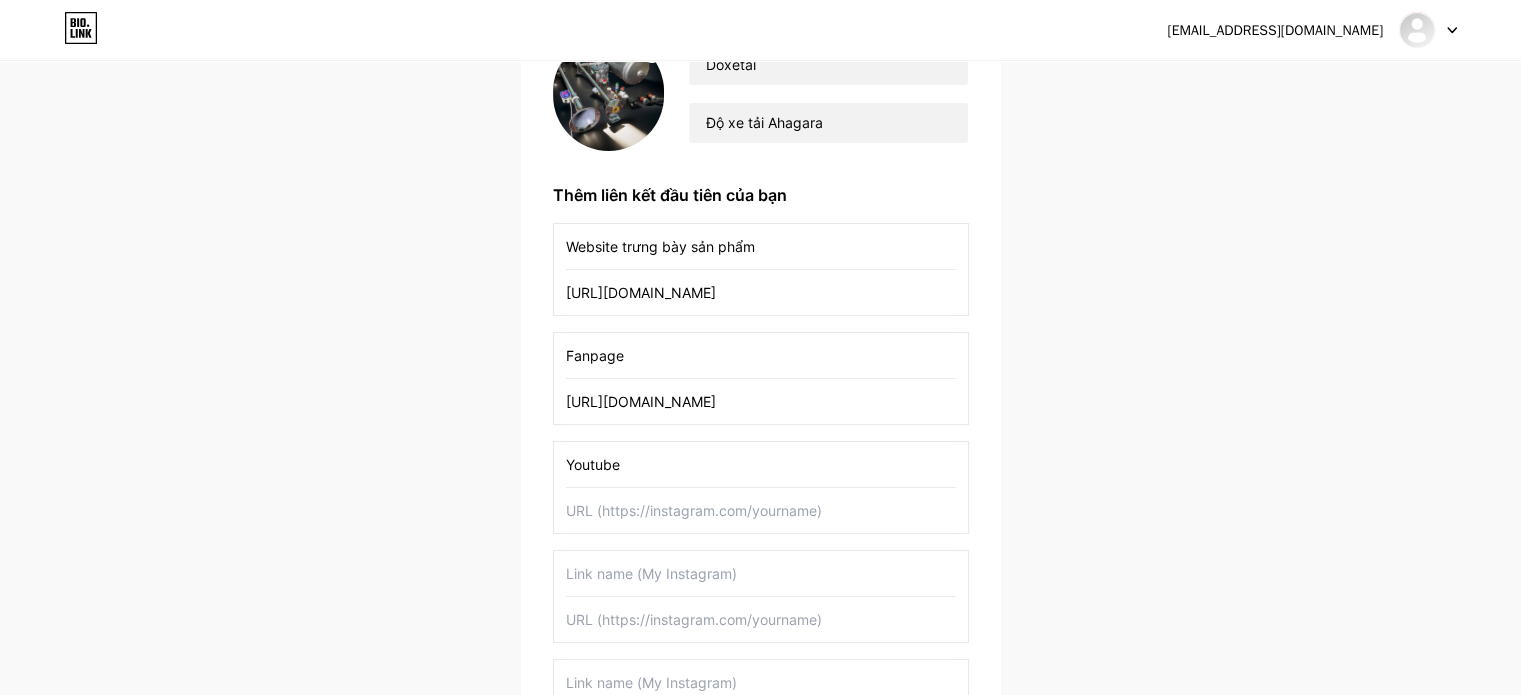 type on "Youtube" 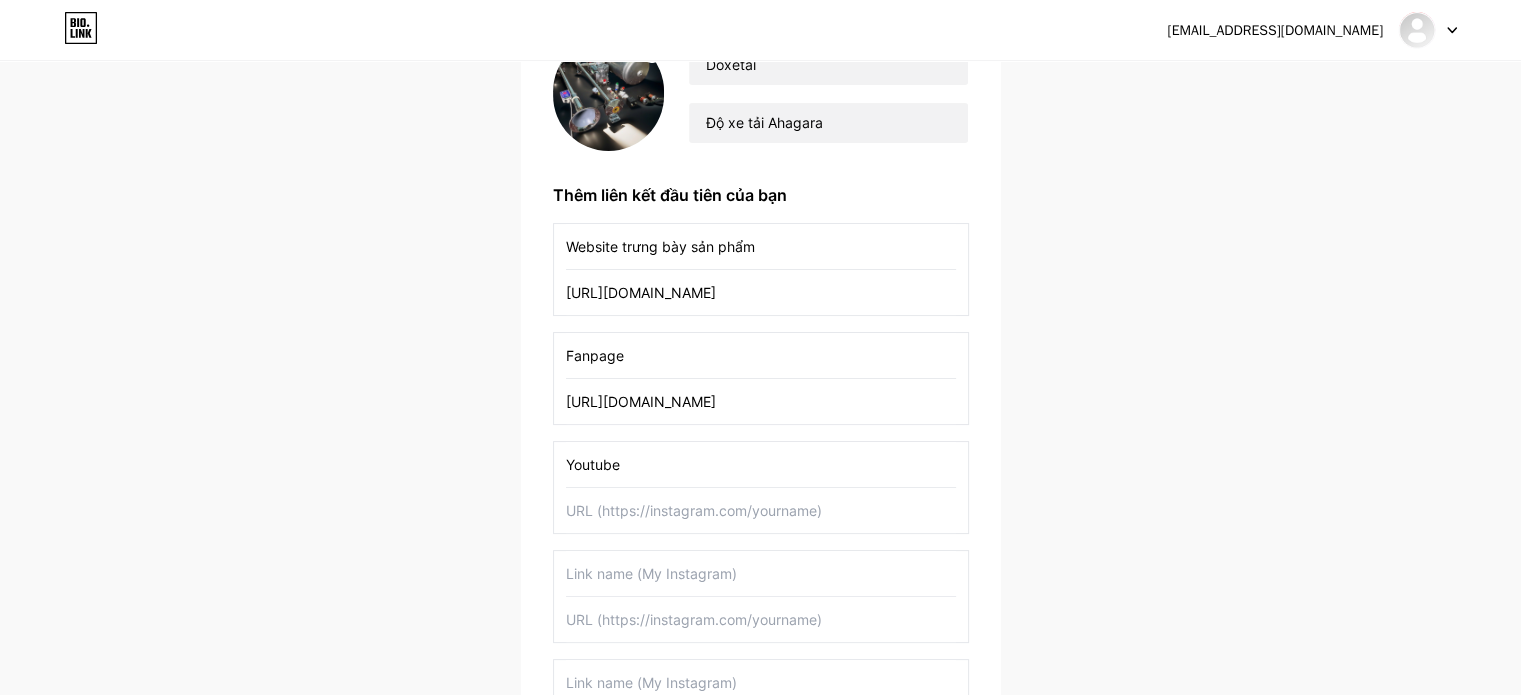 click at bounding box center (761, 510) 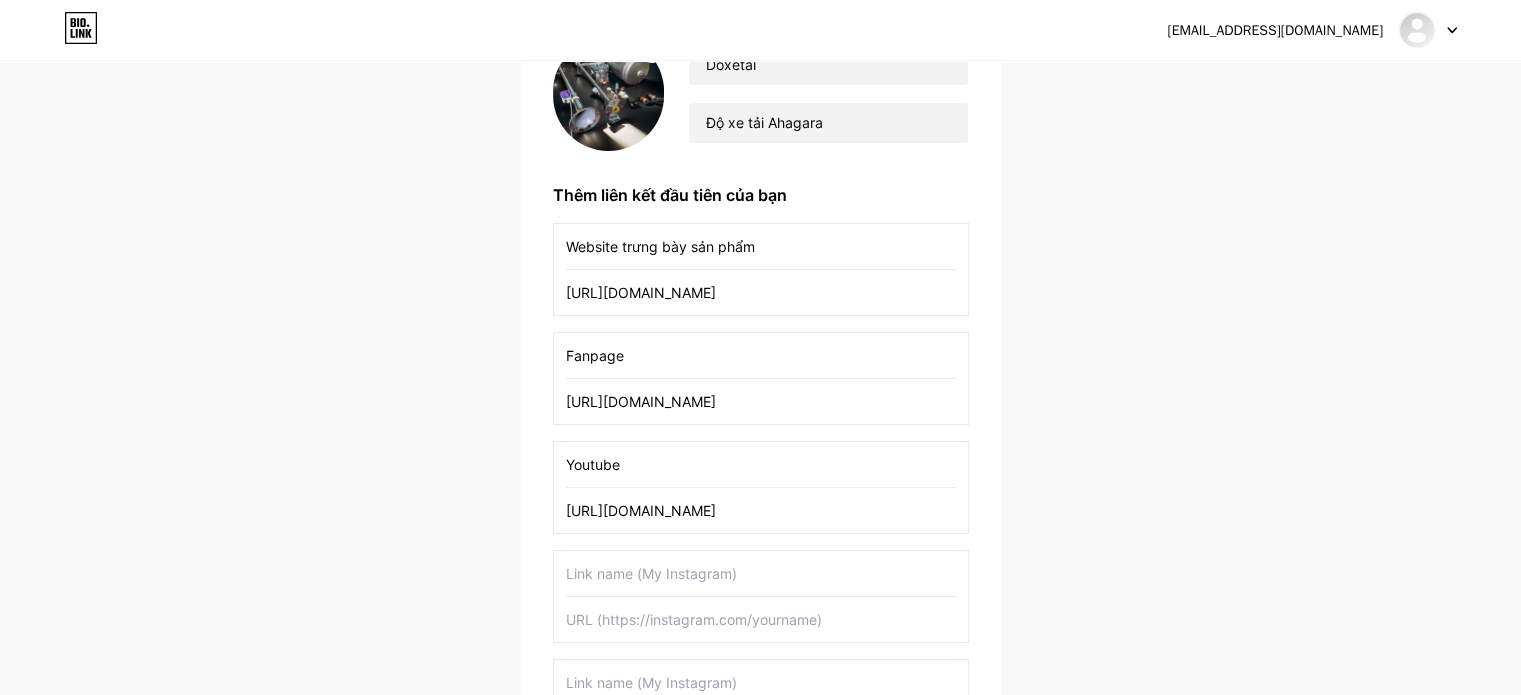 type on "[URL][DOMAIN_NAME]" 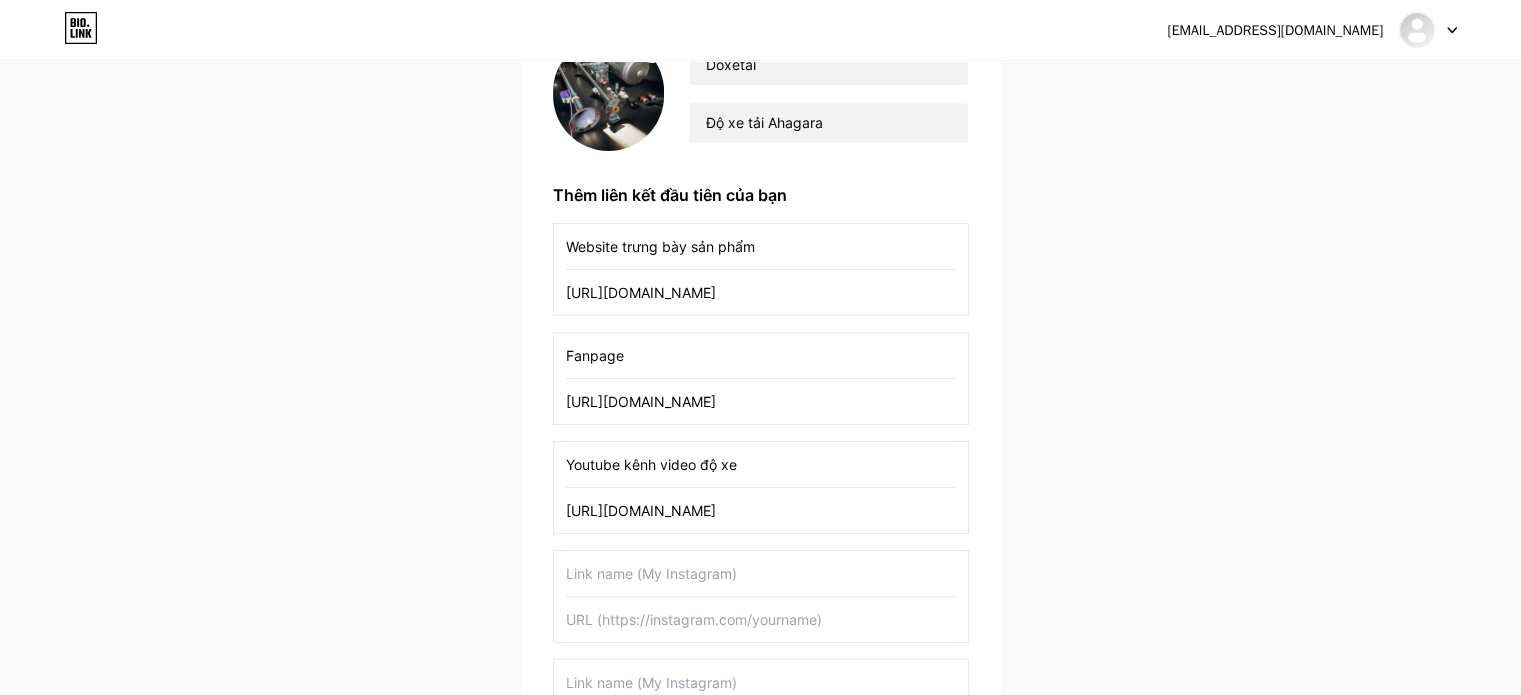 type on "Youtube kênh video độ xe" 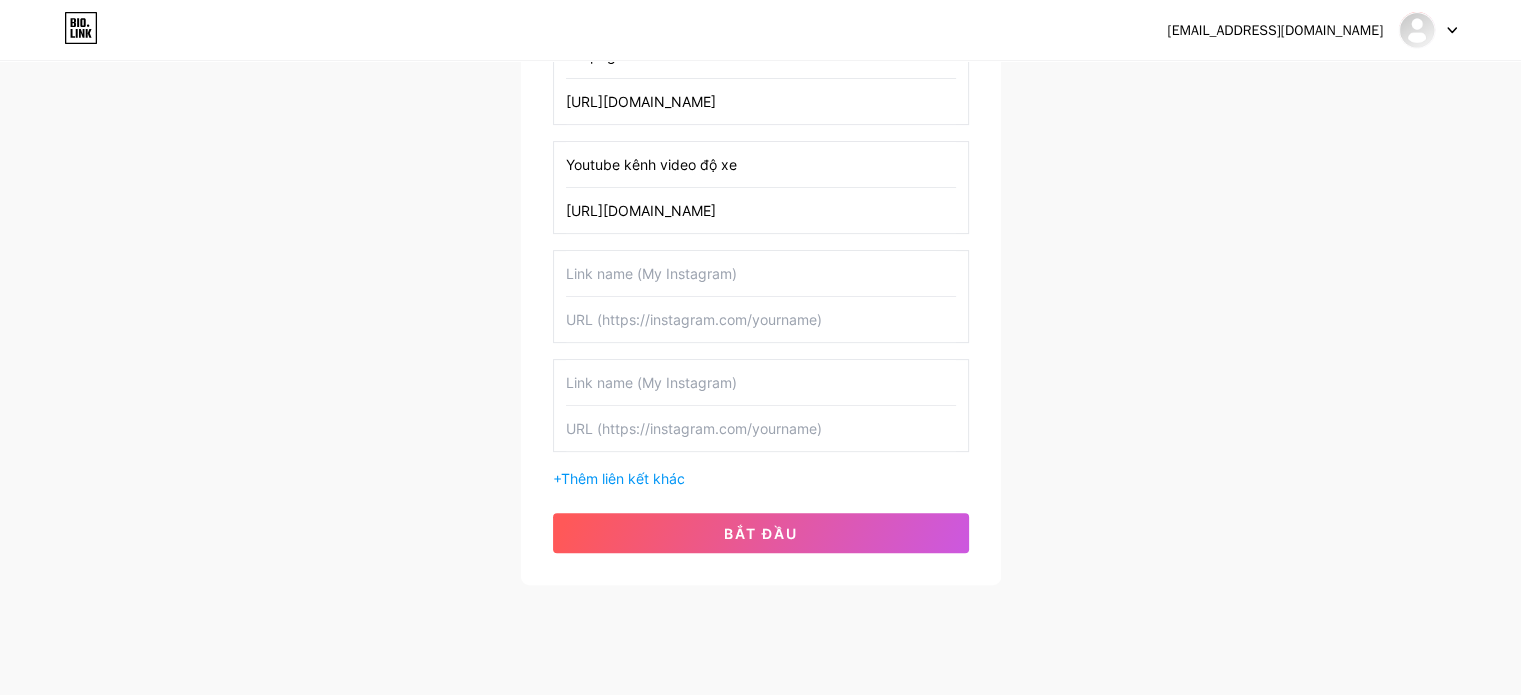 click on "bắt đầu" at bounding box center [761, 533] 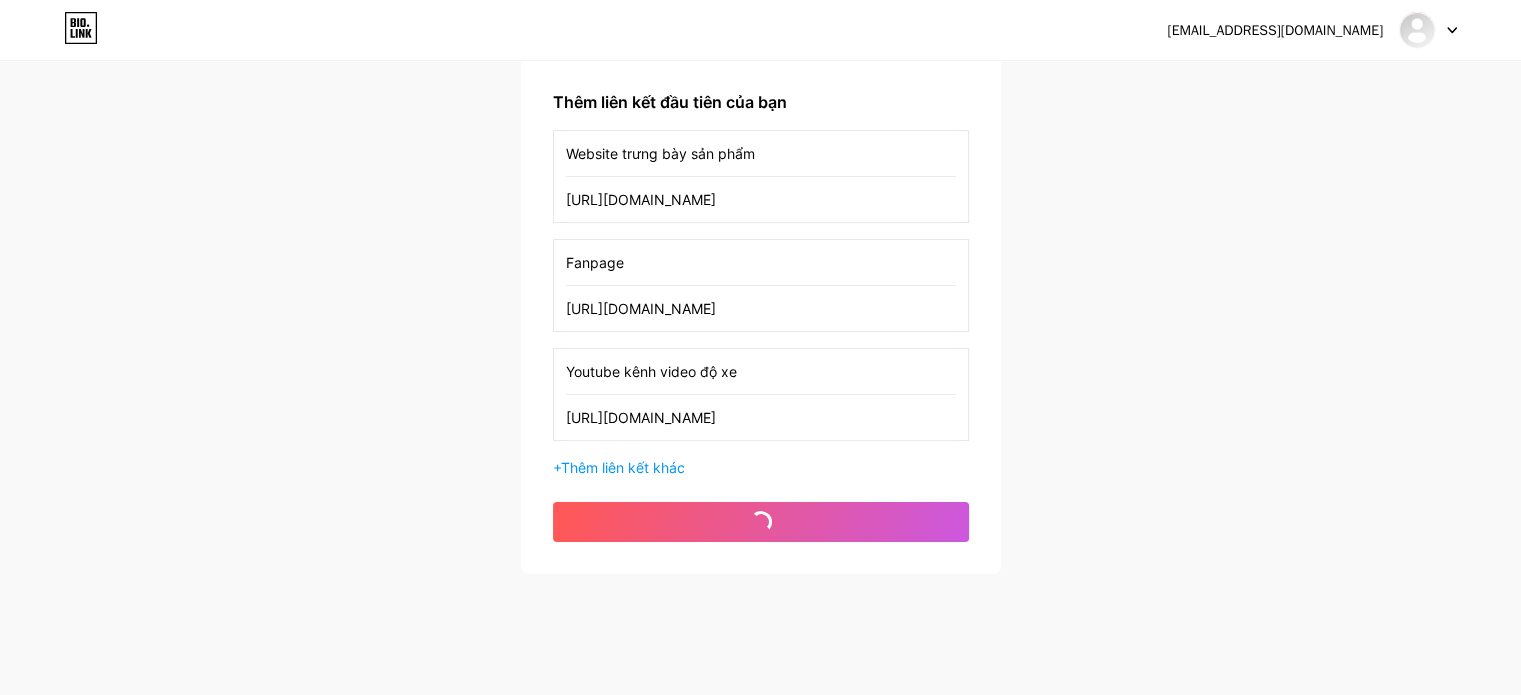 scroll, scrollTop: 300, scrollLeft: 0, axis: vertical 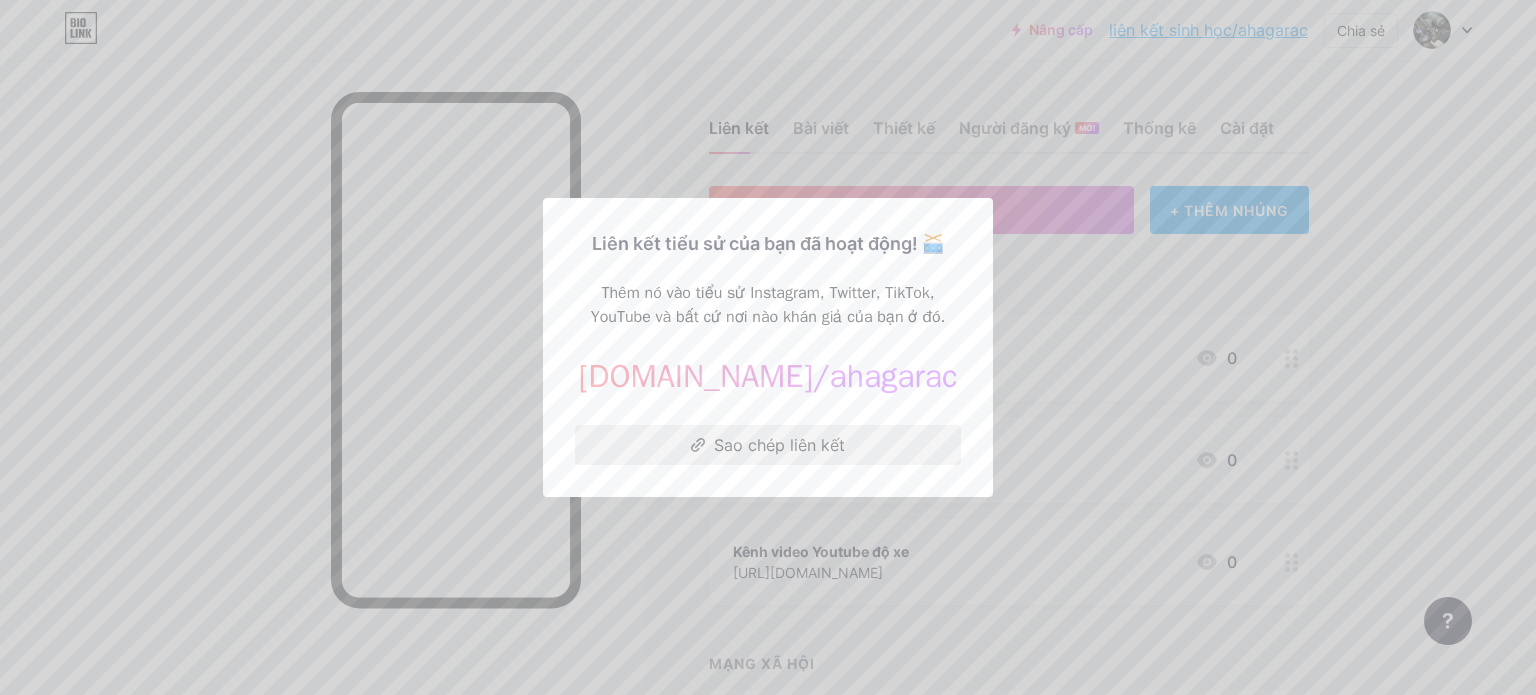 click on "Sao chép liên kết" at bounding box center [779, 445] 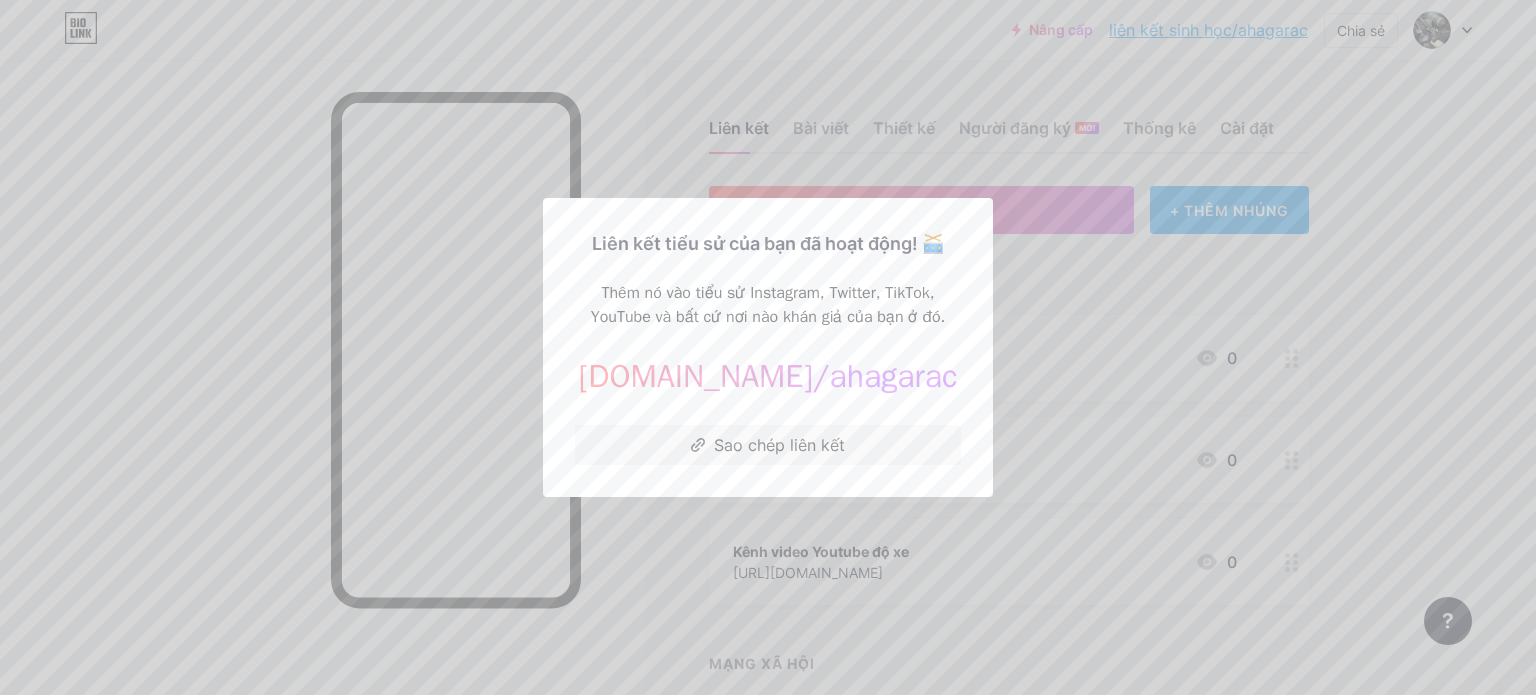 click at bounding box center [768, 347] 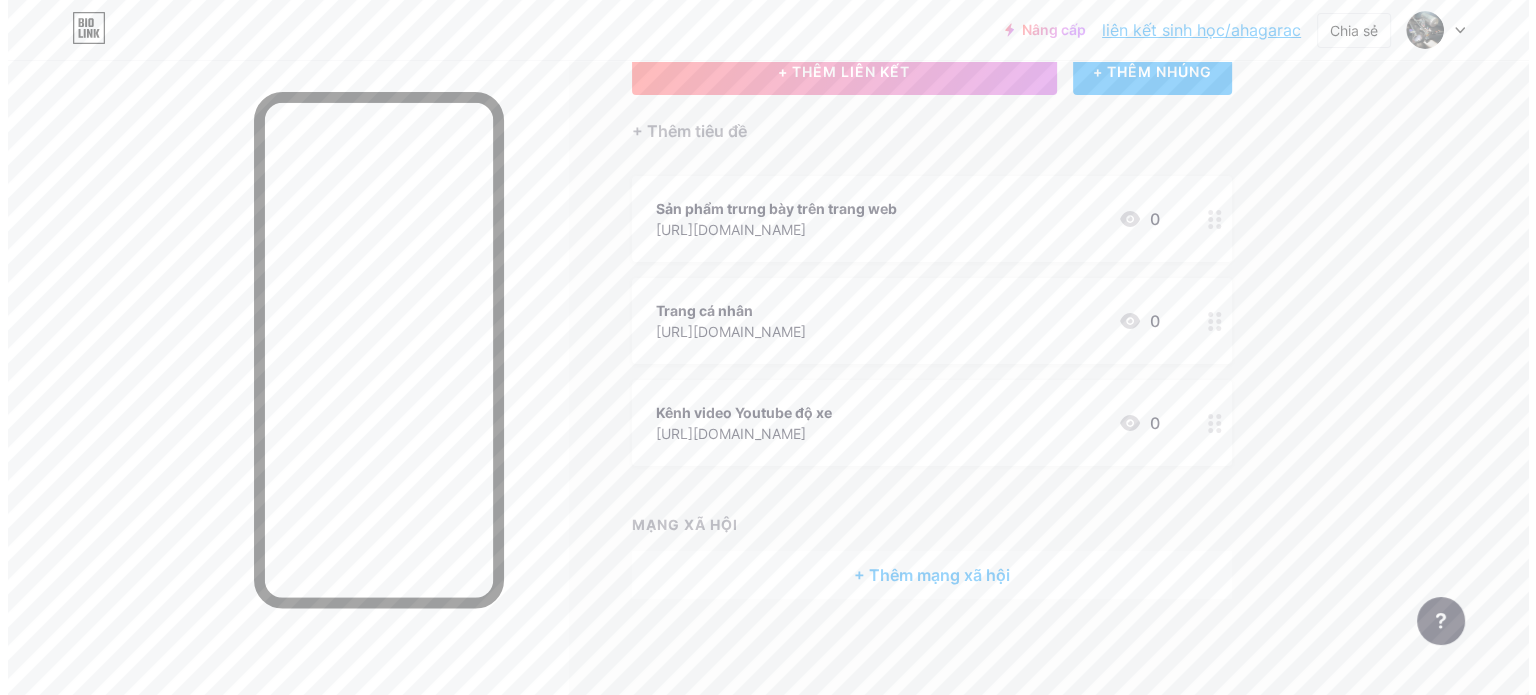 scroll, scrollTop: 141, scrollLeft: 0, axis: vertical 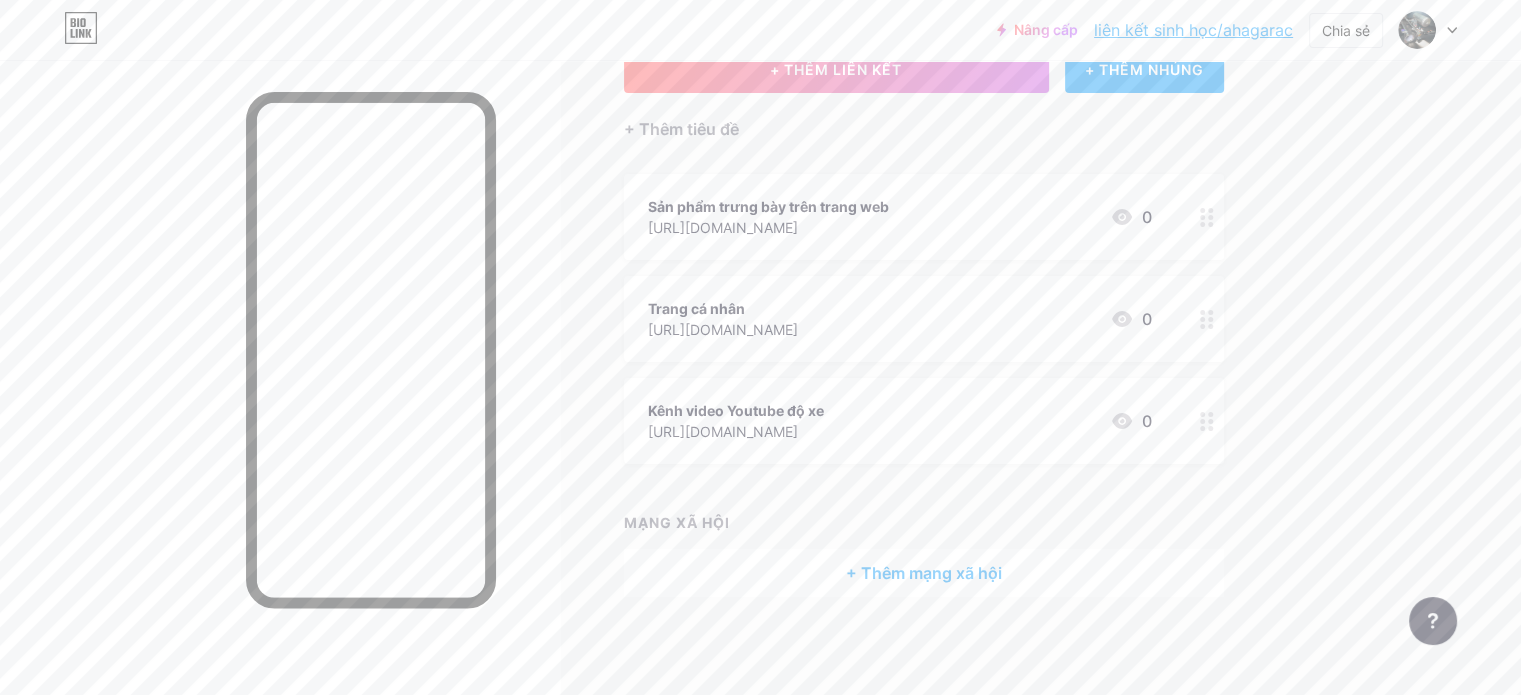 click on "Kênh video Youtube độ xe" at bounding box center [736, 410] 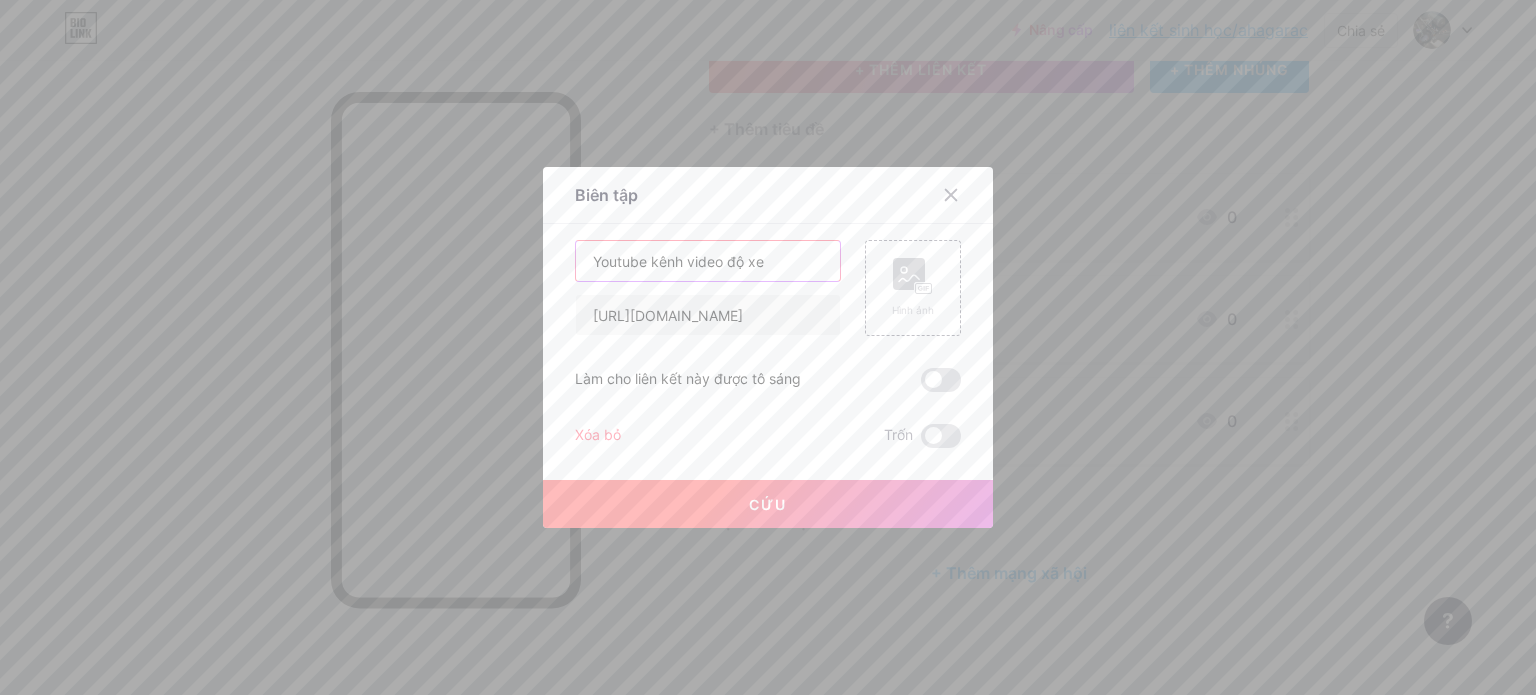 drag, startPoint x: 649, startPoint y: 259, endPoint x: 561, endPoint y: 263, distance: 88.09086 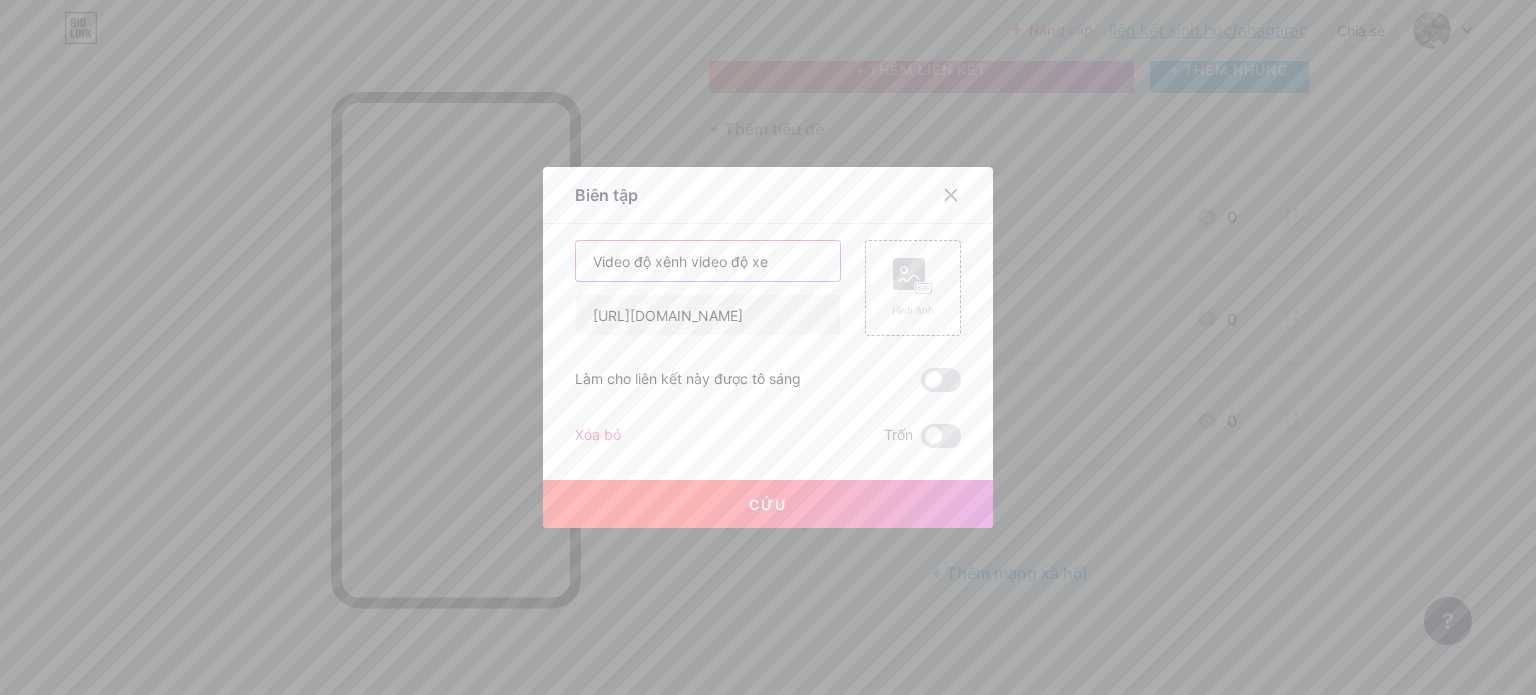 drag, startPoint x: 796, startPoint y: 265, endPoint x: 647, endPoint y: 267, distance: 149.01343 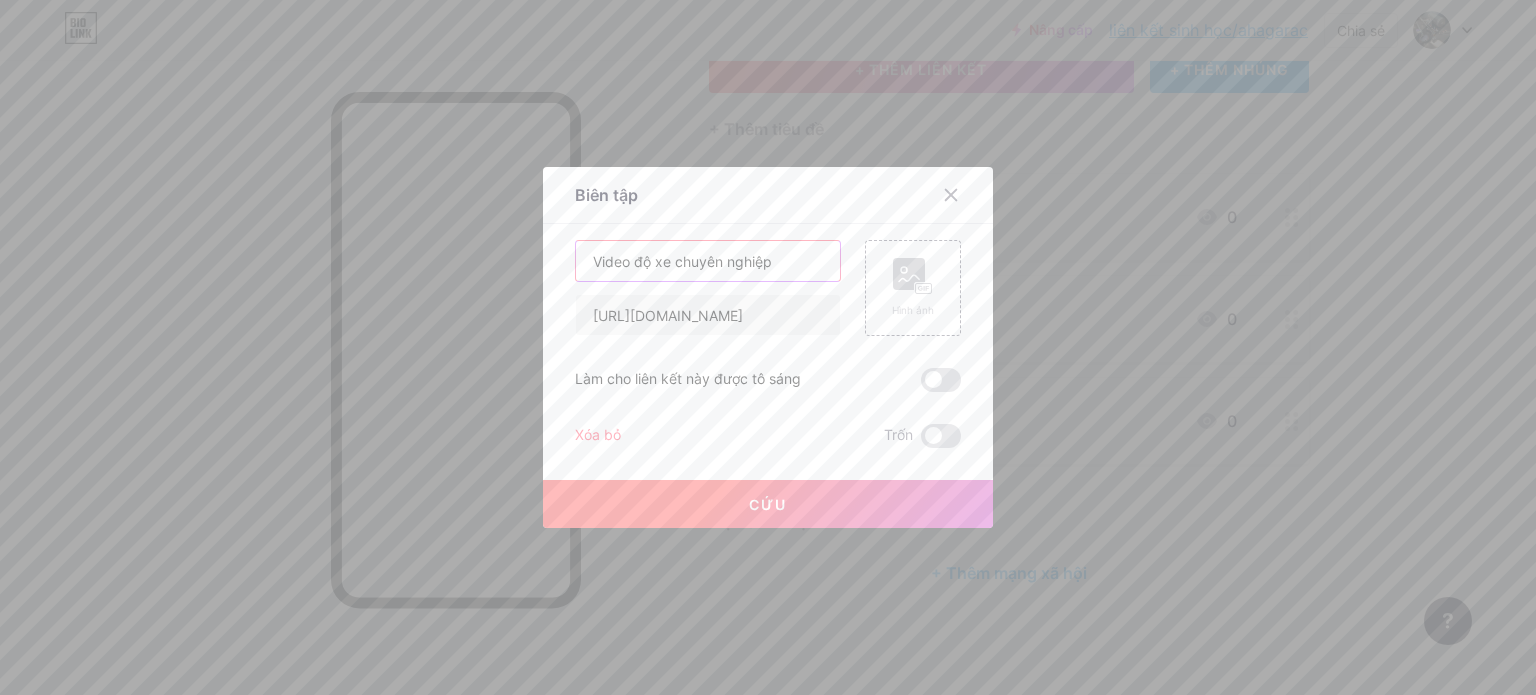 type on "Video độ xe chuyên nghiệp" 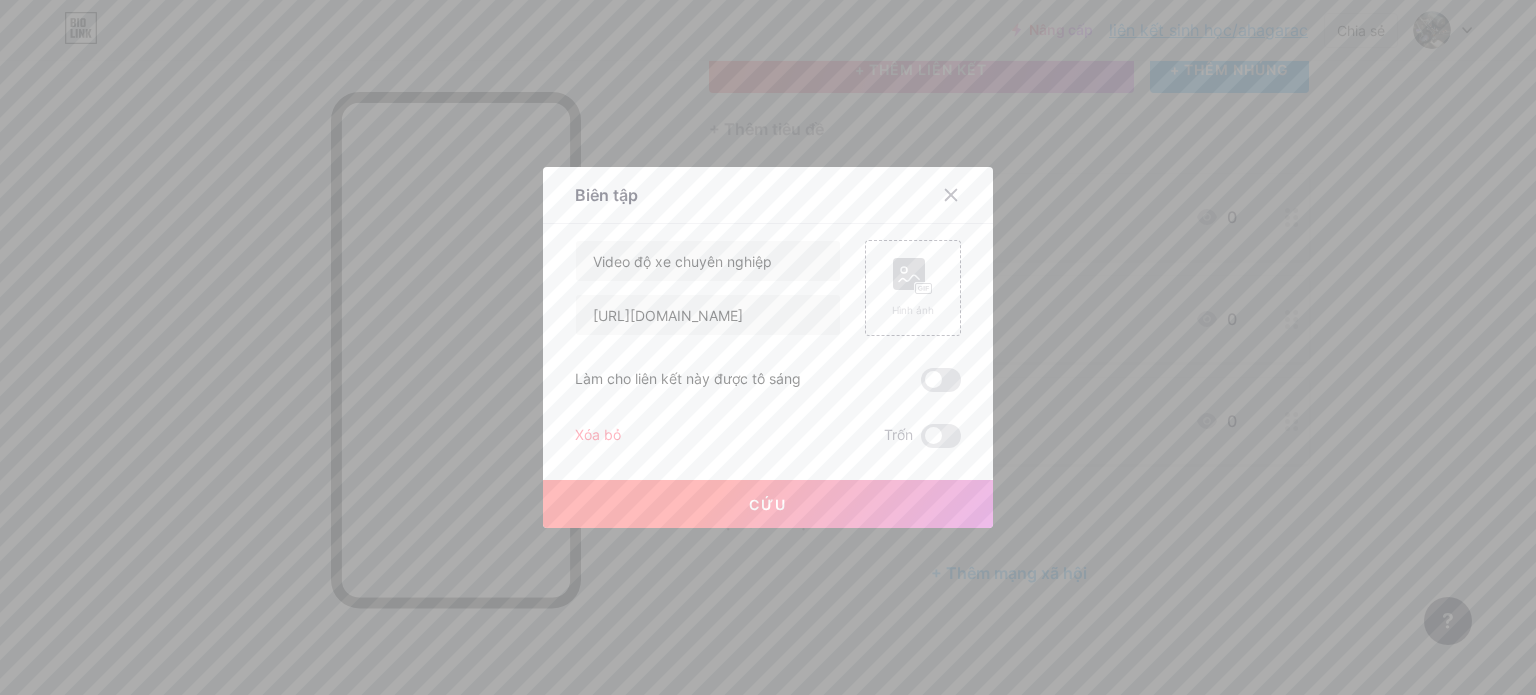 click on "Cứu" at bounding box center (768, 504) 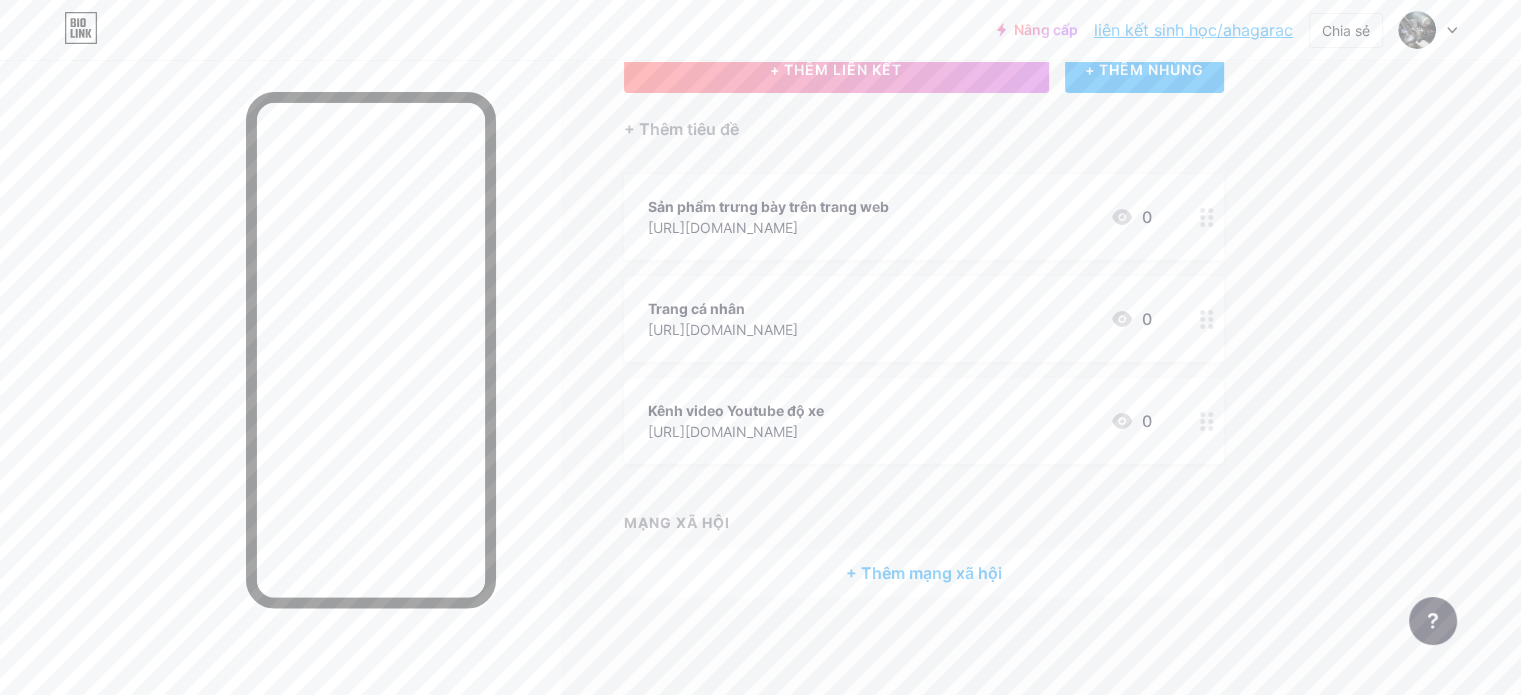 click on "Trang cá nhân" at bounding box center (723, 308) 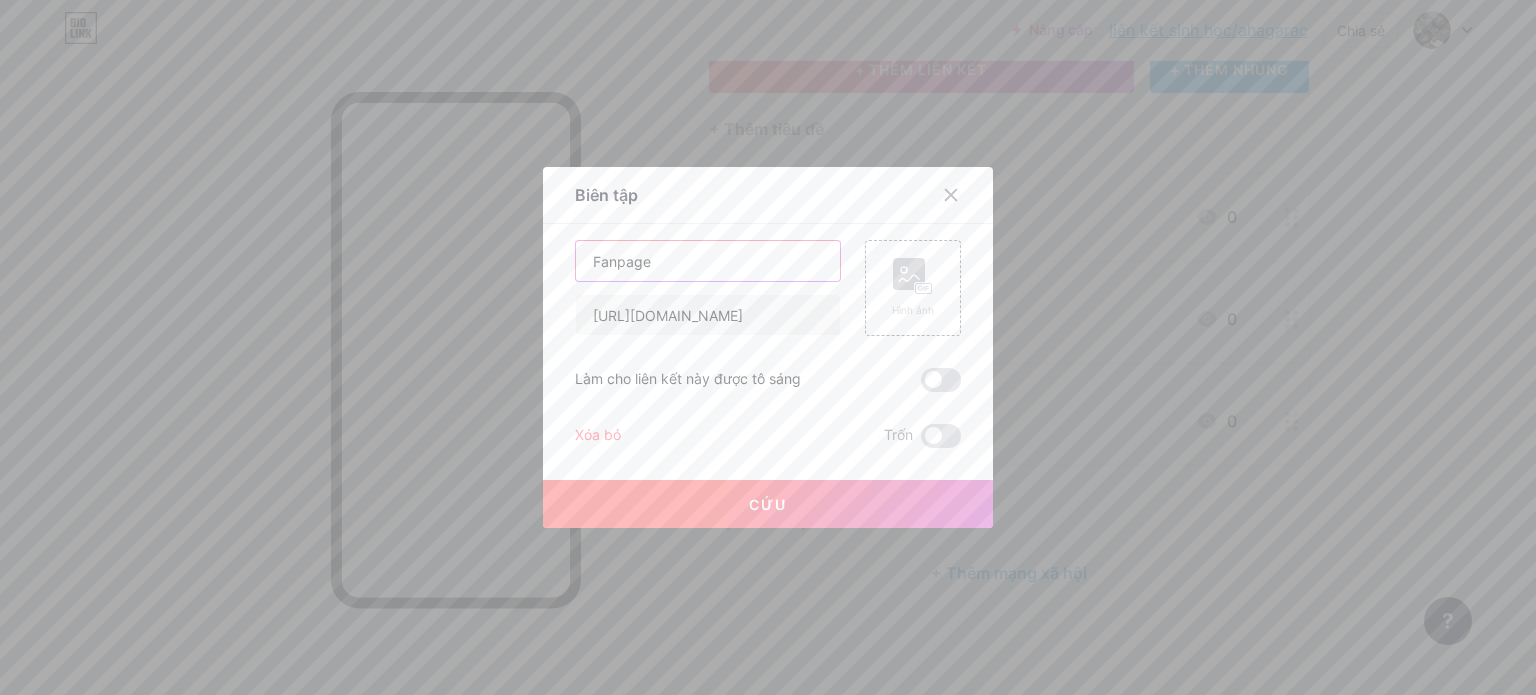 drag, startPoint x: 674, startPoint y: 266, endPoint x: 494, endPoint y: 241, distance: 181.72781 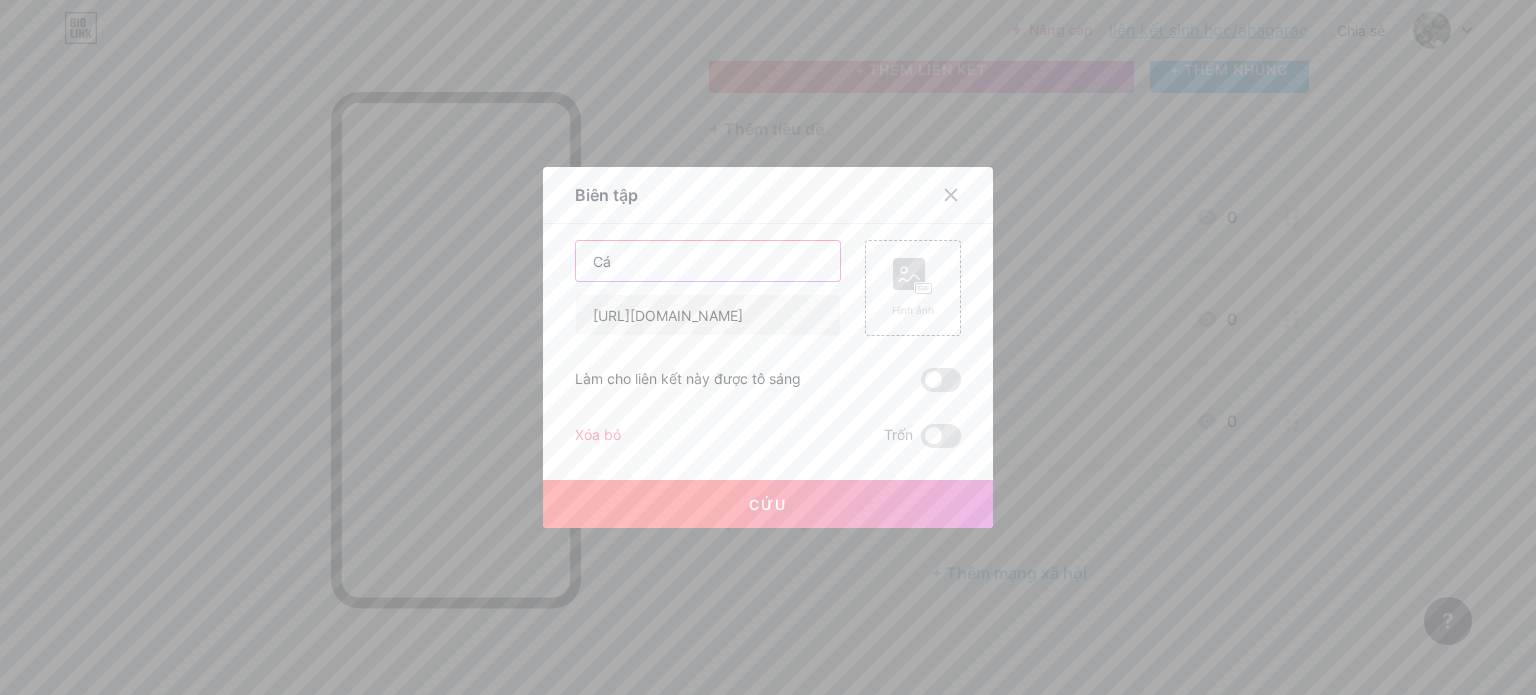 type on "C" 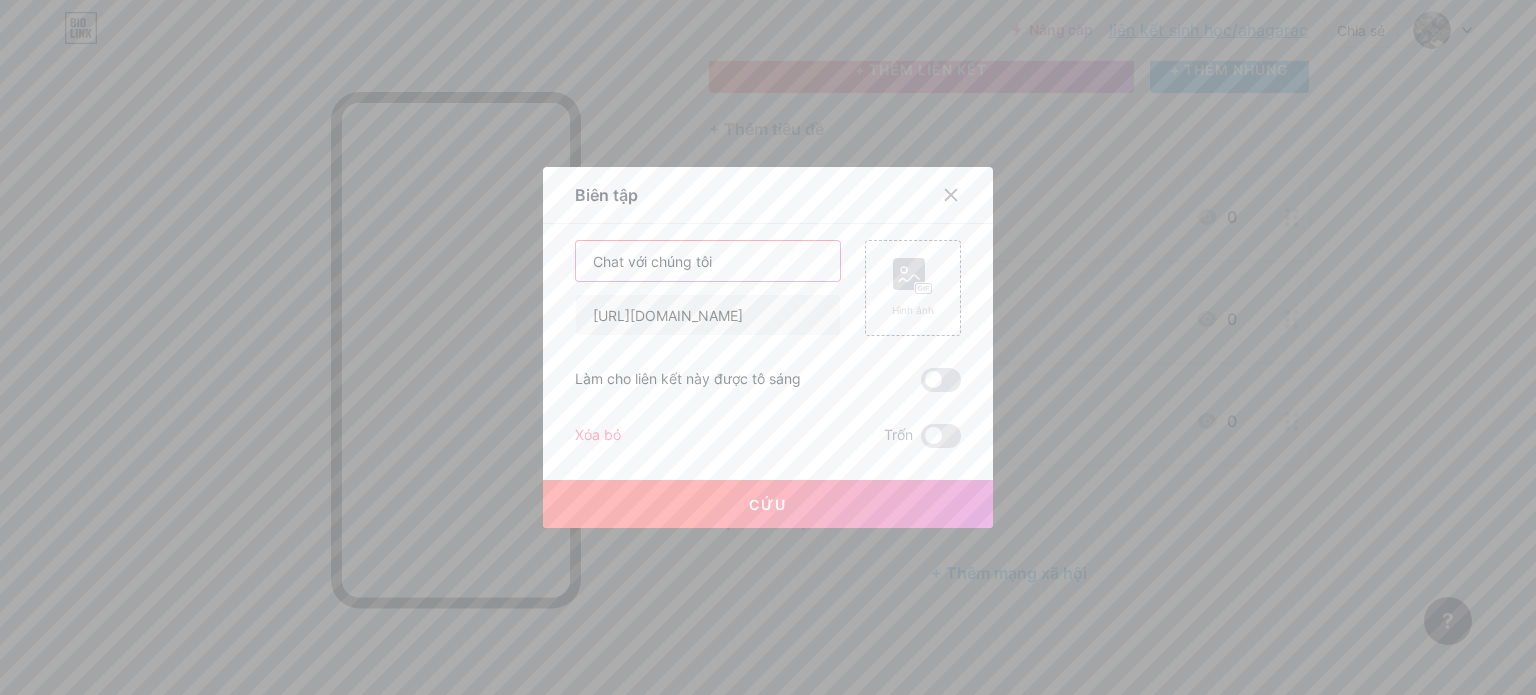 type on "Chat với chúng tôi" 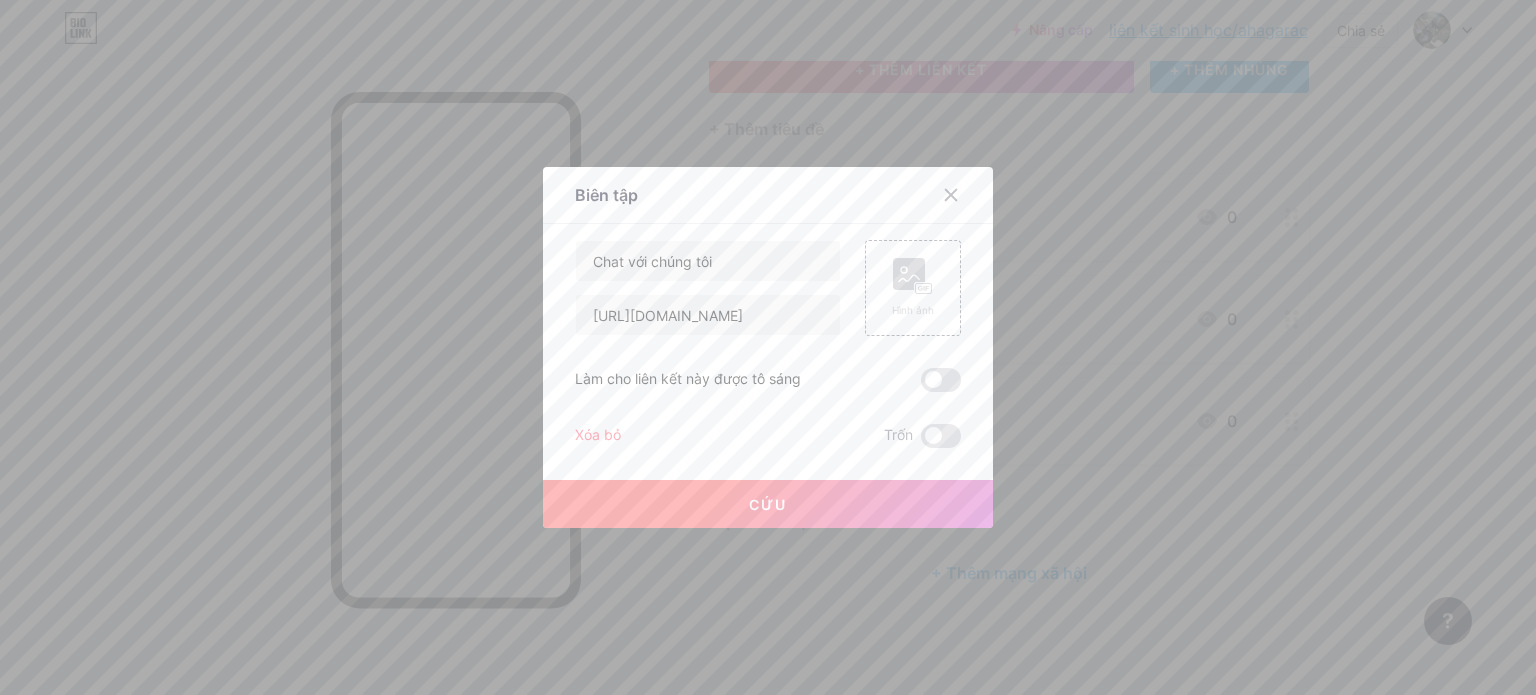 click on "Cứu" at bounding box center (768, 504) 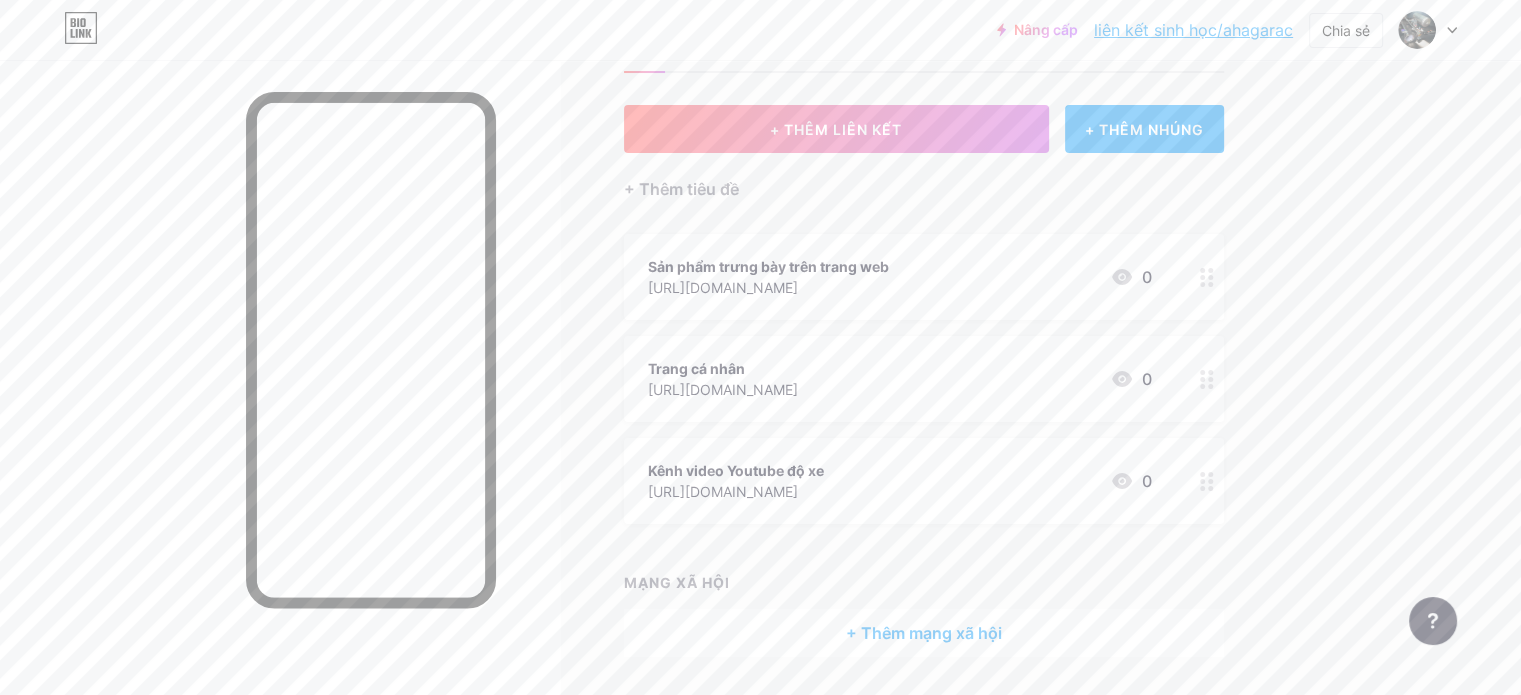scroll, scrollTop: 0, scrollLeft: 0, axis: both 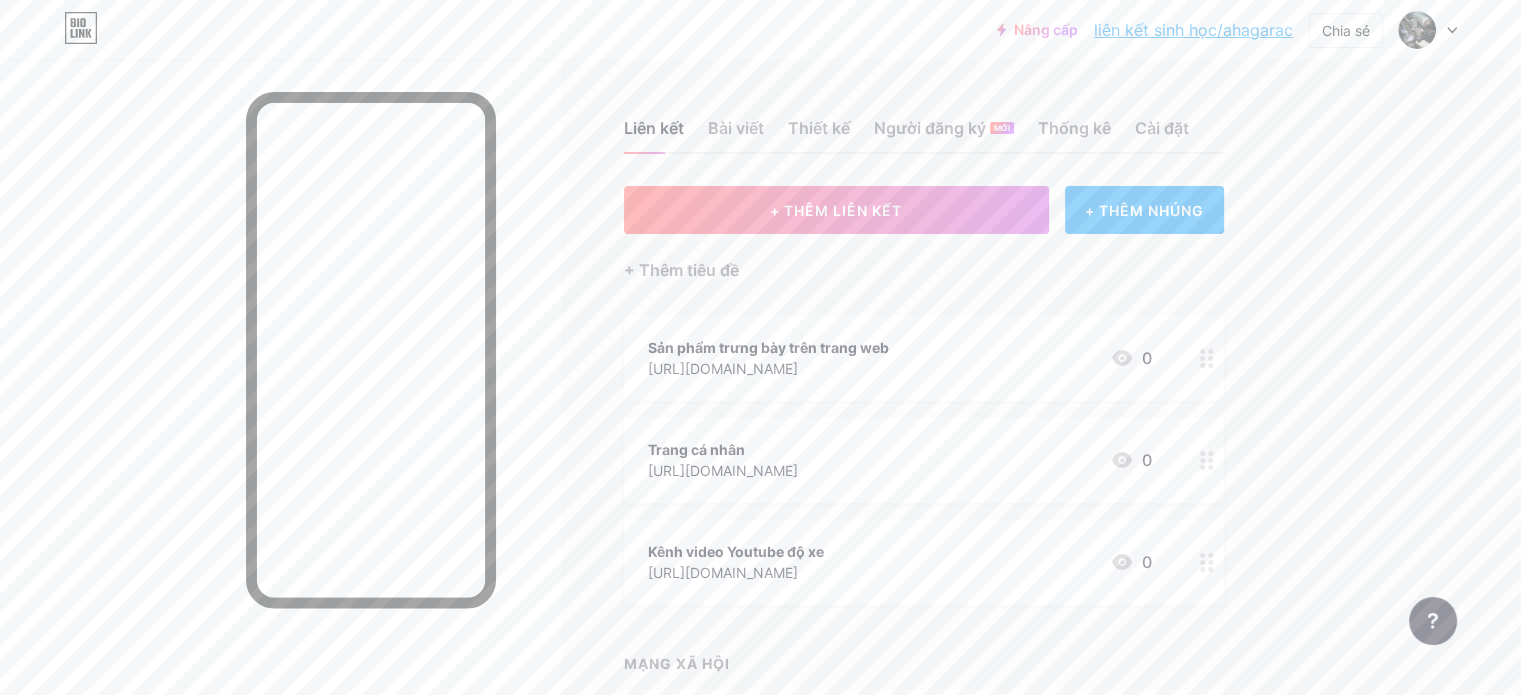 click on "liên kết sinh học/ahagarac" at bounding box center (1193, 30) 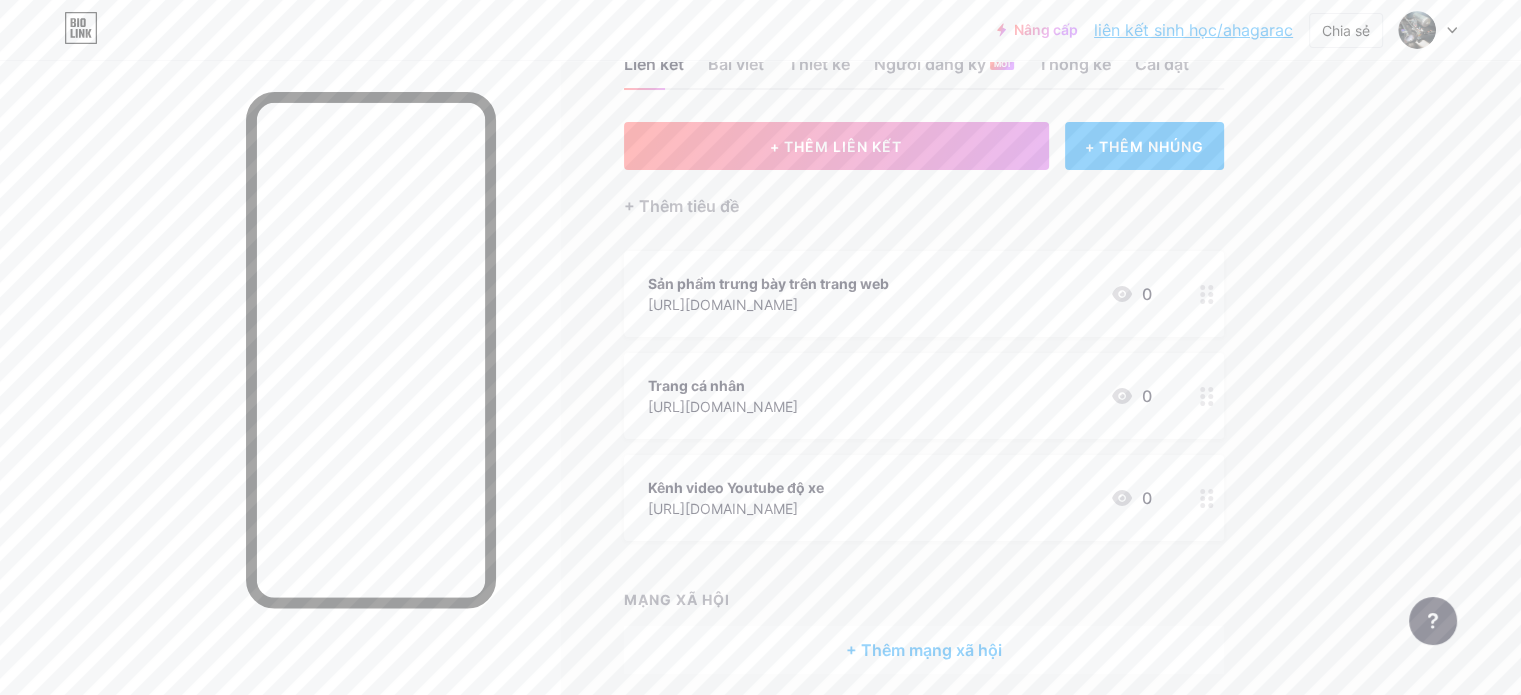 scroll, scrollTop: 0, scrollLeft: 0, axis: both 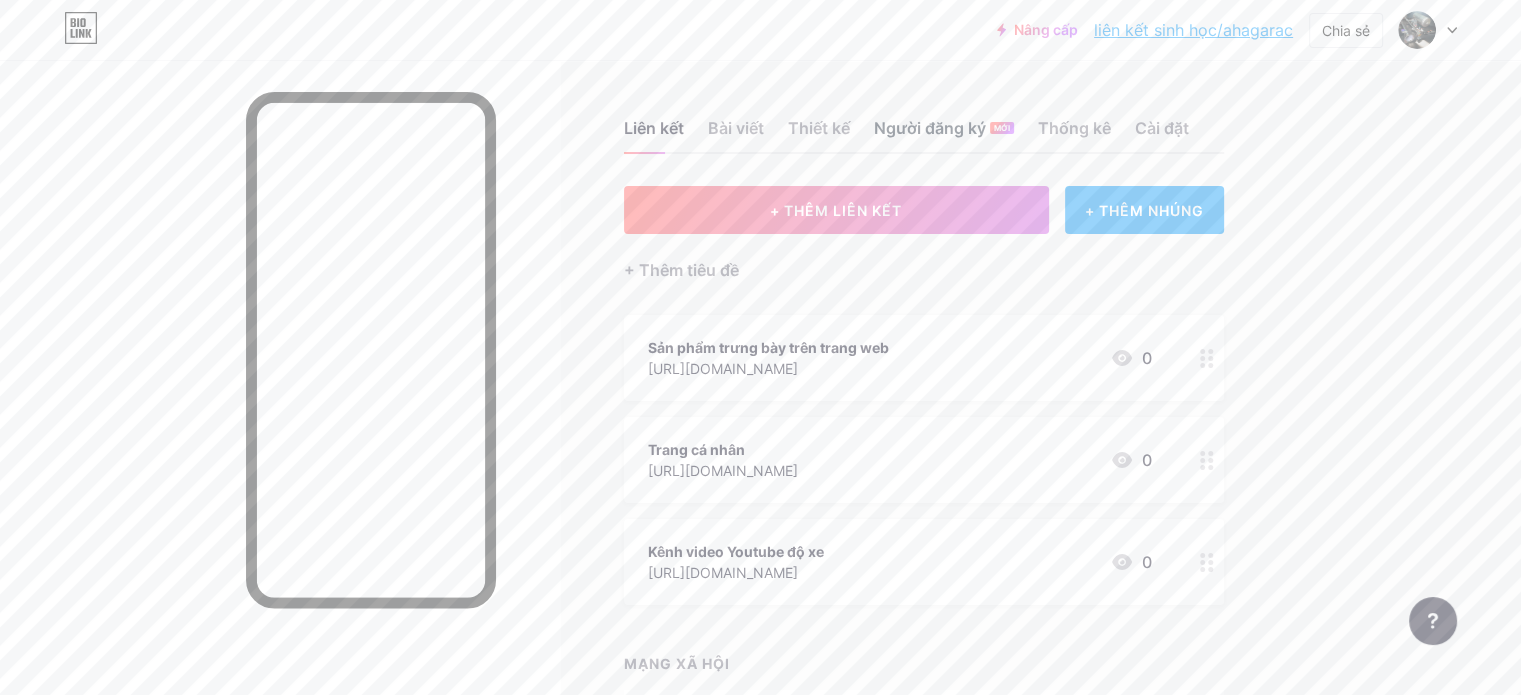 click on "Người đăng ký" at bounding box center (930, 128) 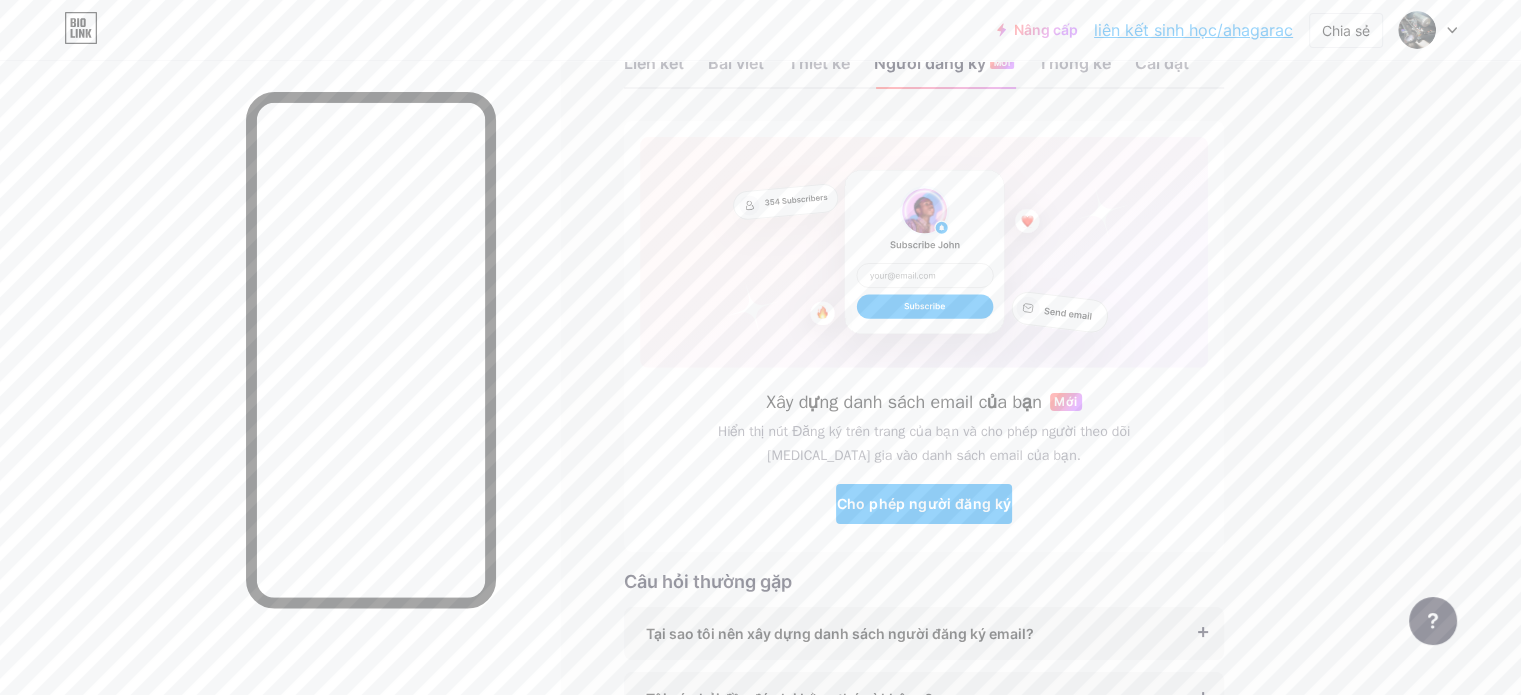 scroll, scrollTop: 100, scrollLeft: 0, axis: vertical 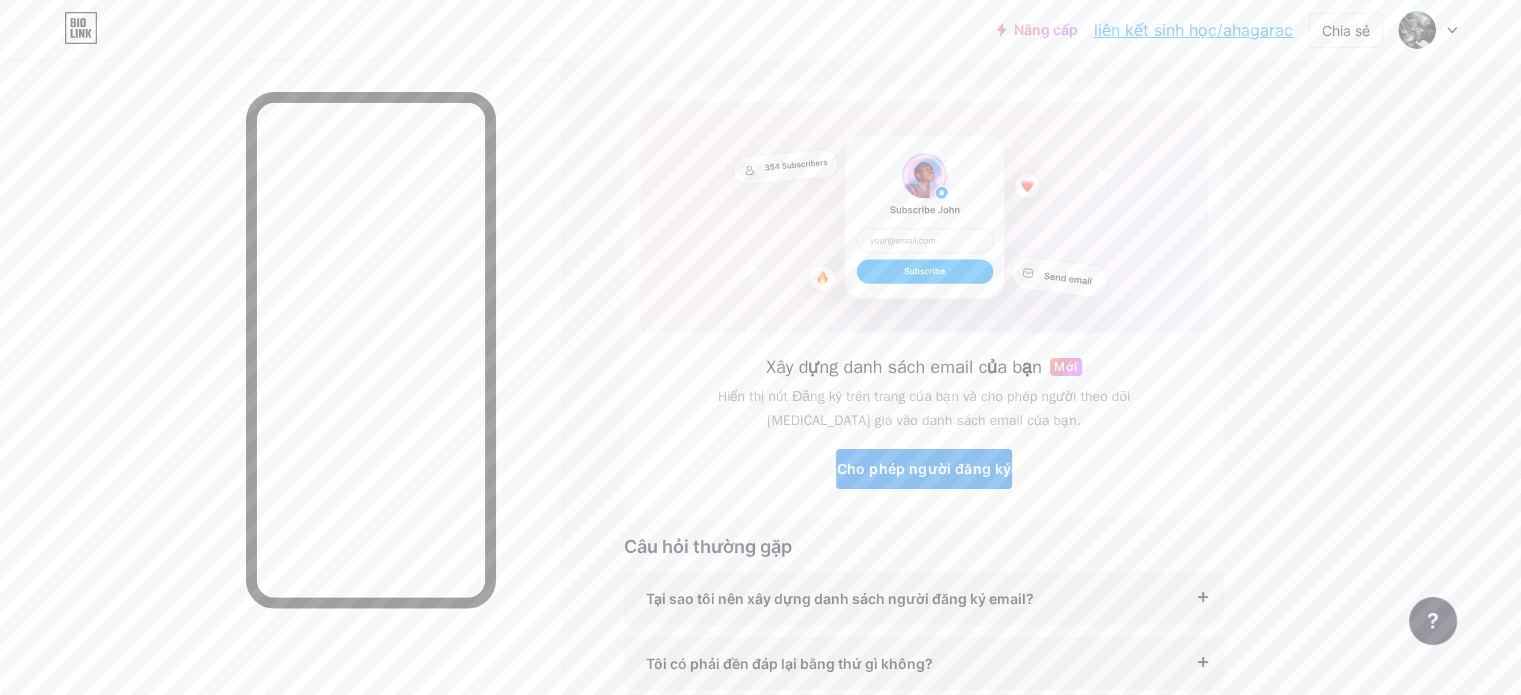 click on "Cho phép người đăng ký" at bounding box center (924, 469) 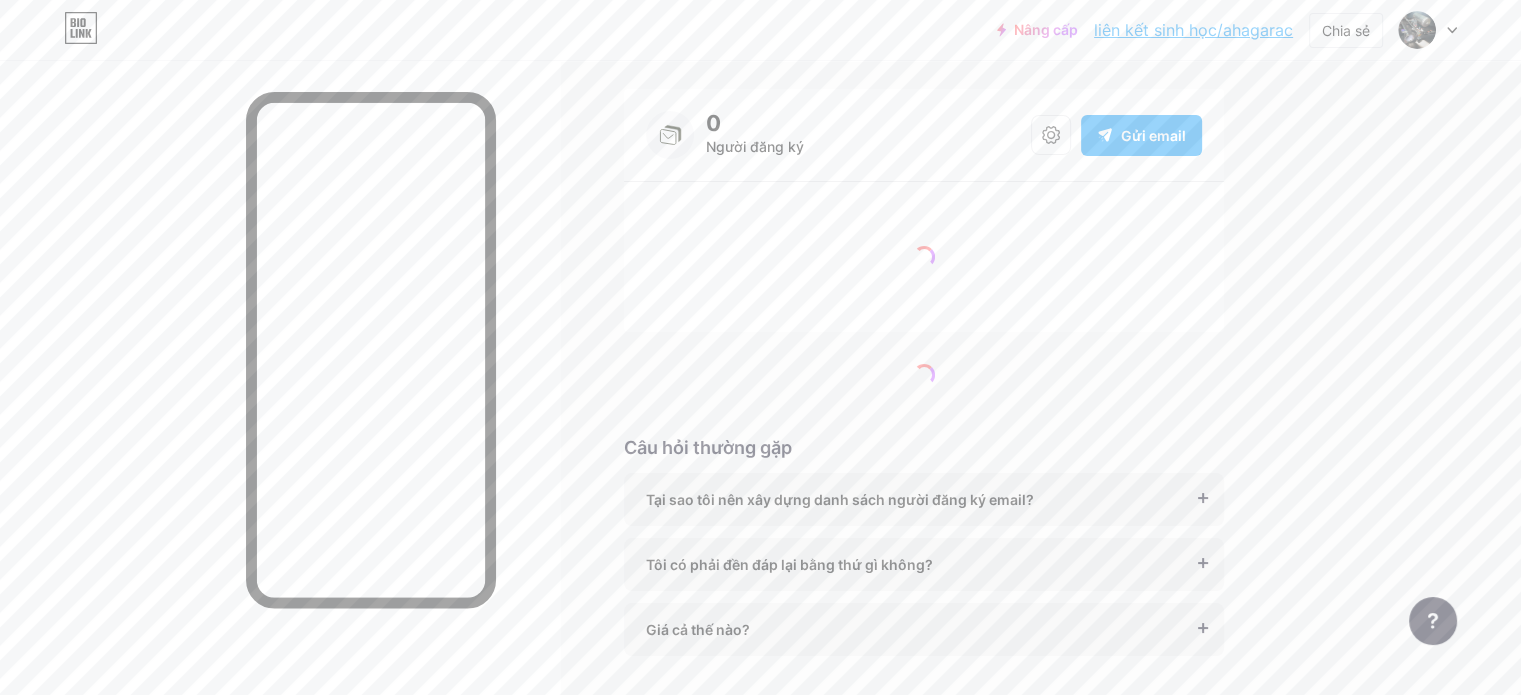 scroll, scrollTop: 20, scrollLeft: 0, axis: vertical 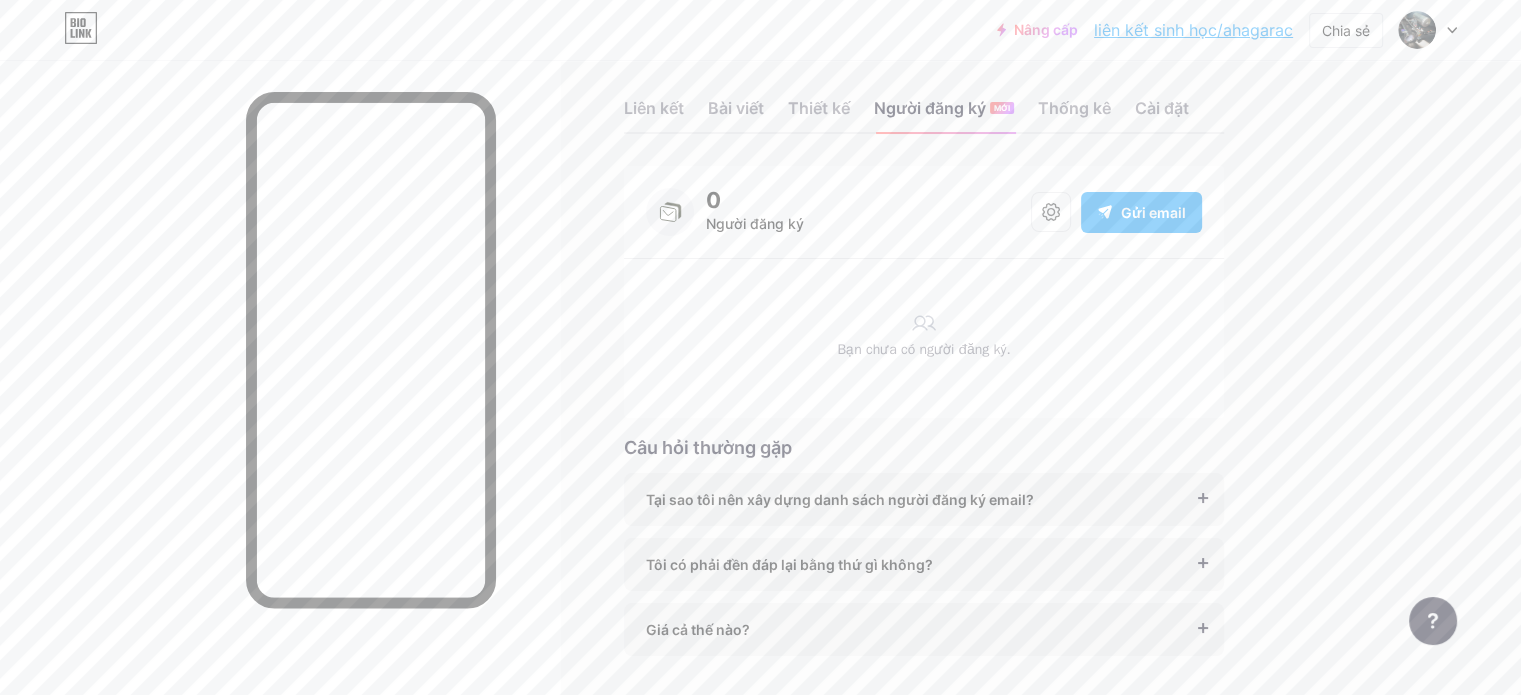 click at bounding box center (371, 350) 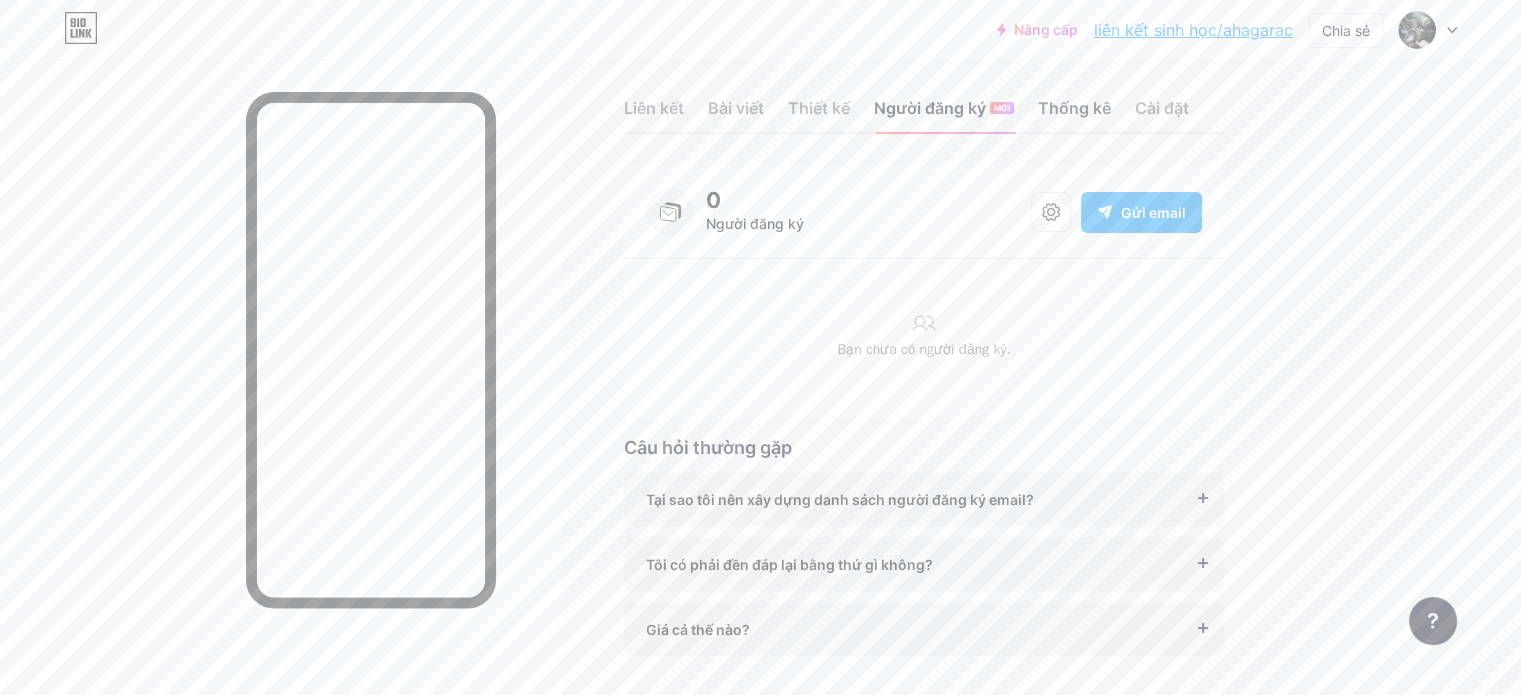 click on "Thống kê" at bounding box center (1074, 108) 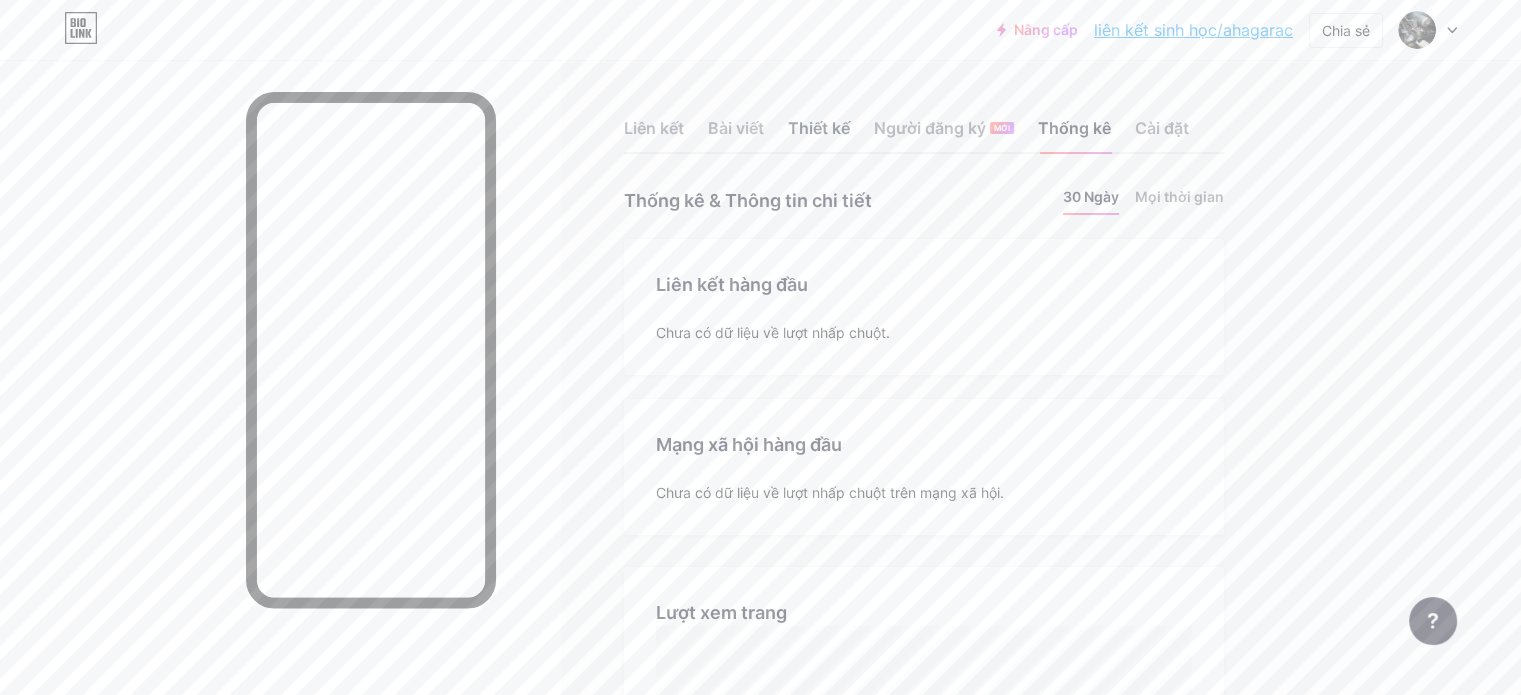 scroll, scrollTop: 999304, scrollLeft: 998479, axis: both 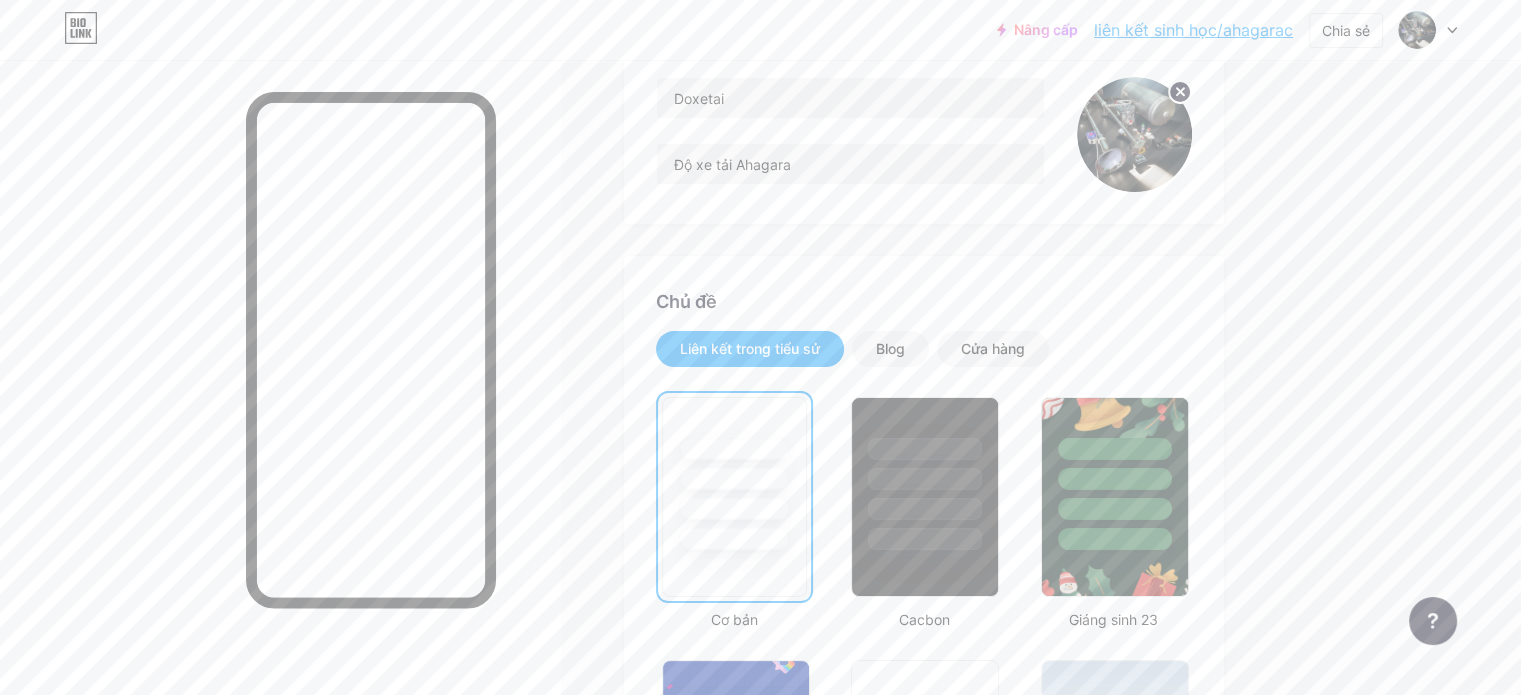 click 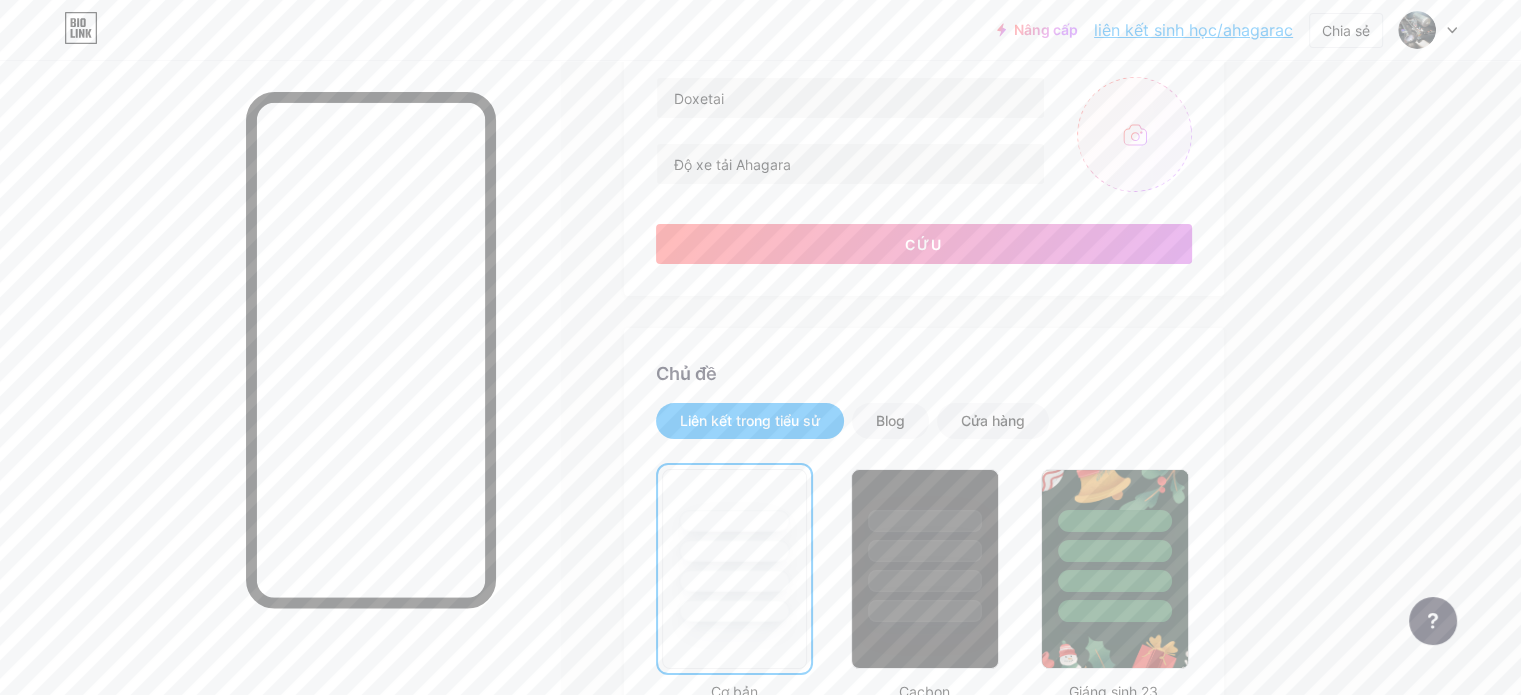 click at bounding box center (1134, 134) 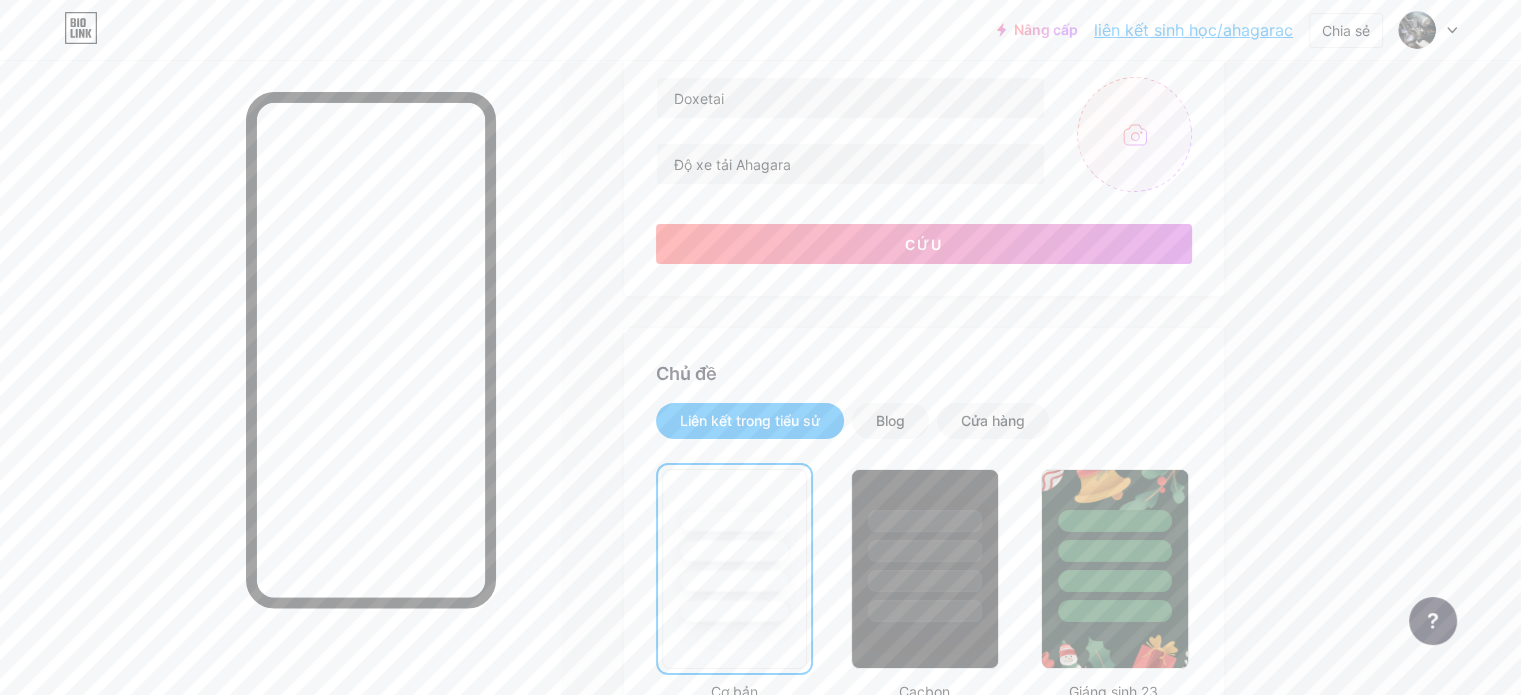 type on "C:\fakepath\ahagara-logo-v2-222x200-1-300x270.png" 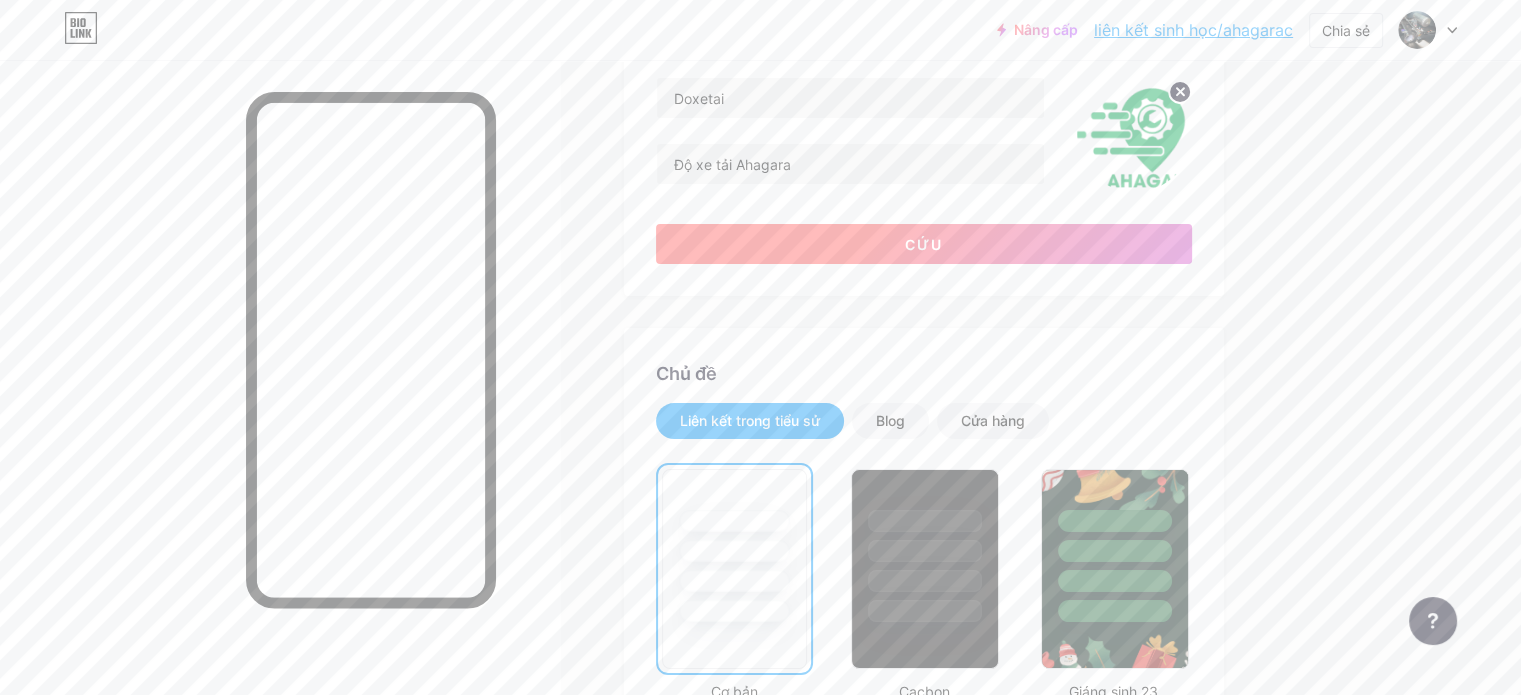 click on "Cứu" at bounding box center [924, 244] 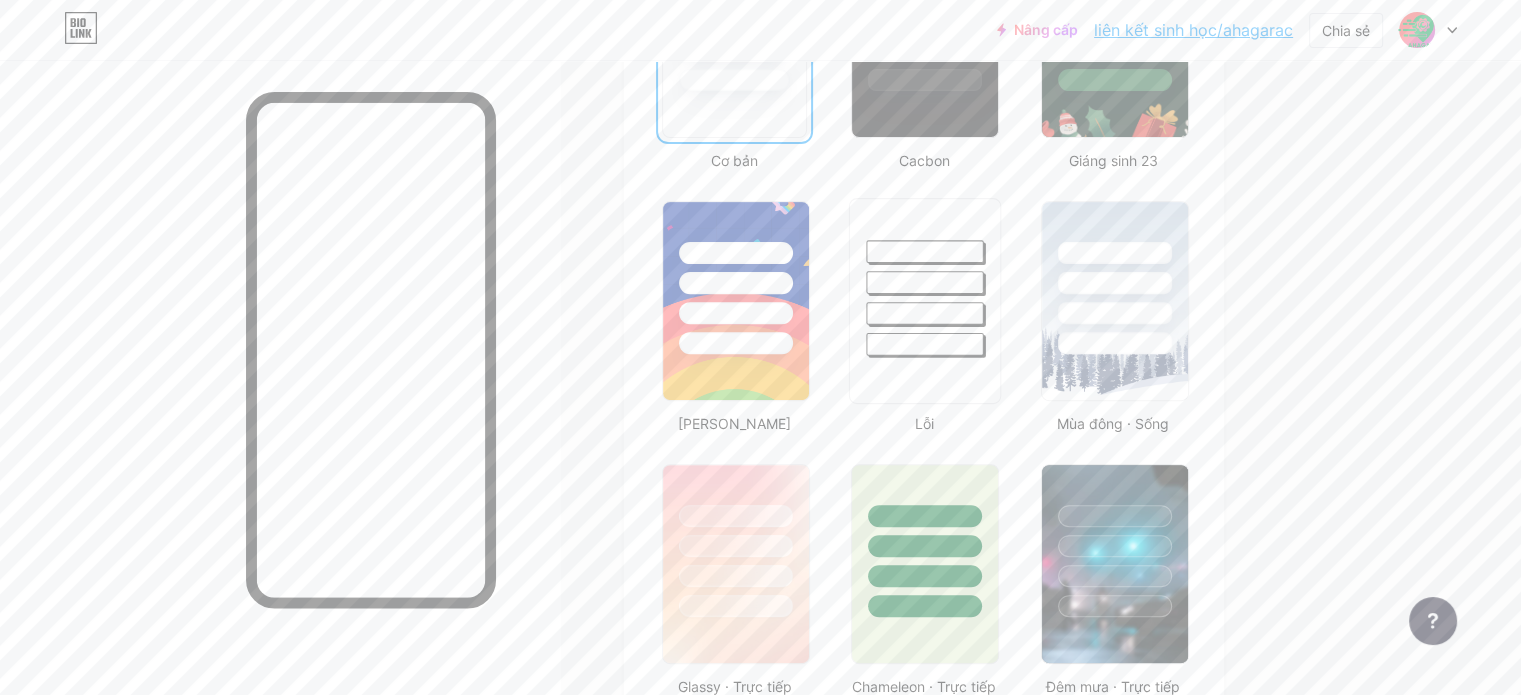 scroll, scrollTop: 828, scrollLeft: 0, axis: vertical 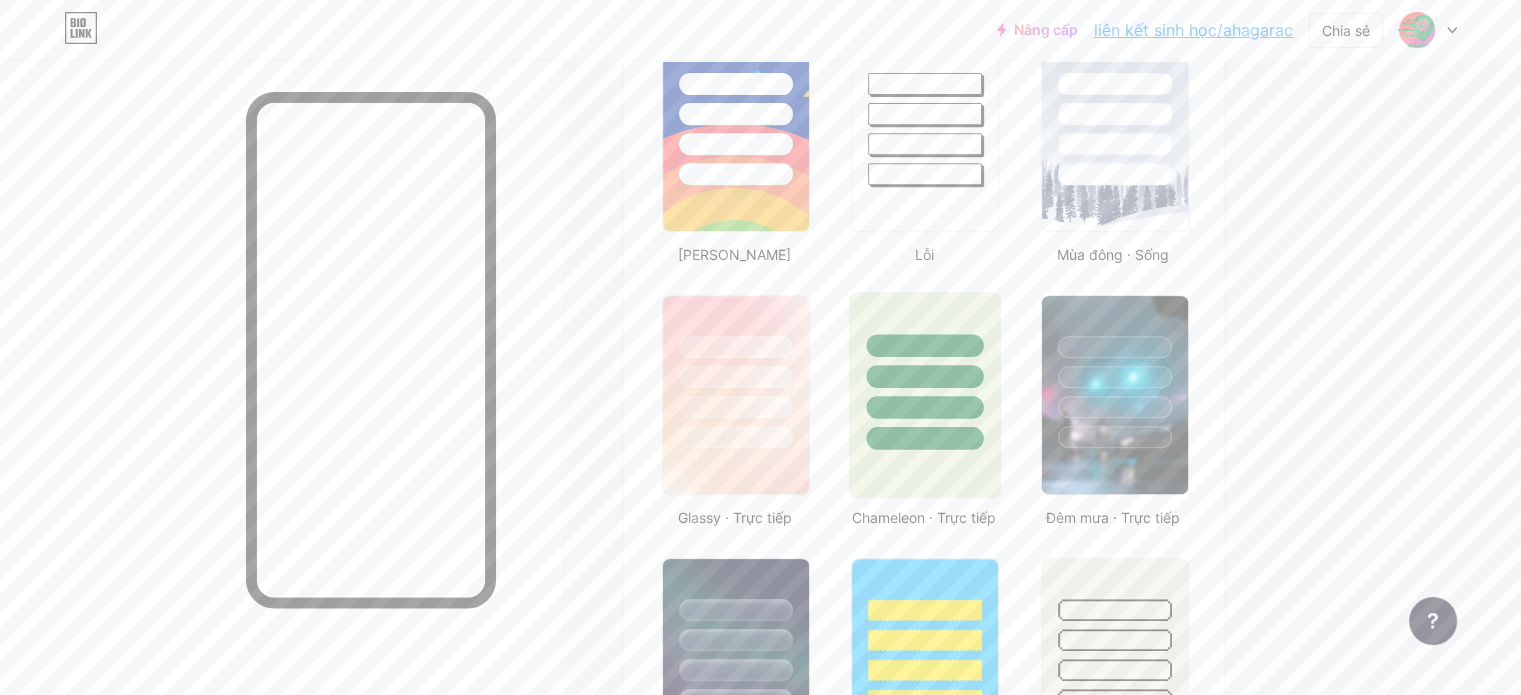 click at bounding box center [925, 376] 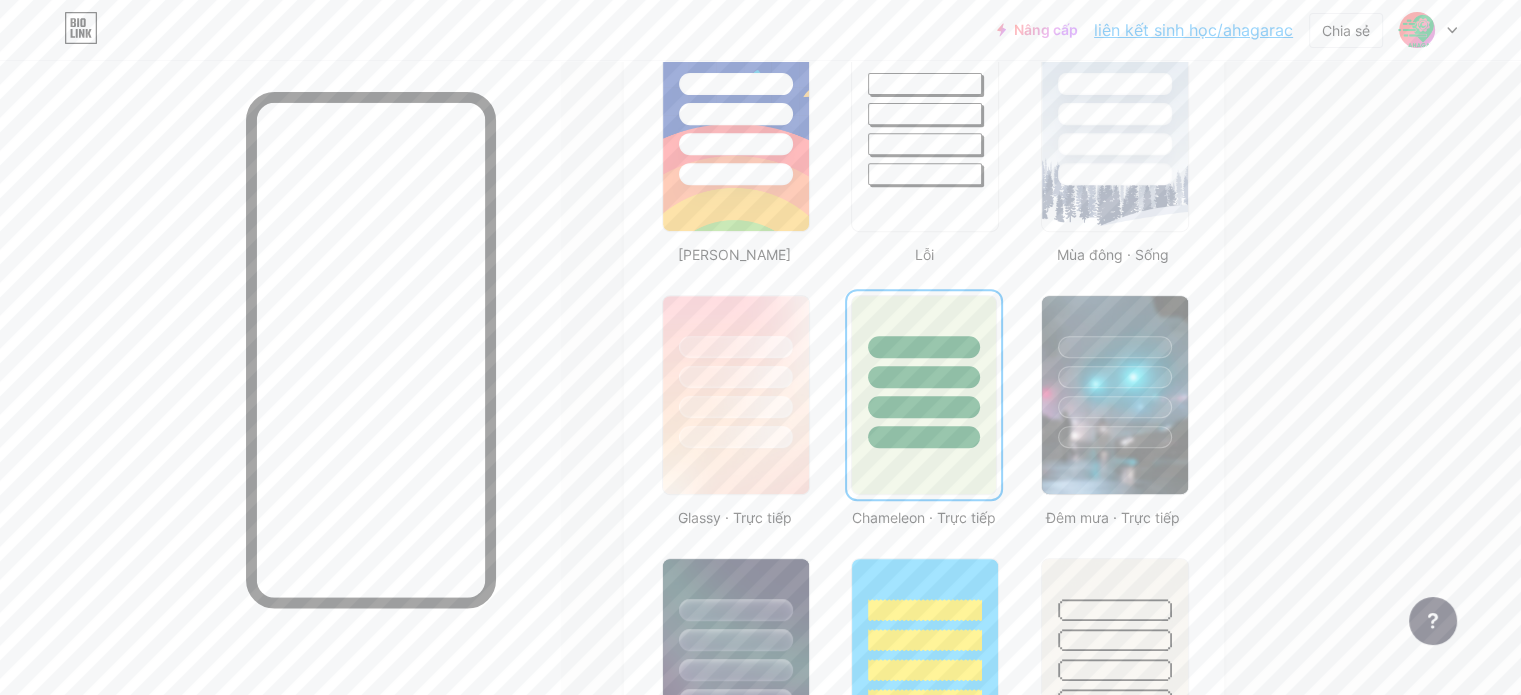 click at bounding box center (923, 377) 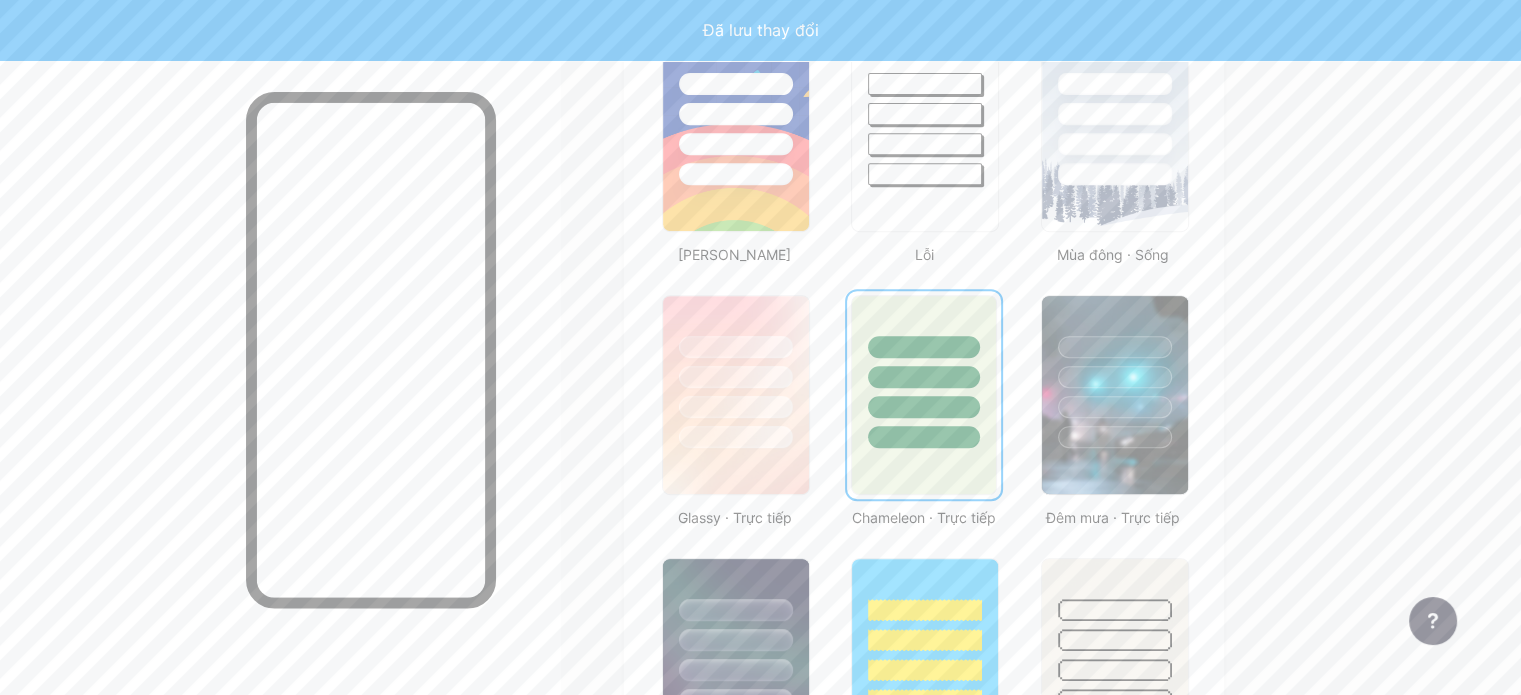 click at bounding box center [923, 377] 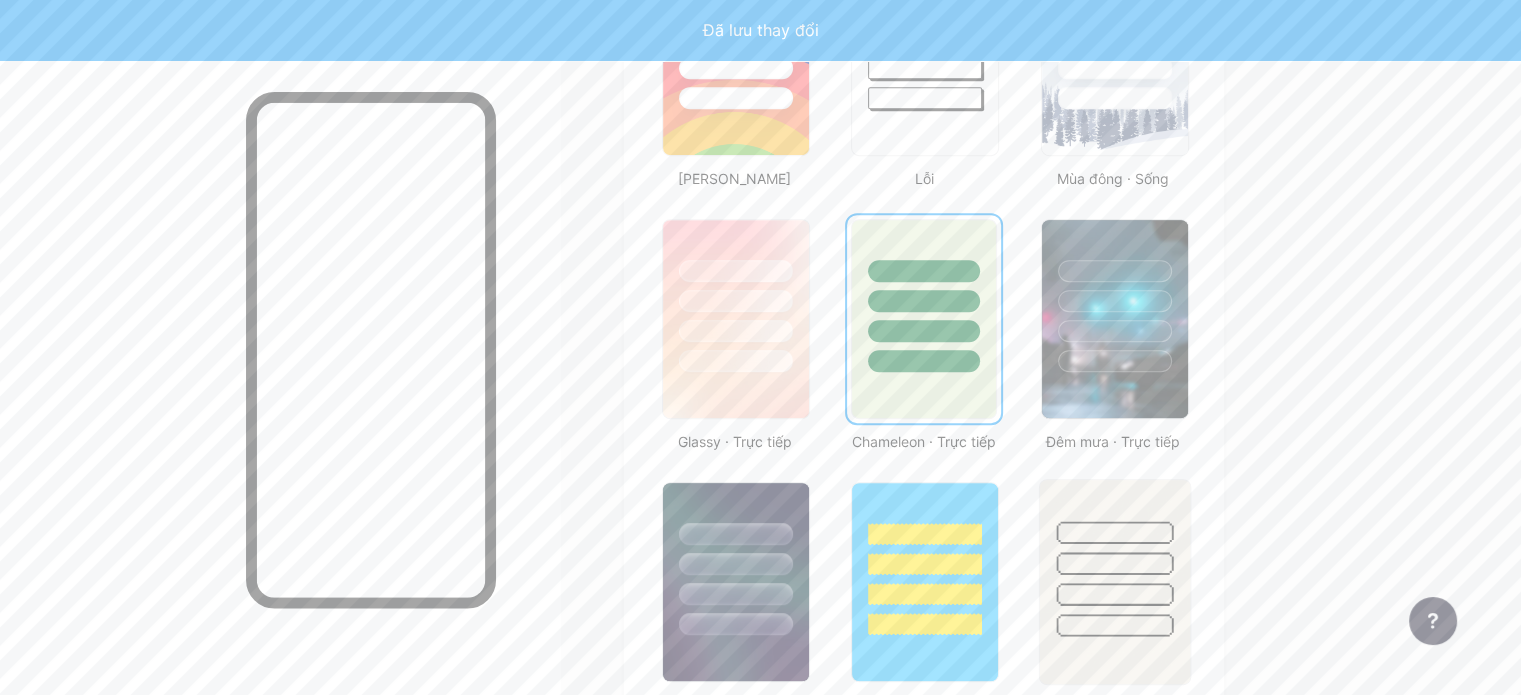 scroll, scrollTop: 1028, scrollLeft: 0, axis: vertical 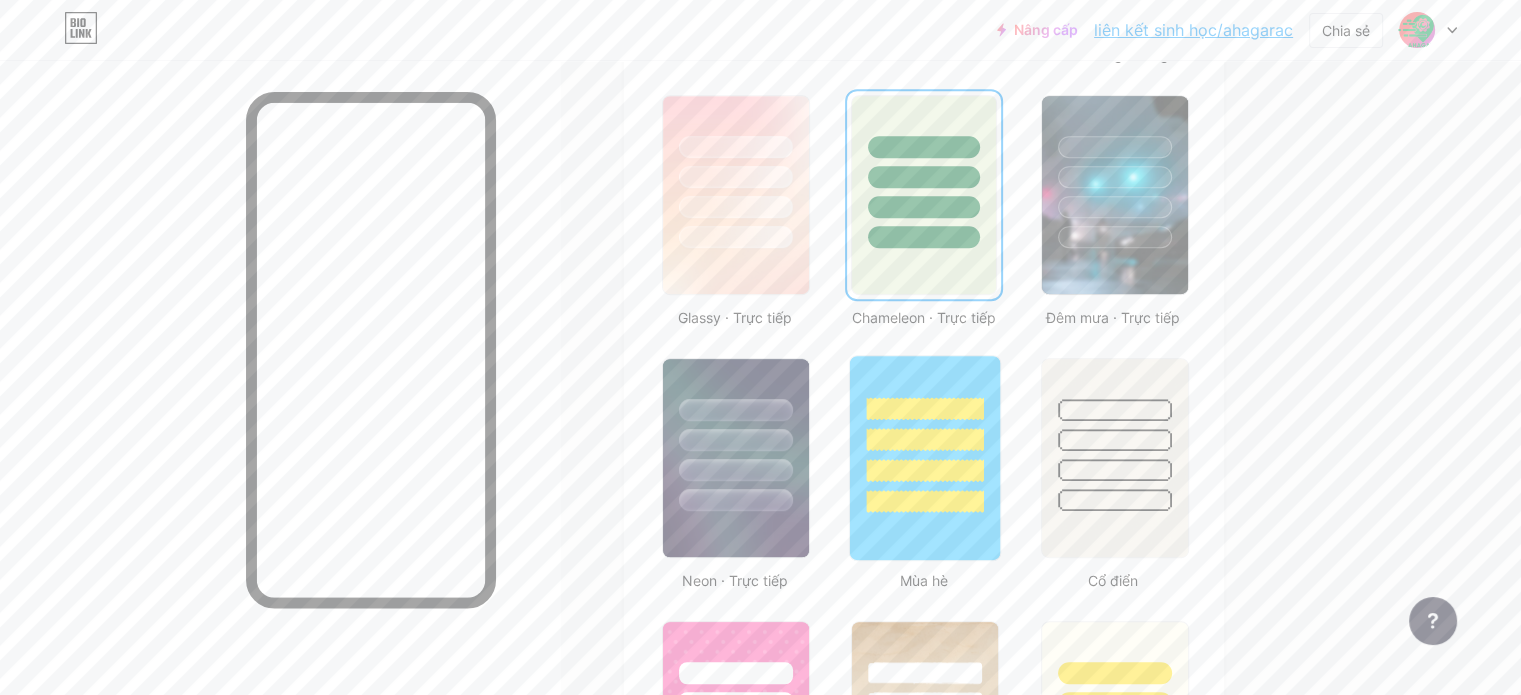 click at bounding box center [925, 434] 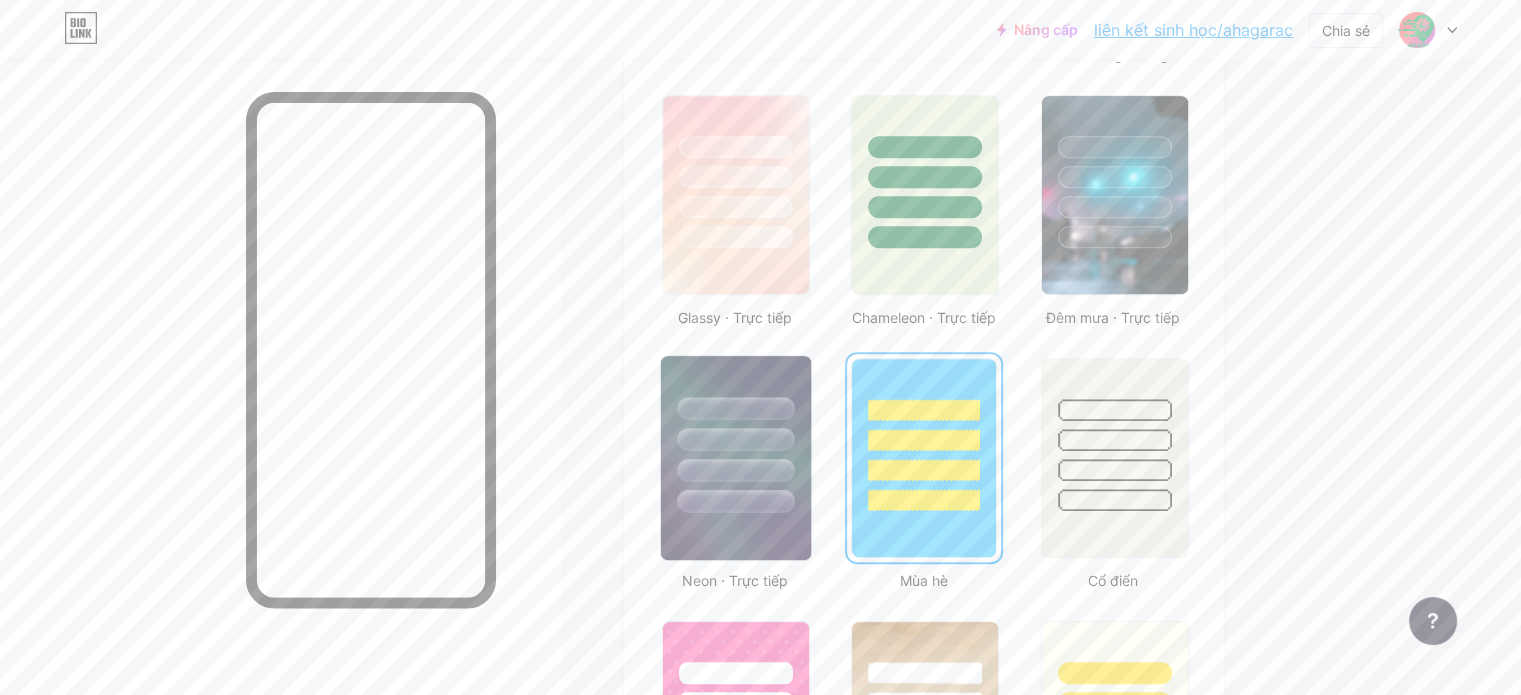 click at bounding box center (735, 439) 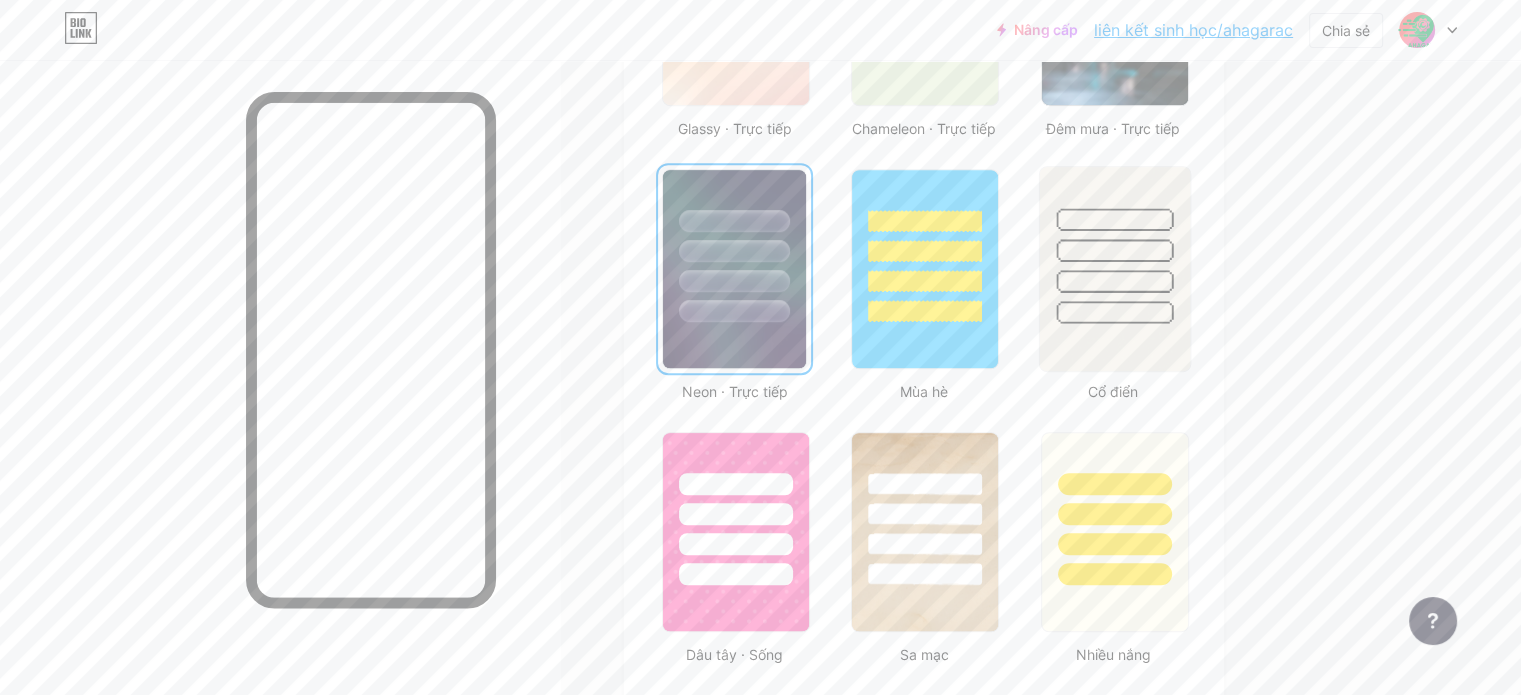 scroll, scrollTop: 1428, scrollLeft: 0, axis: vertical 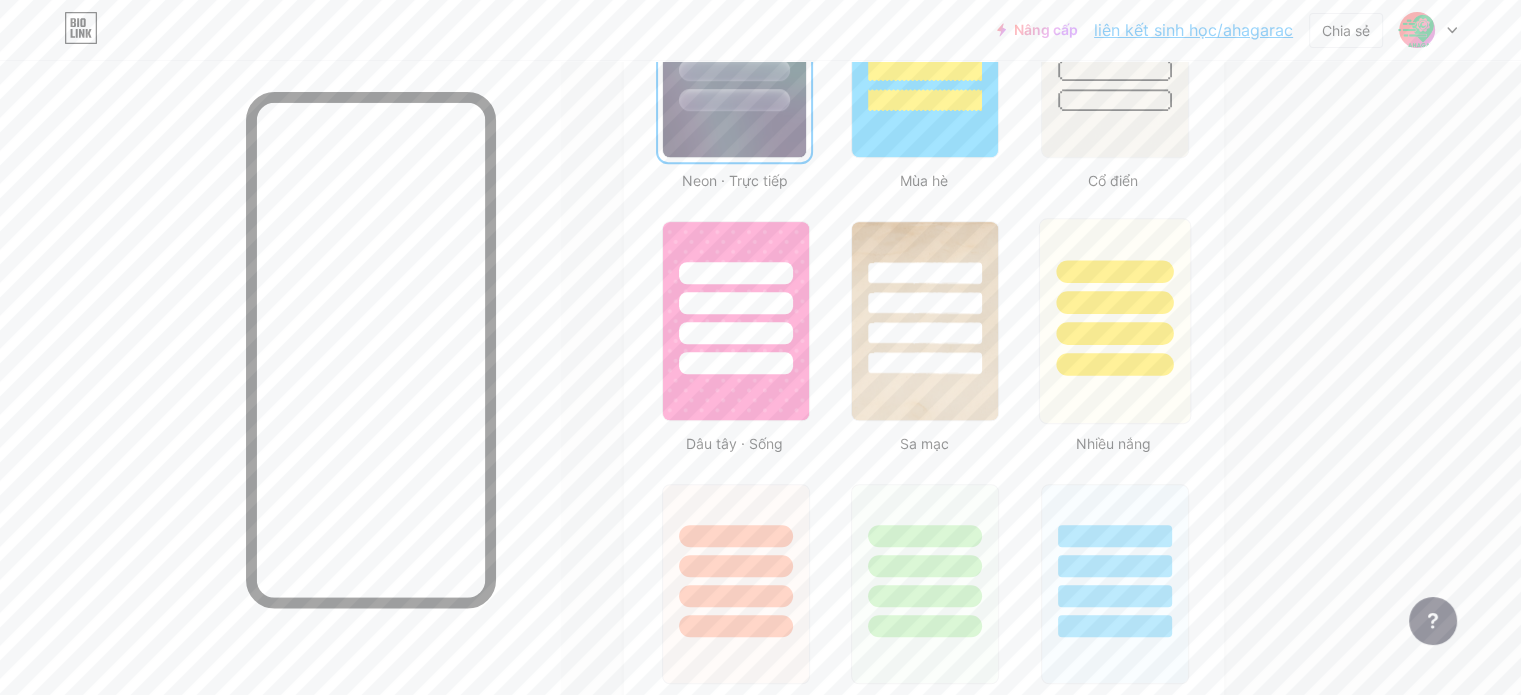 click at bounding box center (1114, 333) 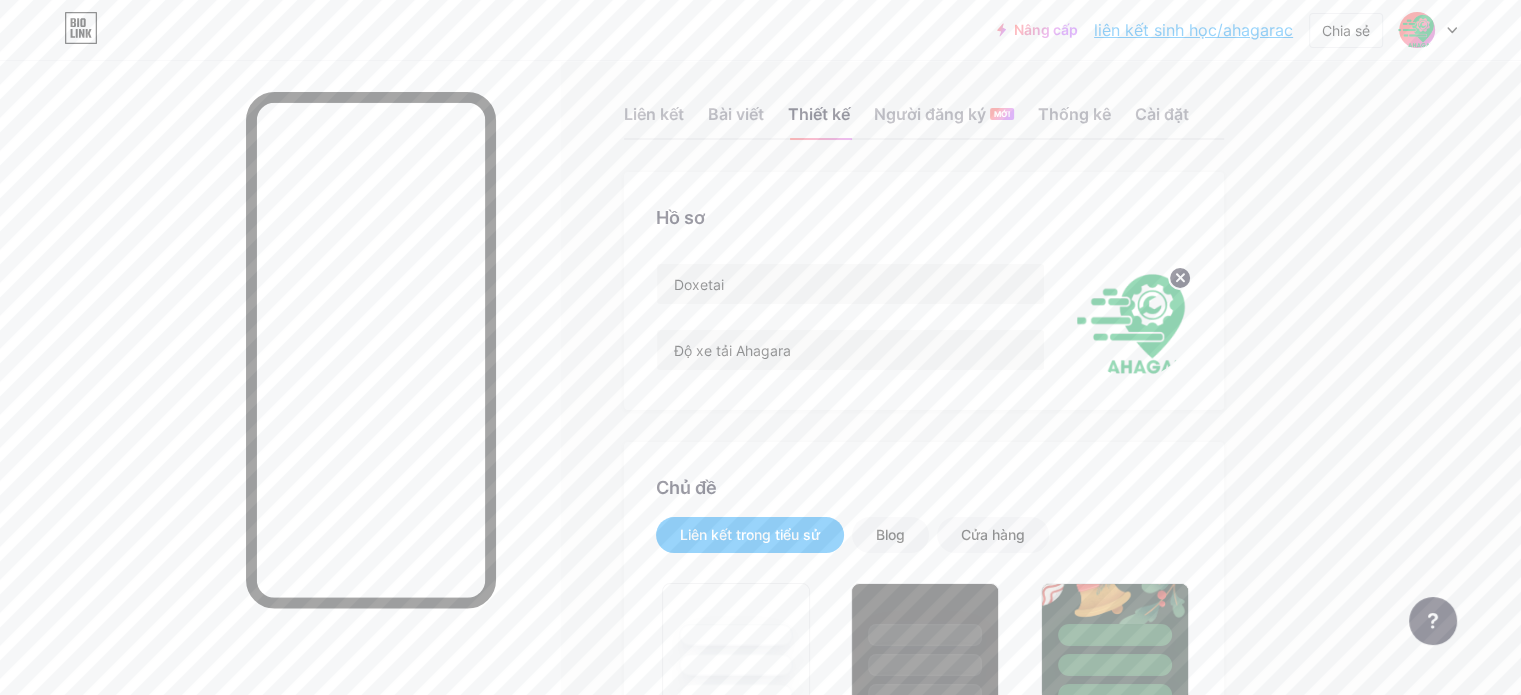 scroll, scrollTop: 0, scrollLeft: 0, axis: both 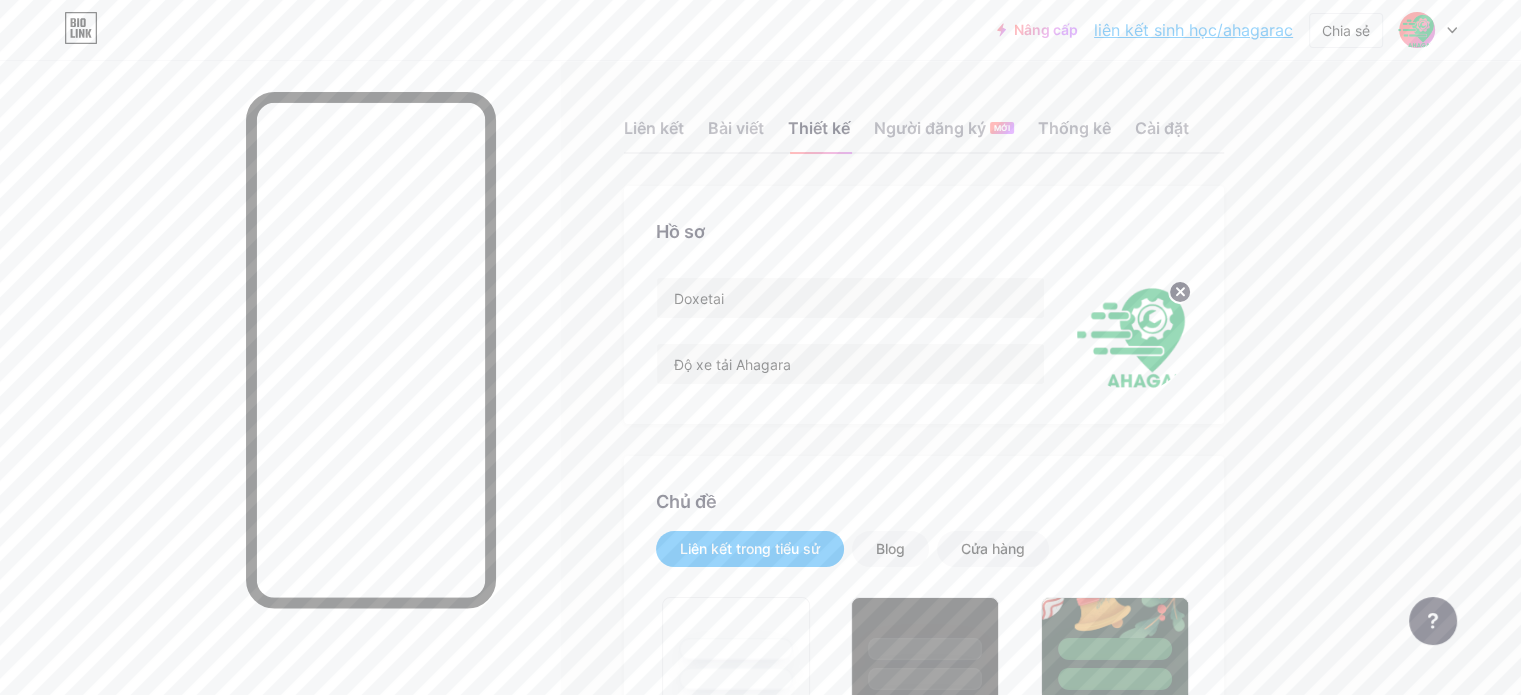 click on "Nâng cấp   [DOMAIN_NAME]/ahagar...   liên kết sinh học/ahagarac   Chia sẻ               Chuyển đổi tài khoản     Doxetai   liên kết sinh học/ahagarac       + Thêm trang mới       Cài đặt tài khoản   Đăng xuất   Liên kết đã được sao chép
Liên kết
Bài viết
Thiết kế
Người đăng ký
MỚI
Thống kê
Cài đặt     Hồ sơ   Doxetai     Độ xe tải Ahagara                   Chủ đề   Liên kết trong tiểu sử   Blog   Cửa hàng       Cơ bản       Cacbon       Giáng sinh 23       Kiêu hãnh       Lỗi       Mùa đông · Sống       Glassy · Trực tiếp       Chameleon · Trực tiếp       Đêm mưa · Trực tiếp       Neon · Trực tiếp       Mùa hè       Cổ điển       Dâu tây · Sống       Sa mạc       Nhiều nắng       Mùa thu       Lá cây       Bầu trời trong xanh       má hồng       Kỳ lân" at bounding box center (760, 1698) 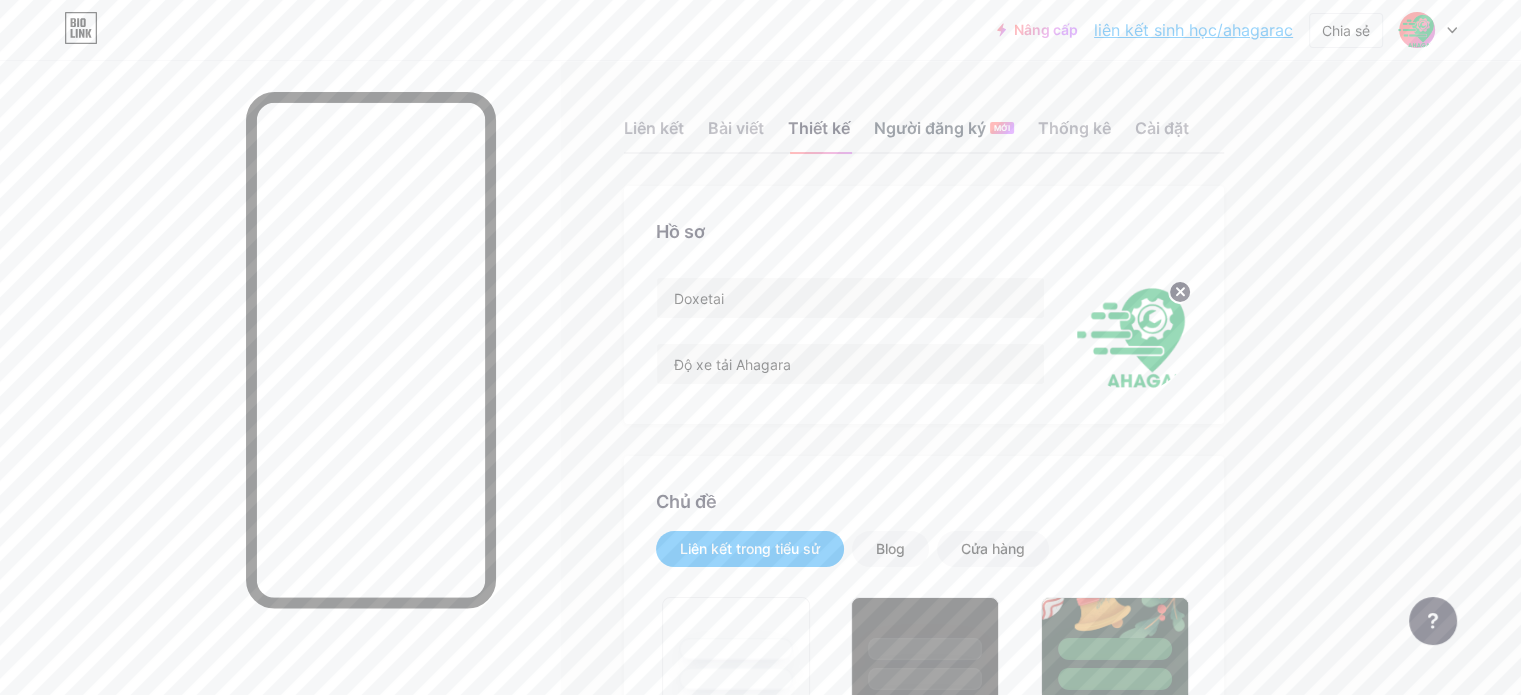 click on "Người đăng ký" at bounding box center [930, 128] 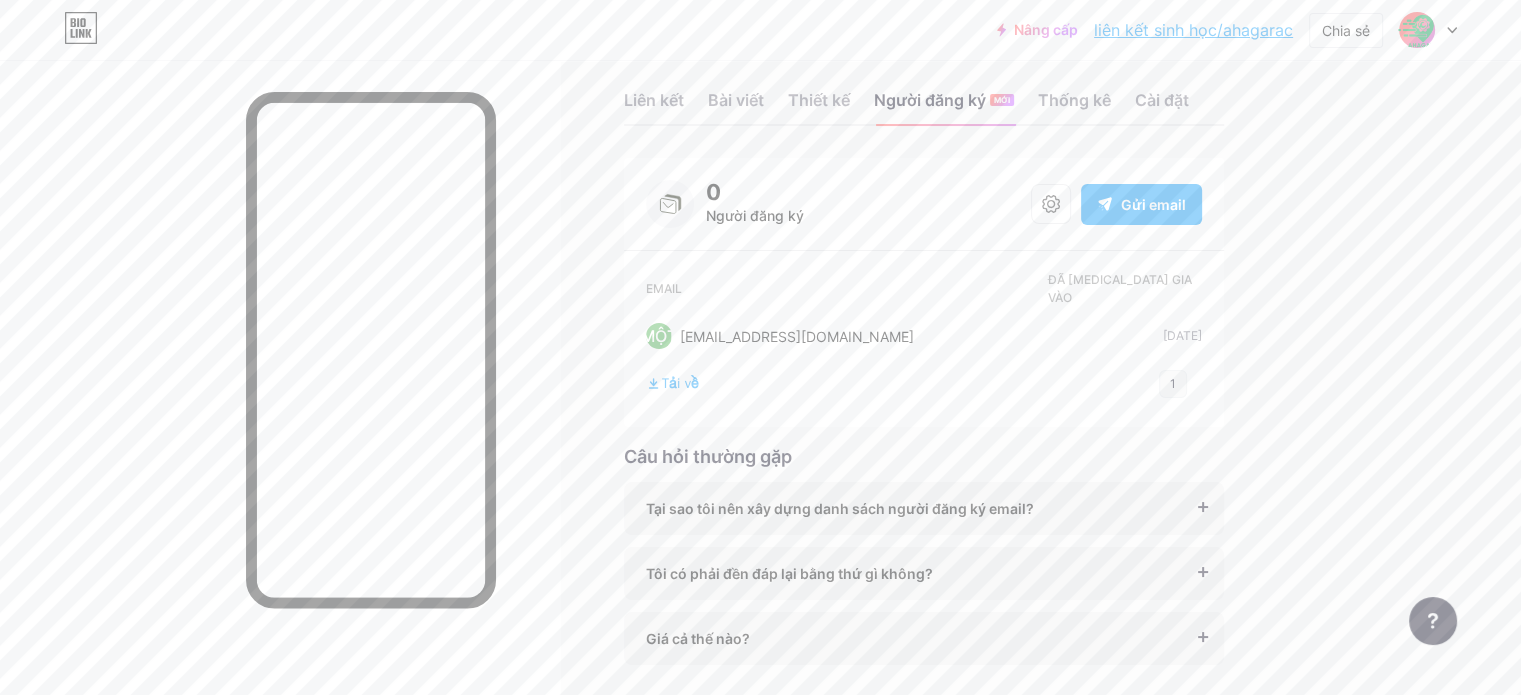 scroll, scrollTop: 0, scrollLeft: 0, axis: both 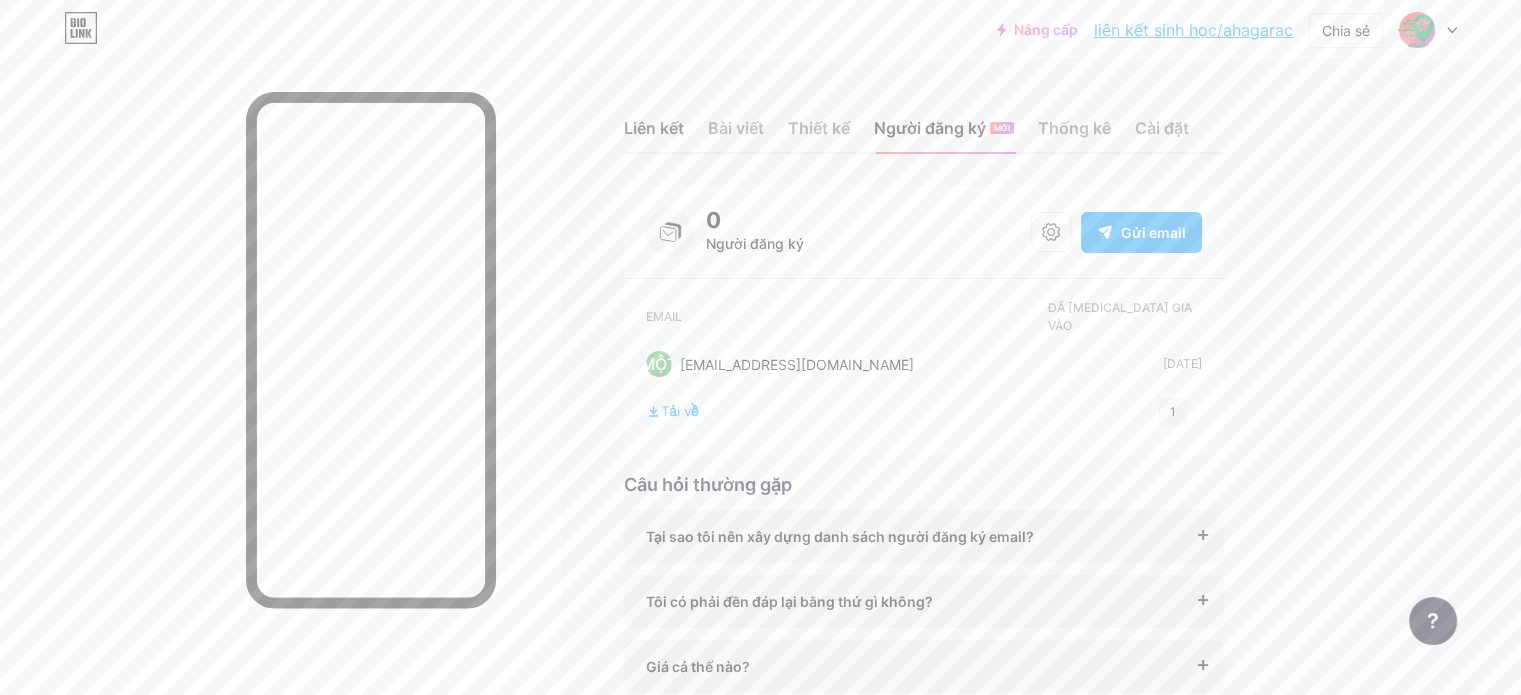 click on "Liên kết" at bounding box center [654, 128] 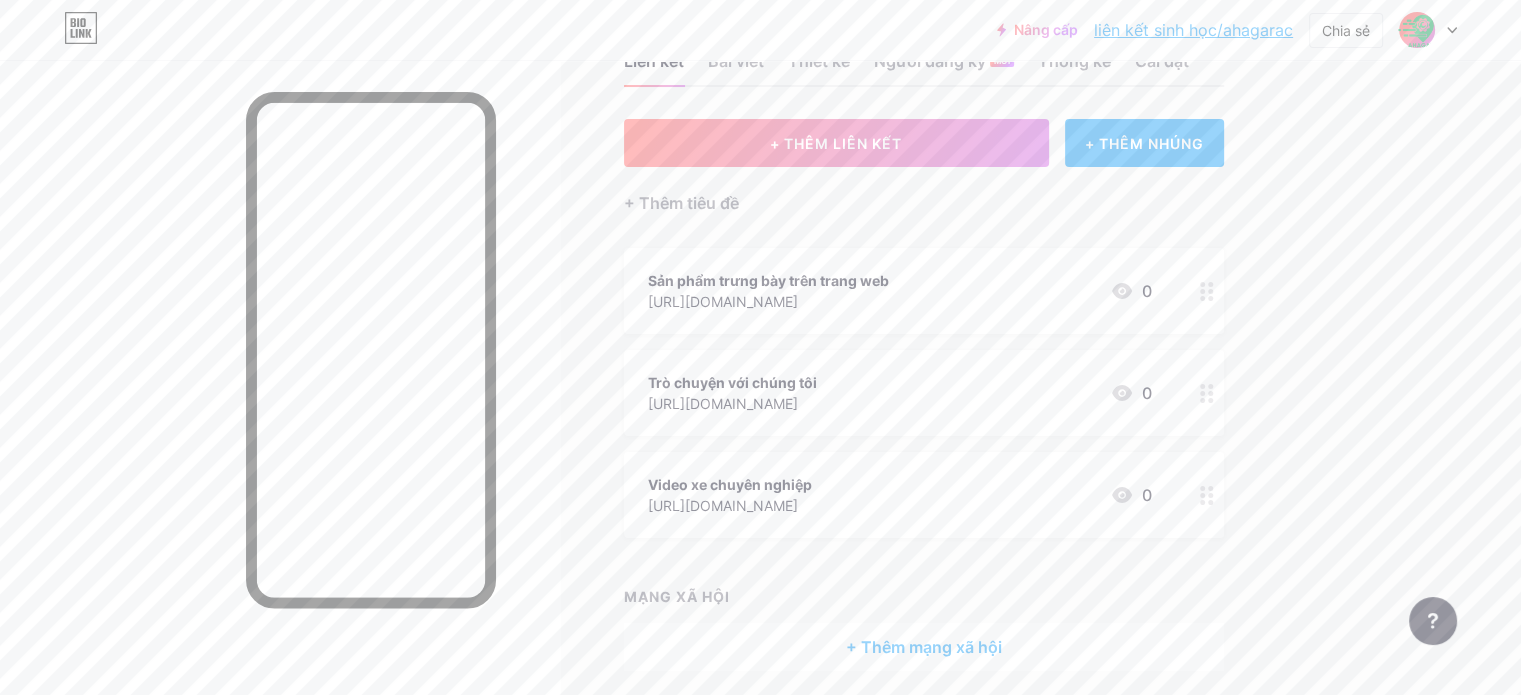 scroll, scrollTop: 0, scrollLeft: 0, axis: both 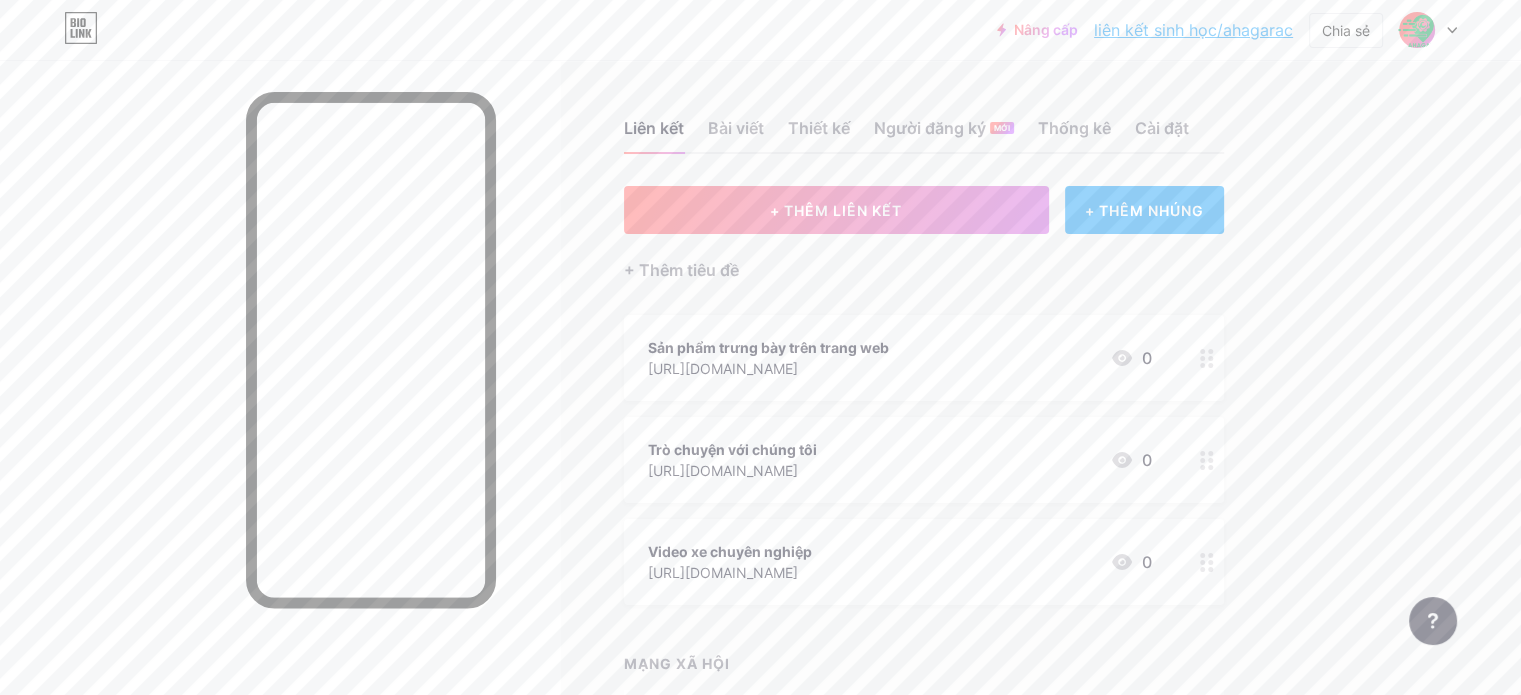 click 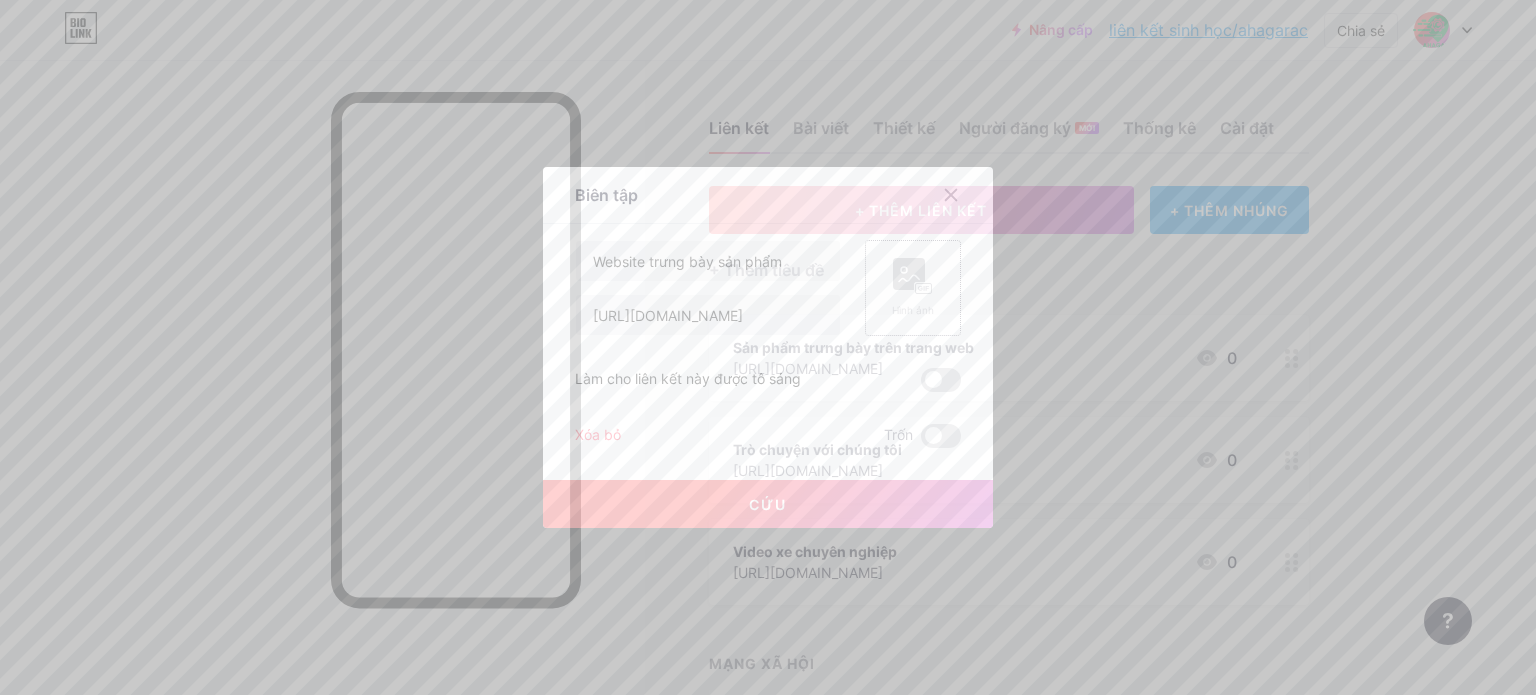 click on "Hình ảnh" at bounding box center [913, 288] 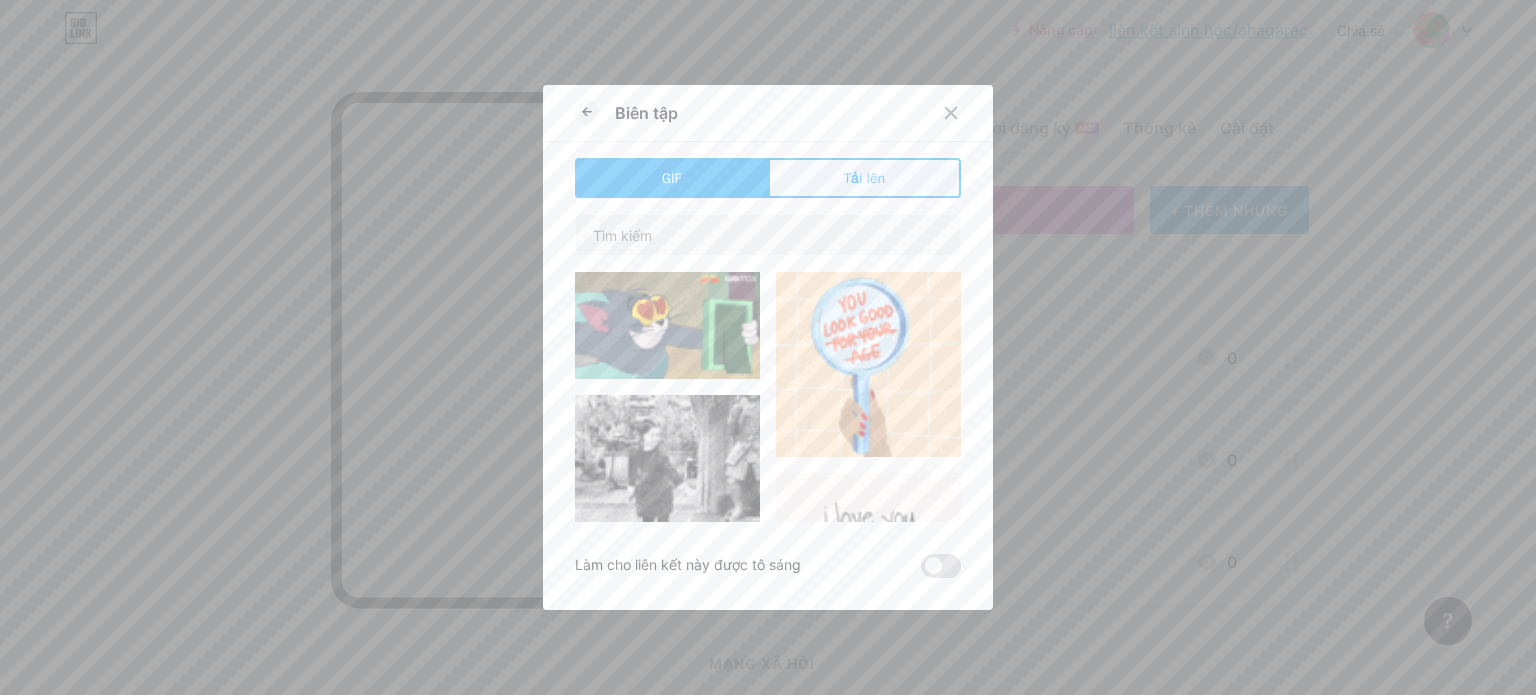 click on "Tải lên" at bounding box center (864, 178) 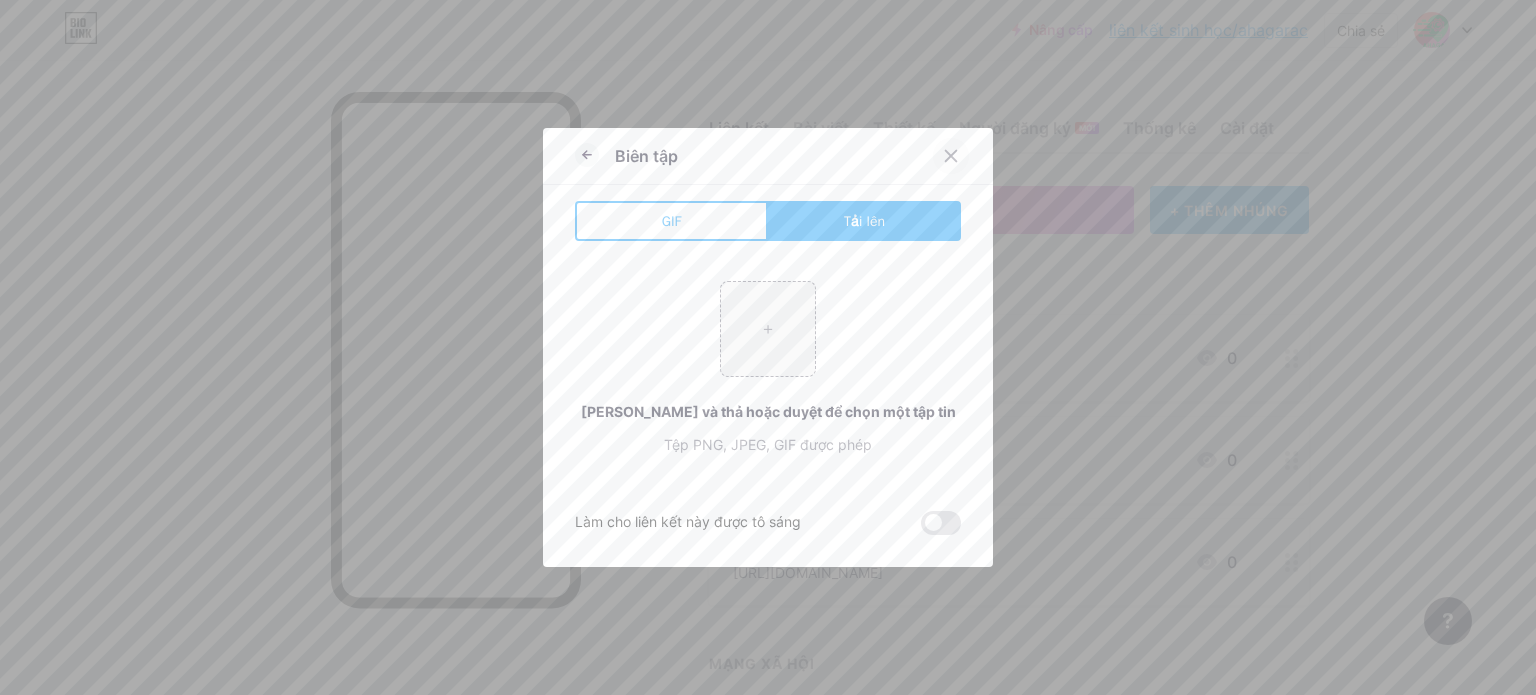 click at bounding box center (951, 156) 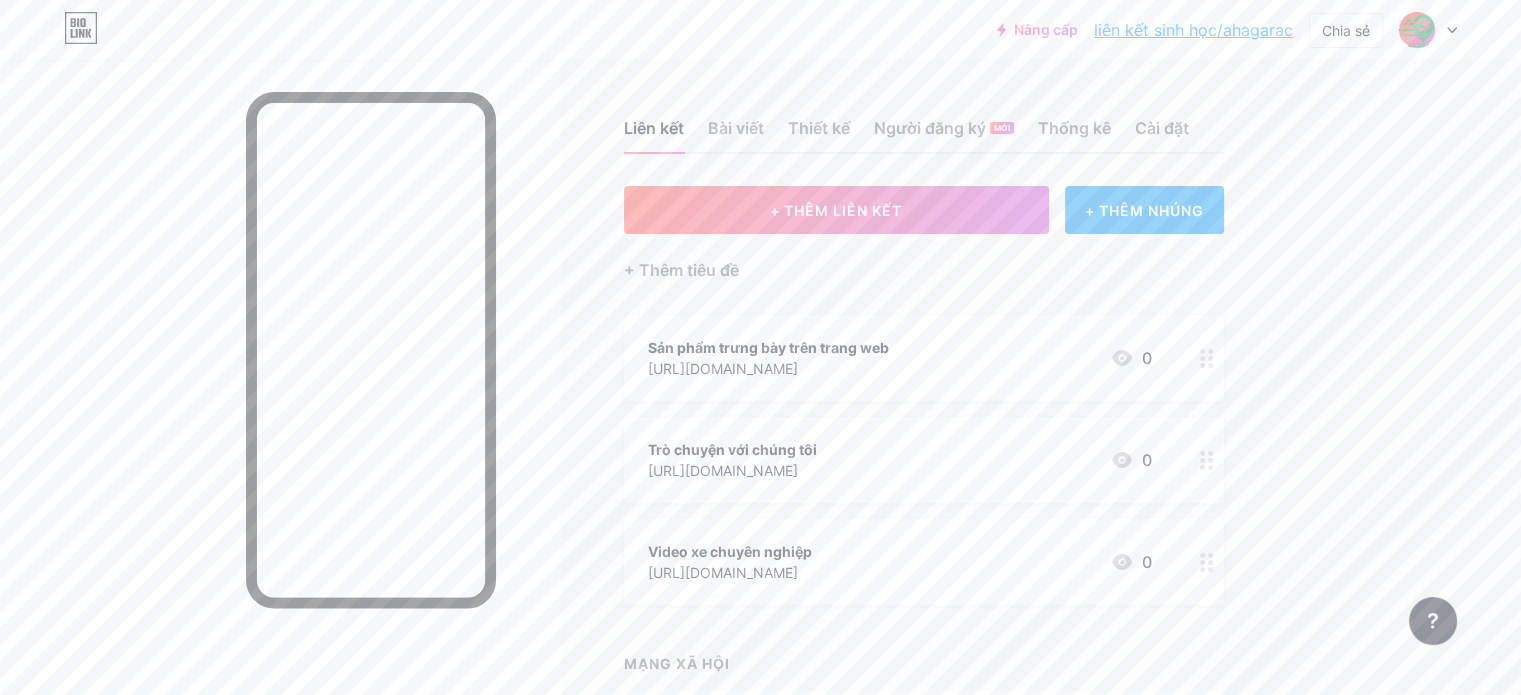 click 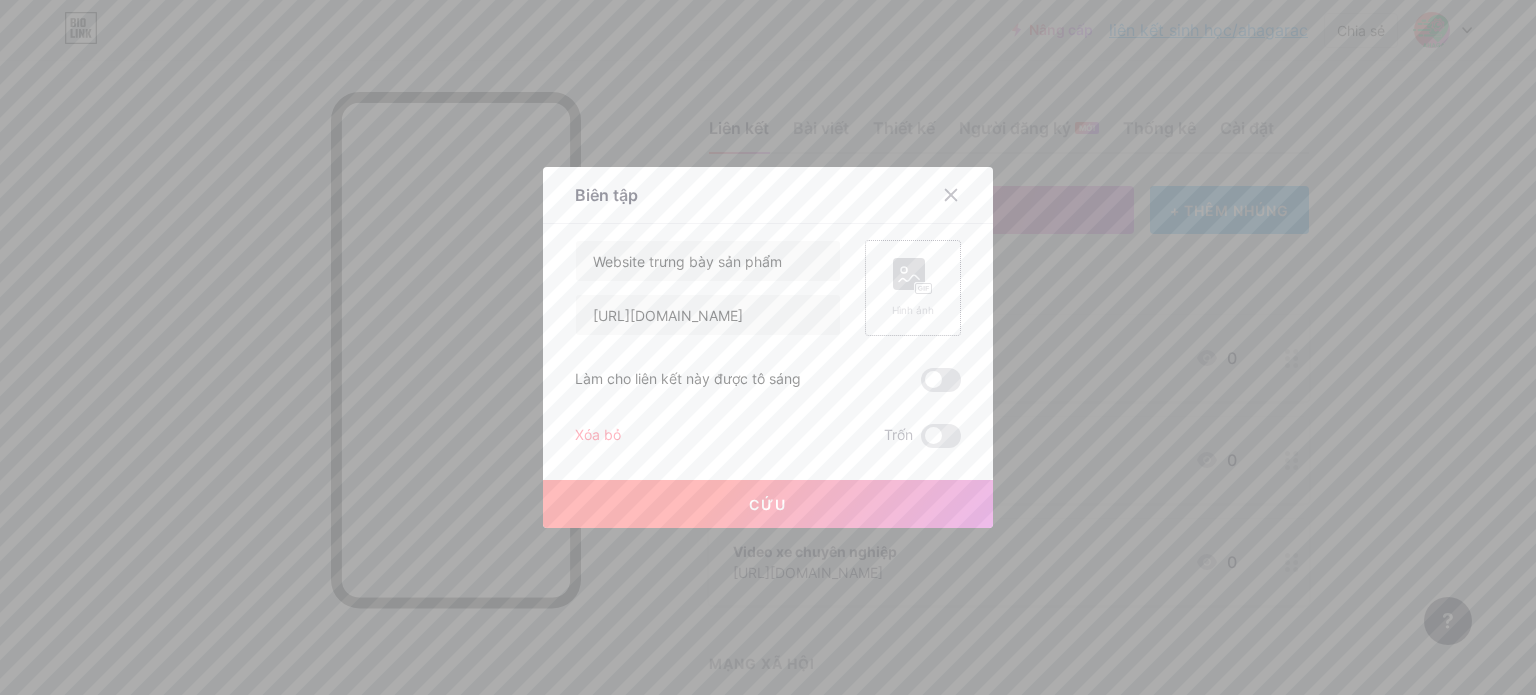 click 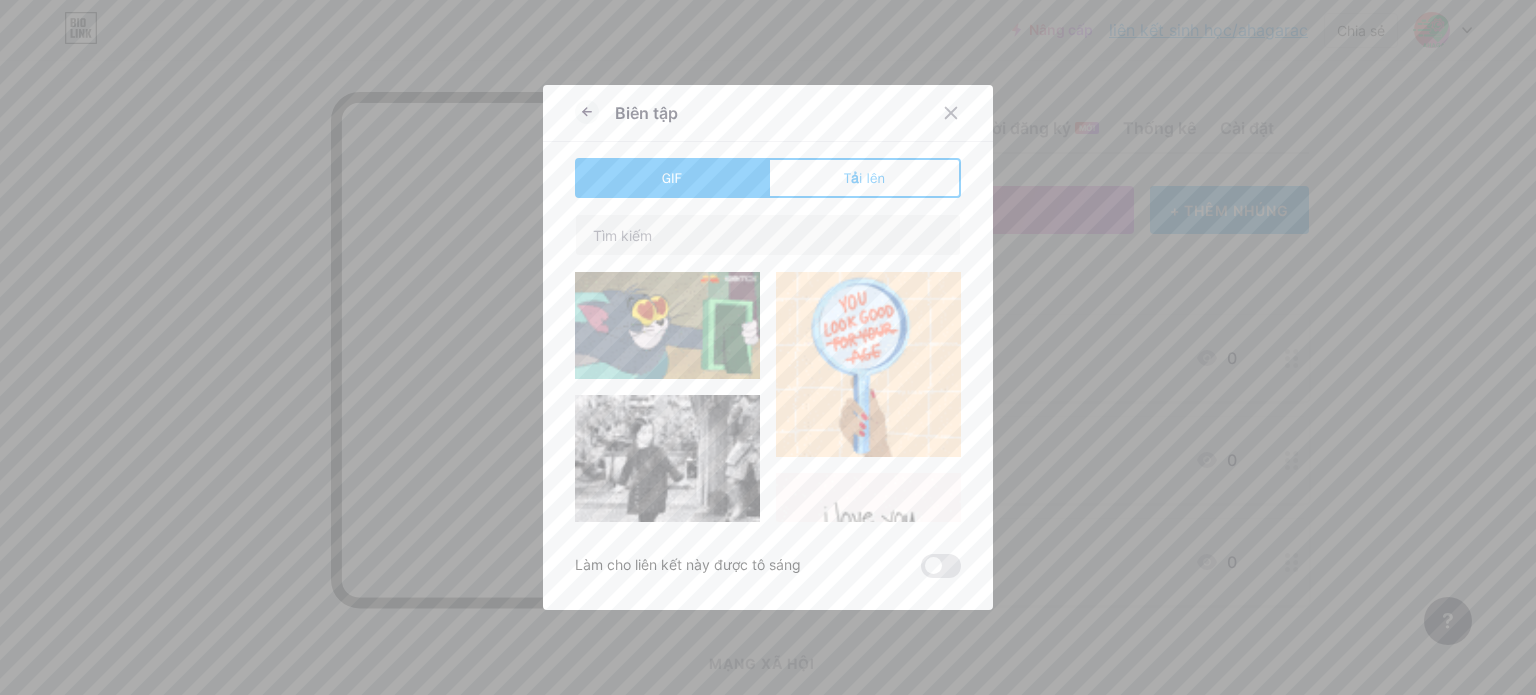 click on "Tải lên" at bounding box center (864, 178) 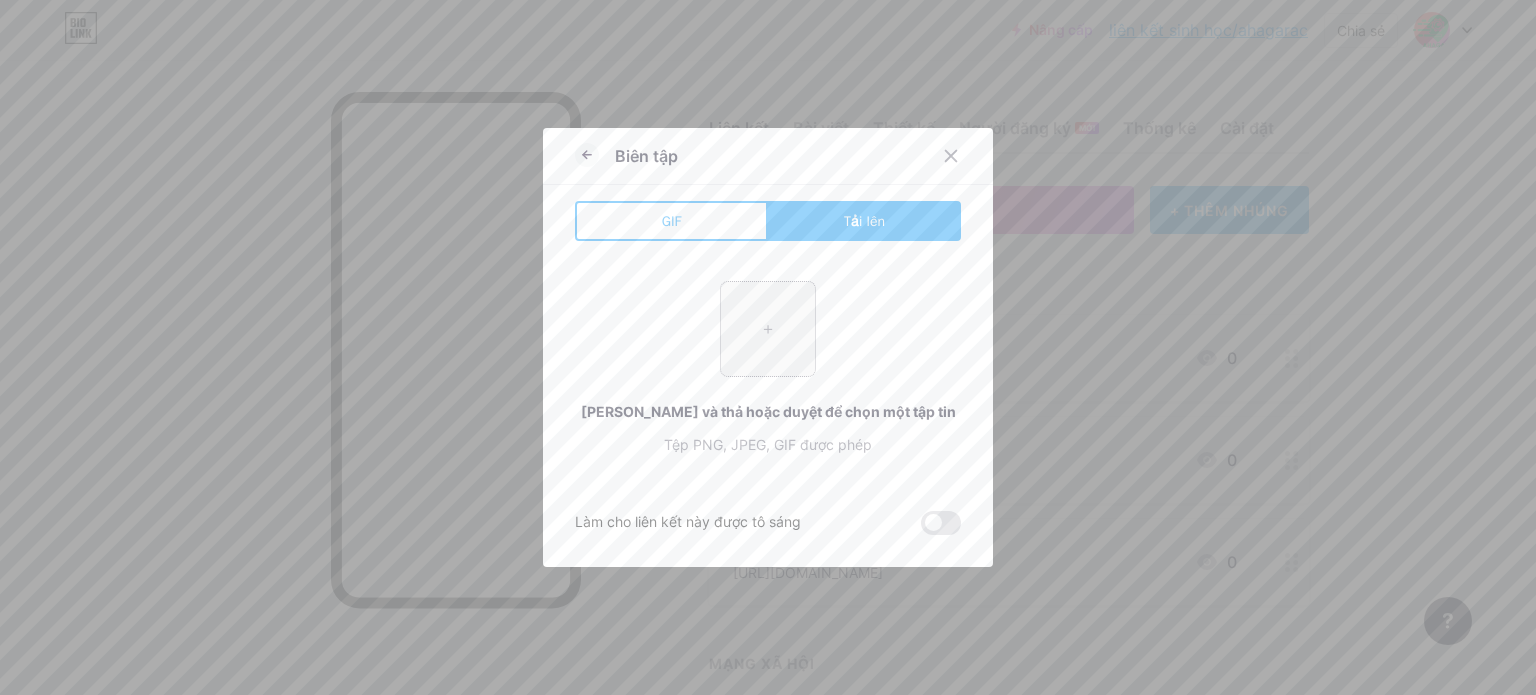 click at bounding box center (768, 329) 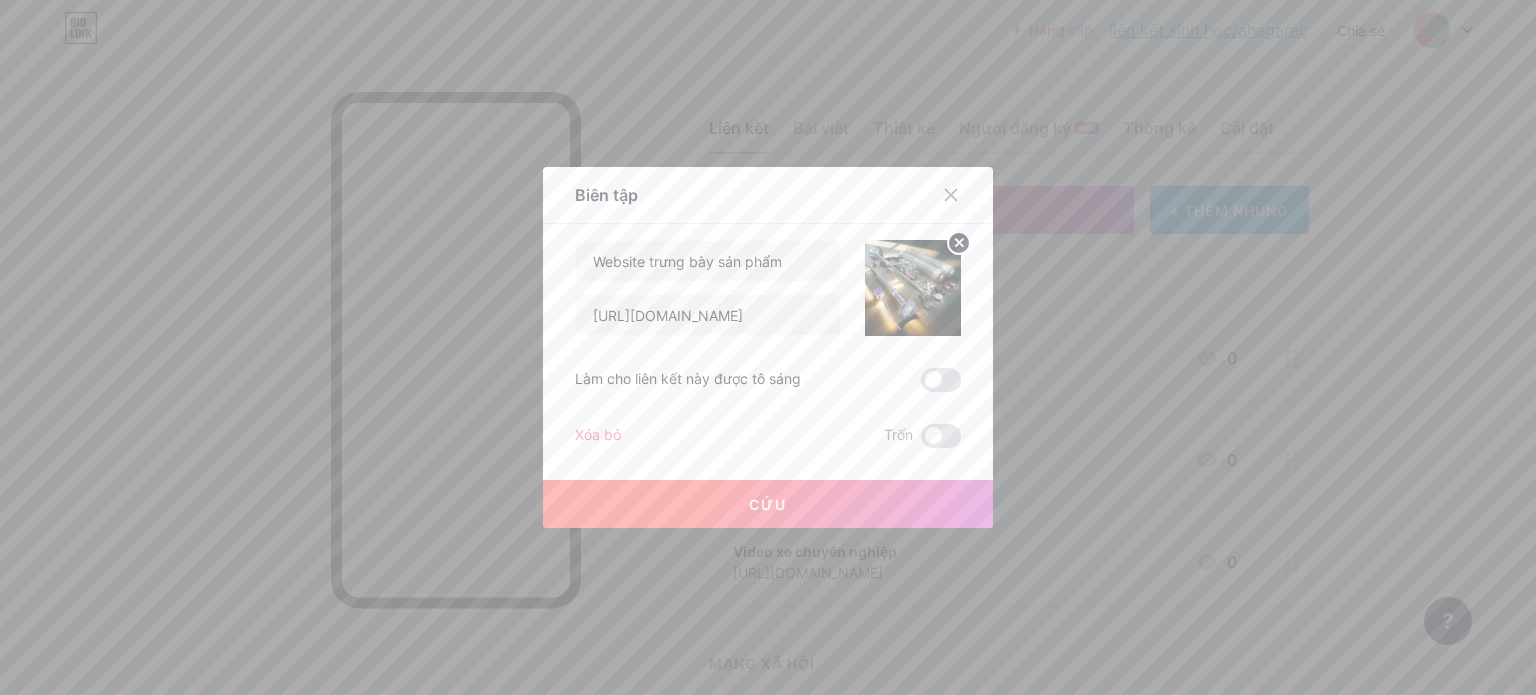 click on "Cứu" at bounding box center (768, 504) 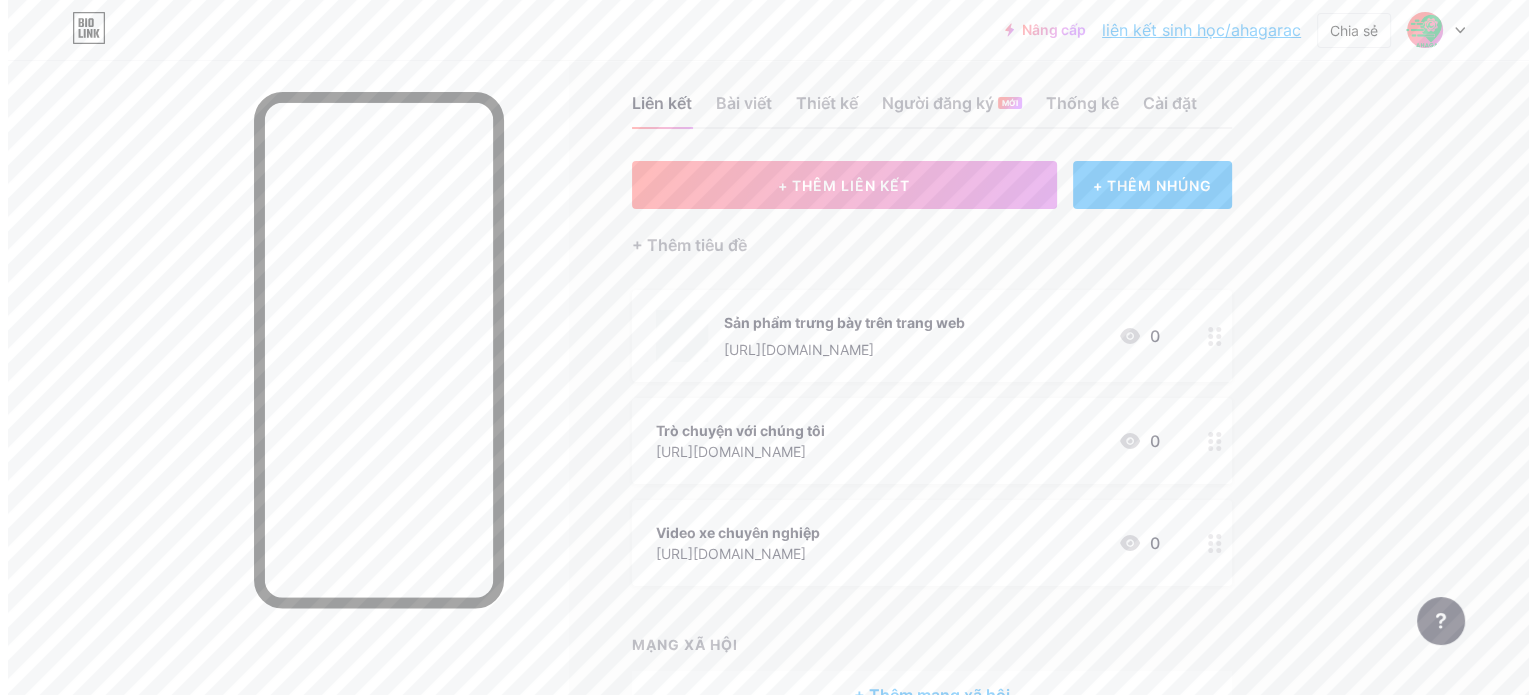 scroll, scrollTop: 100, scrollLeft: 0, axis: vertical 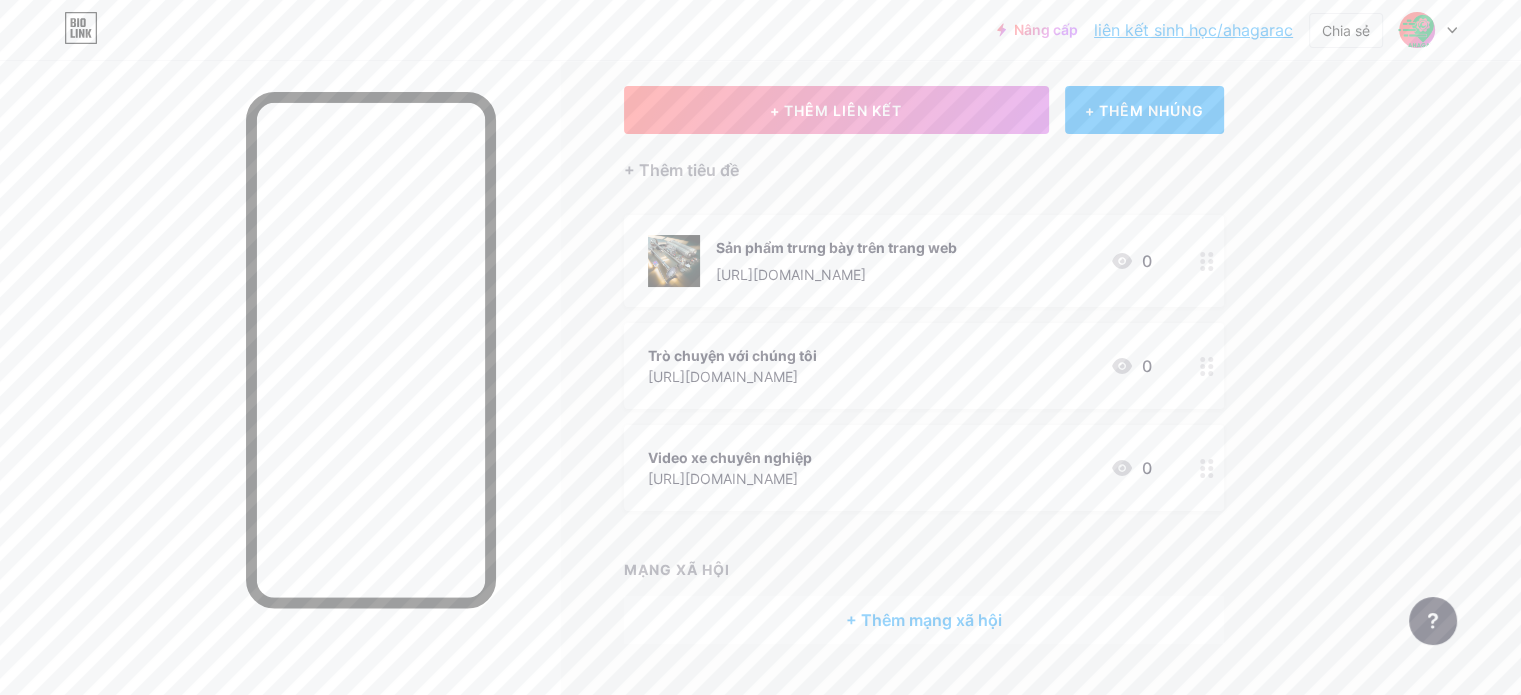 click 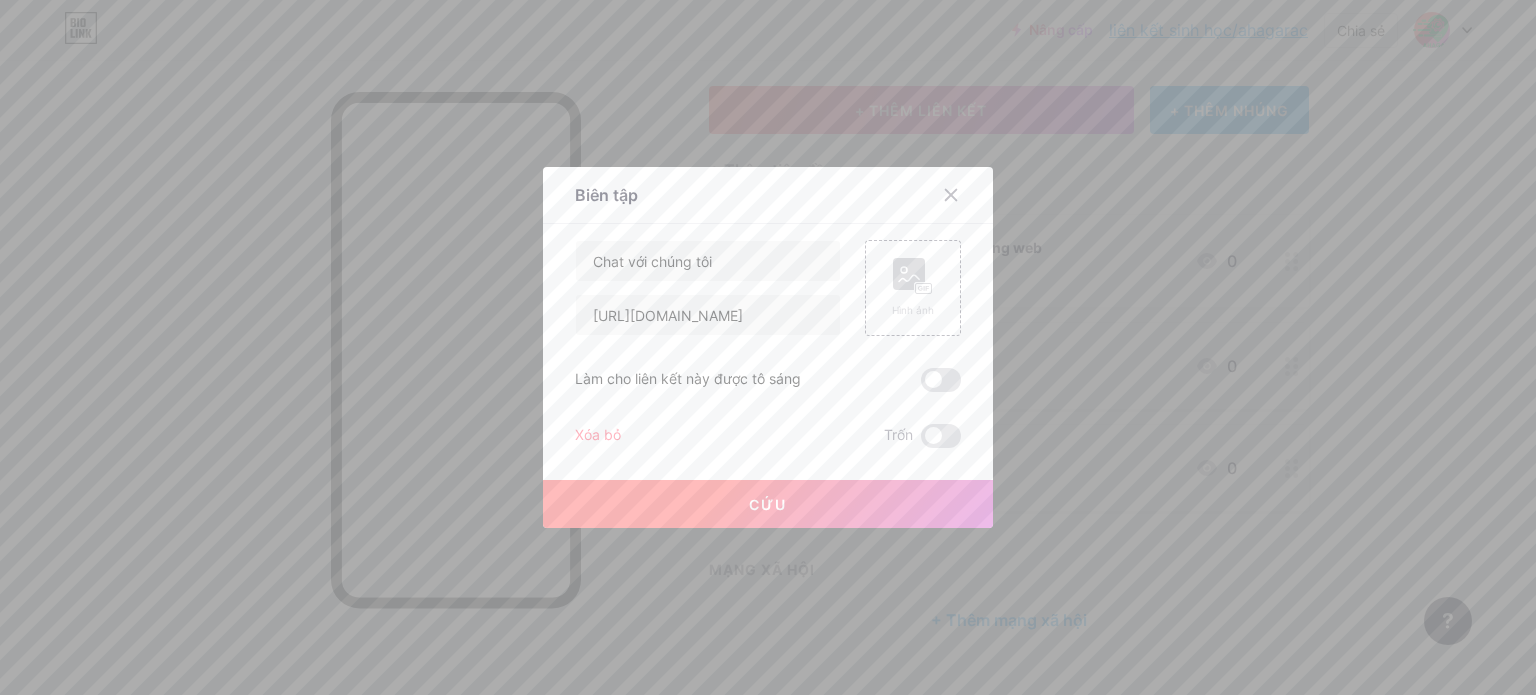 click on "Hình ảnh" at bounding box center (901, 288) 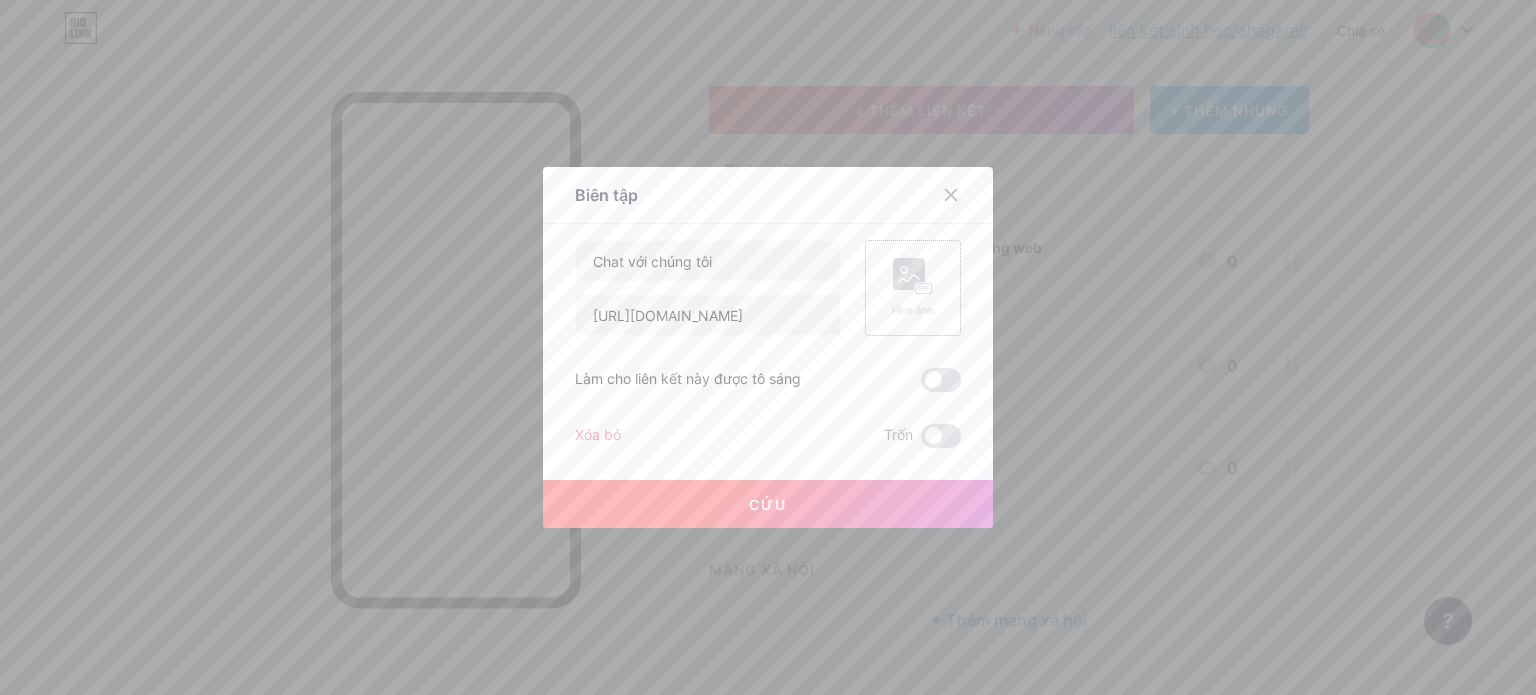 click 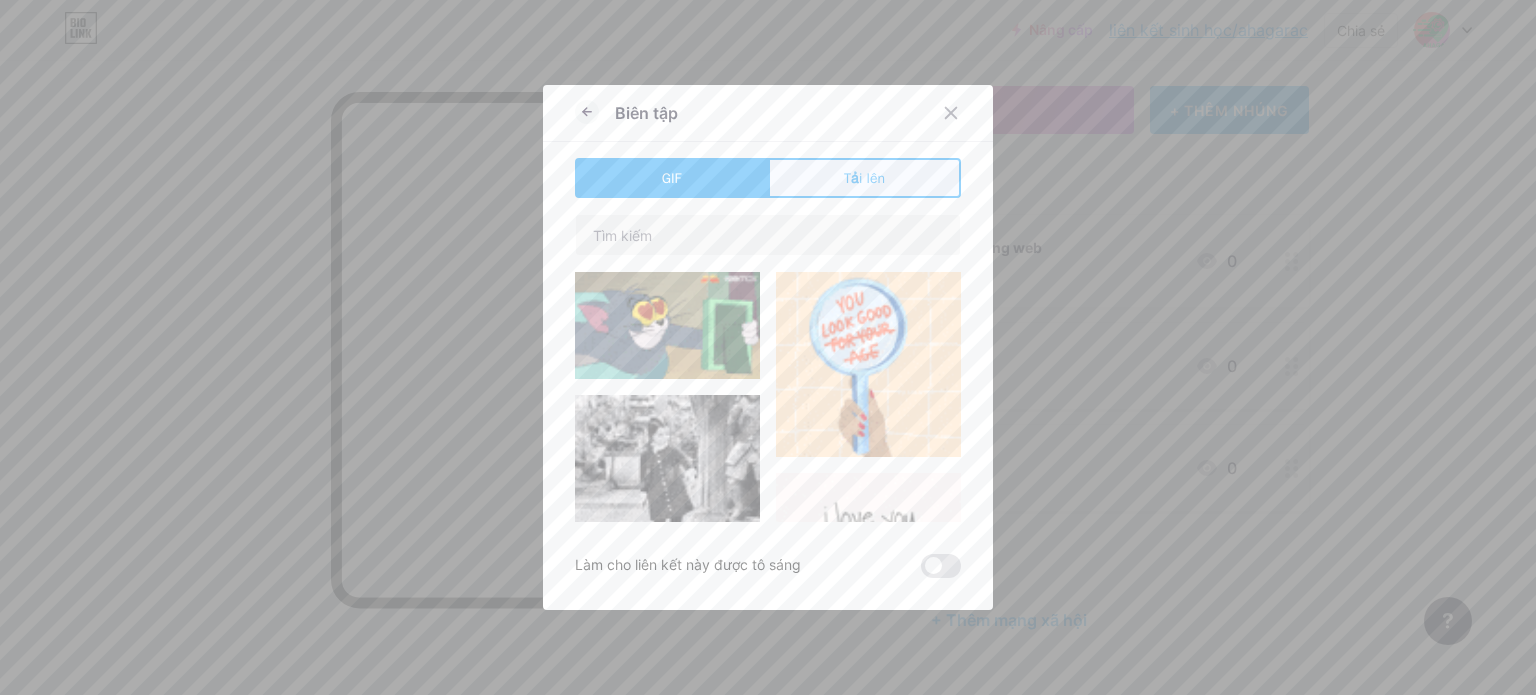 click on "Tải lên" at bounding box center (864, 178) 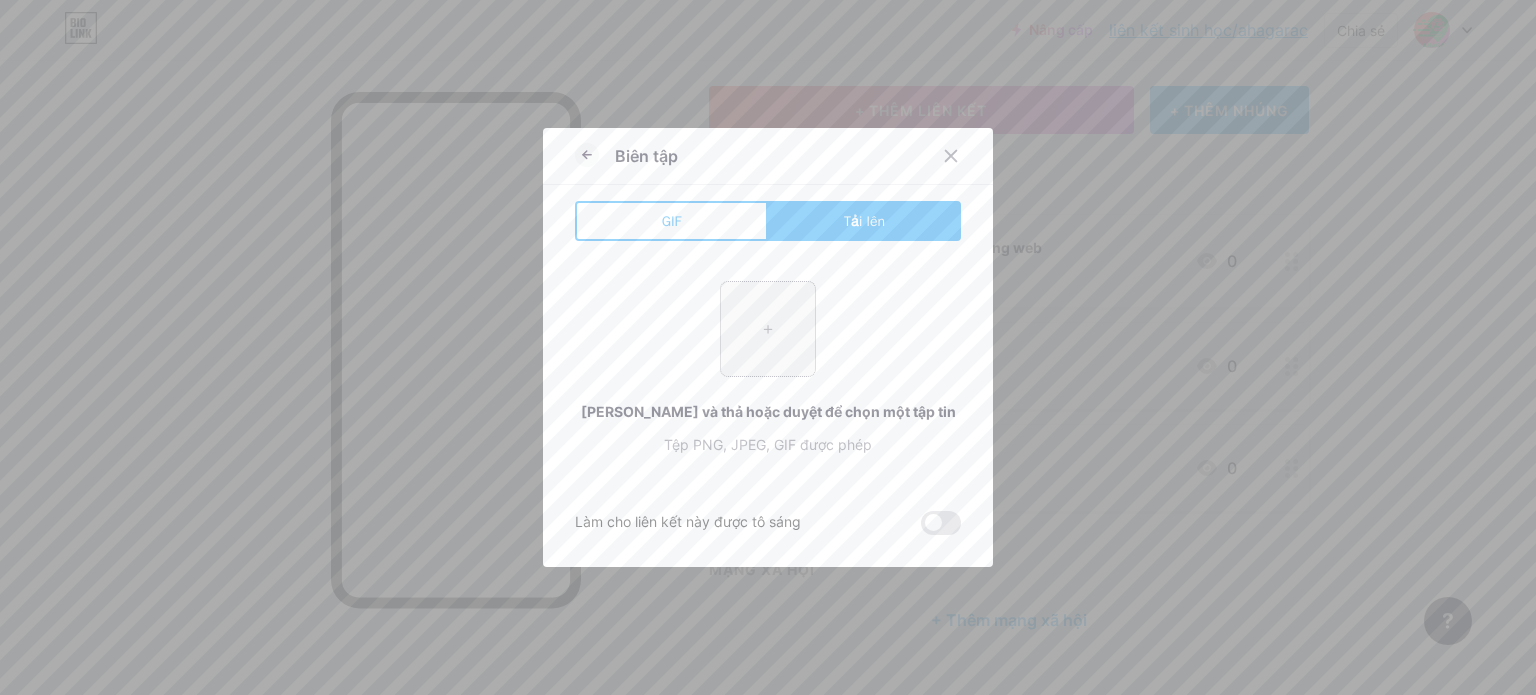 click at bounding box center [768, 329] 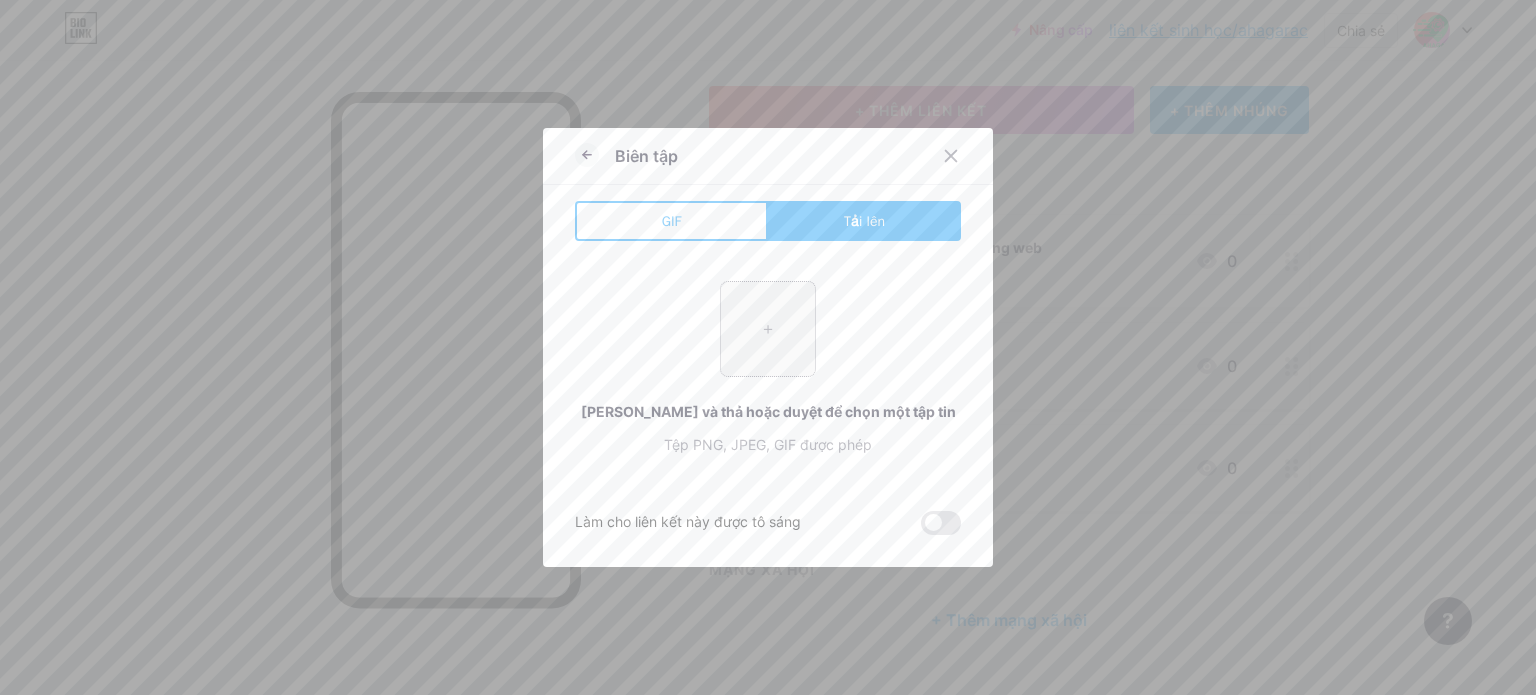 type on "C:\fakepath\Trải Nghiệm Bóng Hơi Độ Cho Xe Tải Van _ Chạy Êm Như Xe Du Lịch, Qua Đường Xấu Cực Mượt!.jpg" 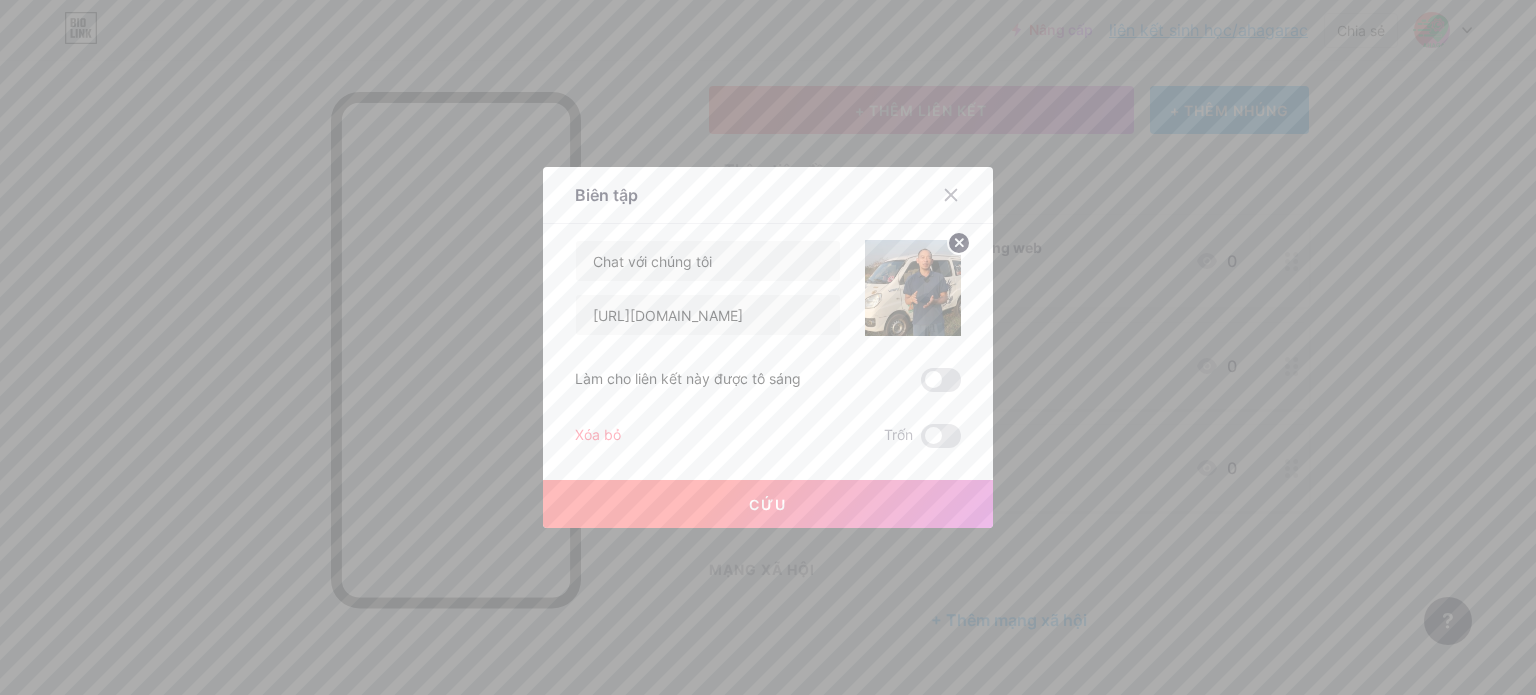 click on "Cứu" at bounding box center [768, 504] 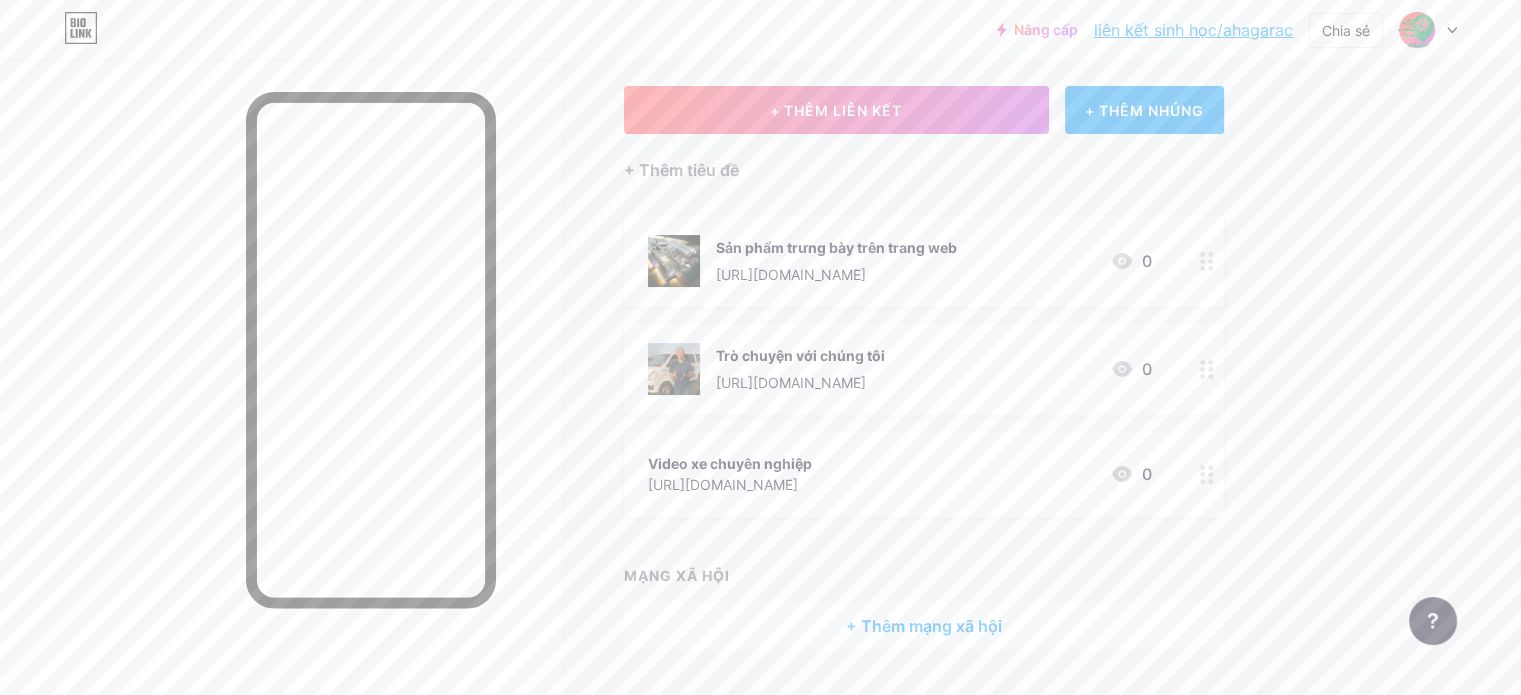 click 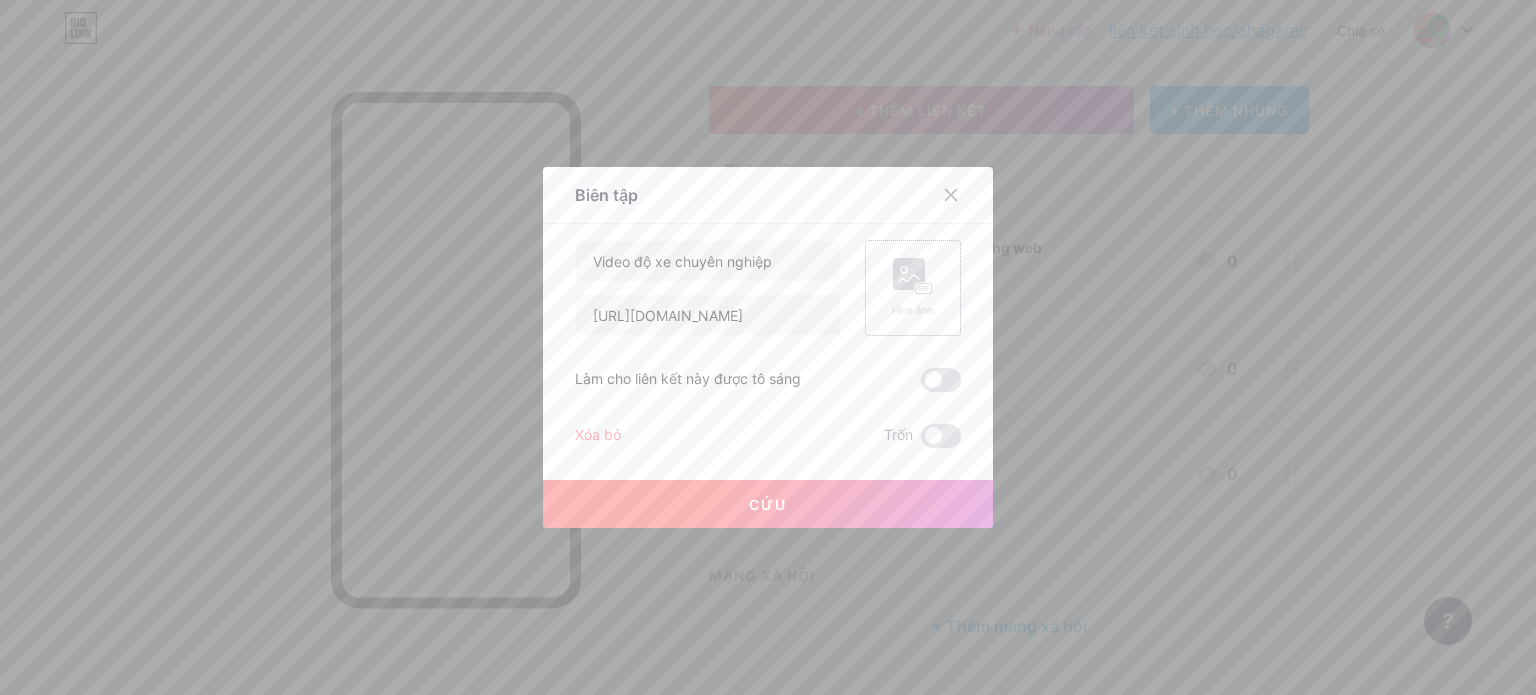 click 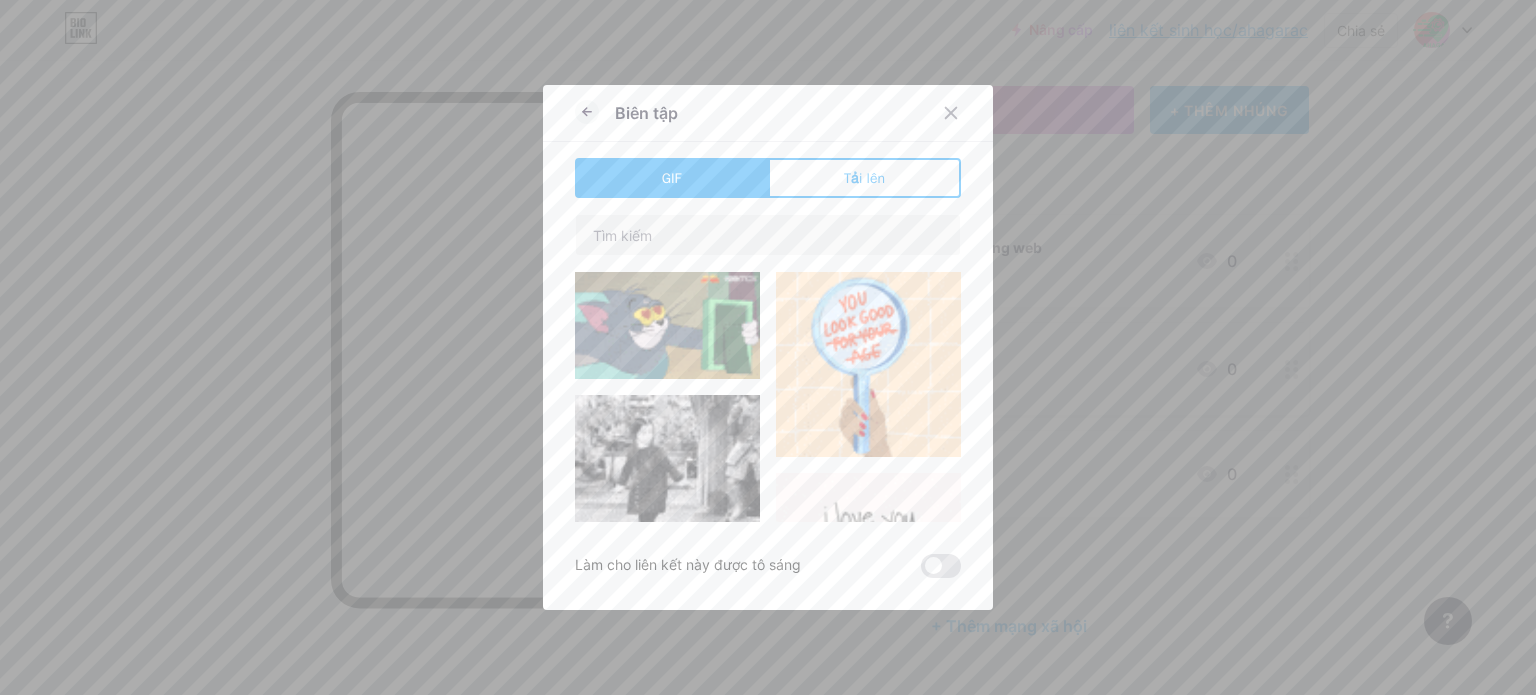 click on "Tải lên" at bounding box center (864, 178) 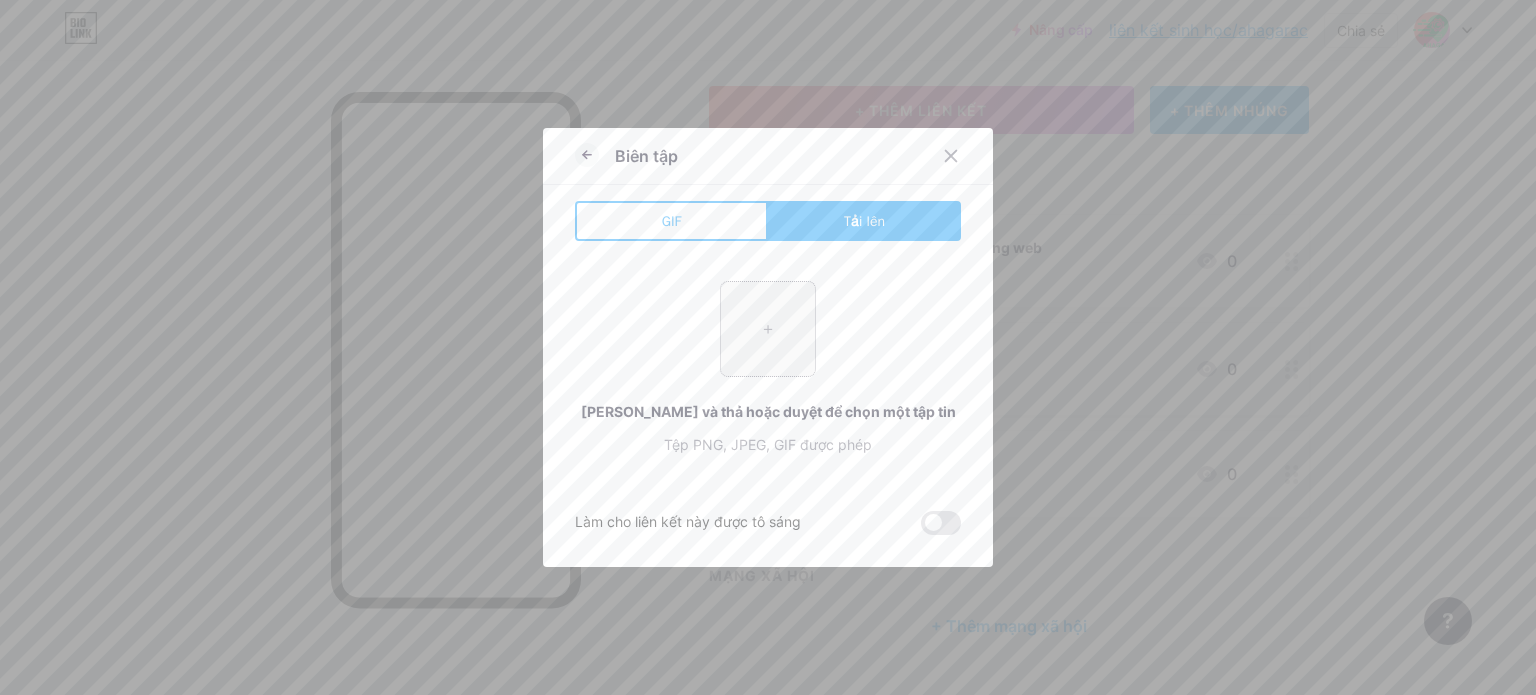 click at bounding box center [768, 329] 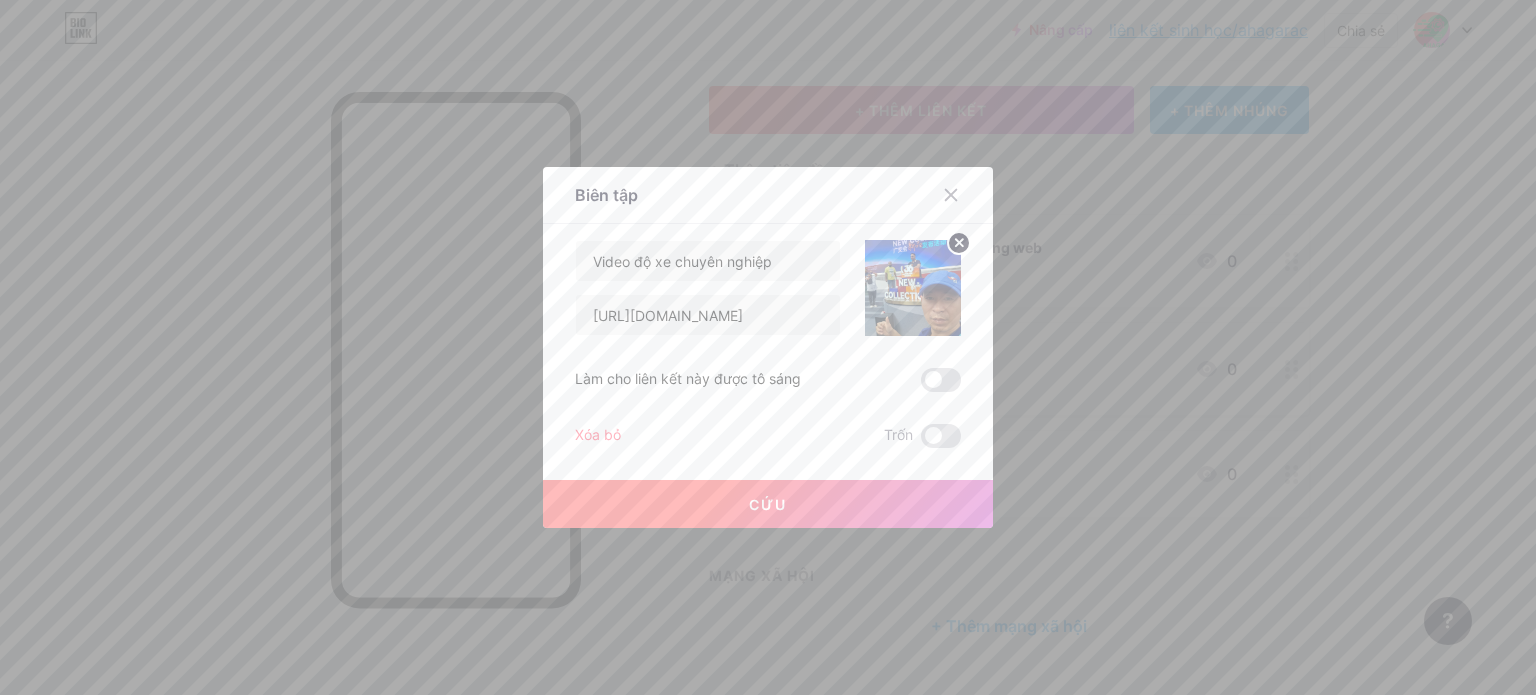 drag, startPoint x: 840, startPoint y: 511, endPoint x: 904, endPoint y: 507, distance: 64.12488 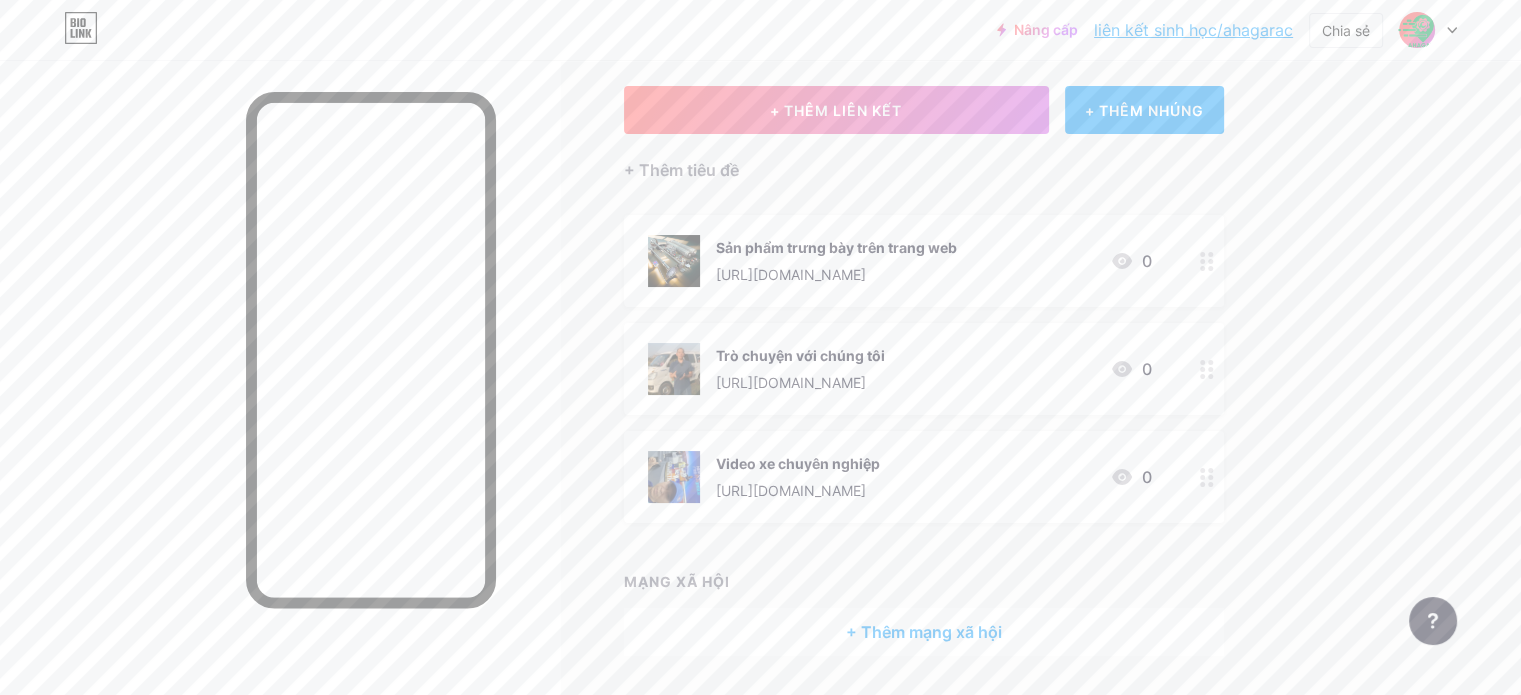 click 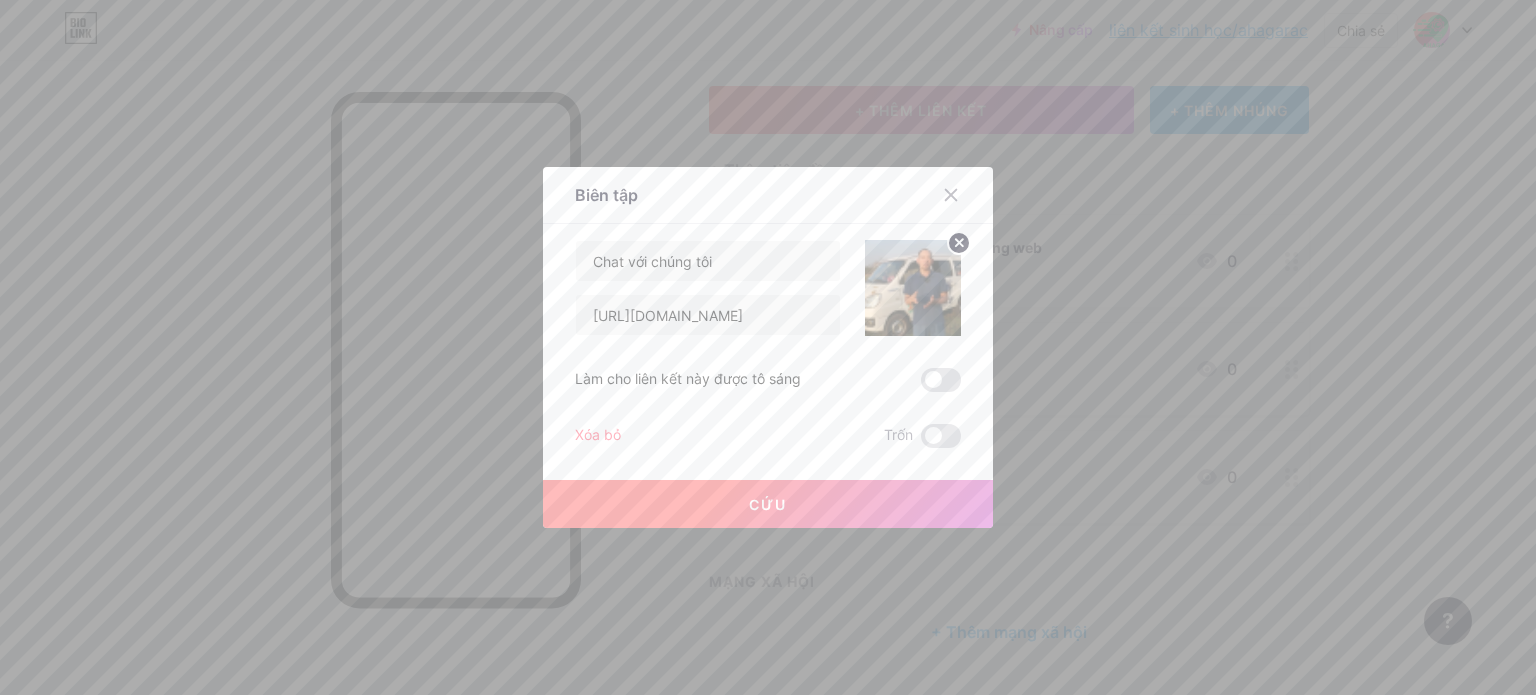 click 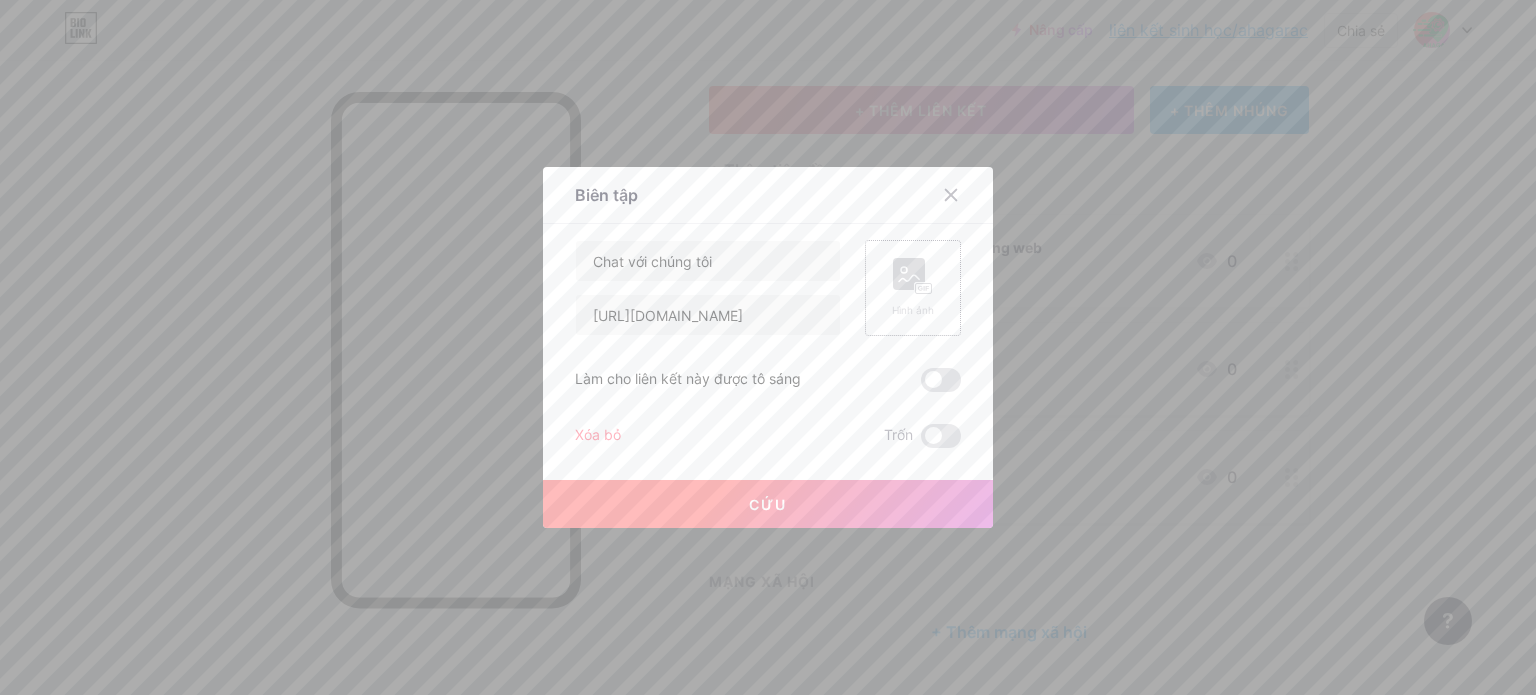 click 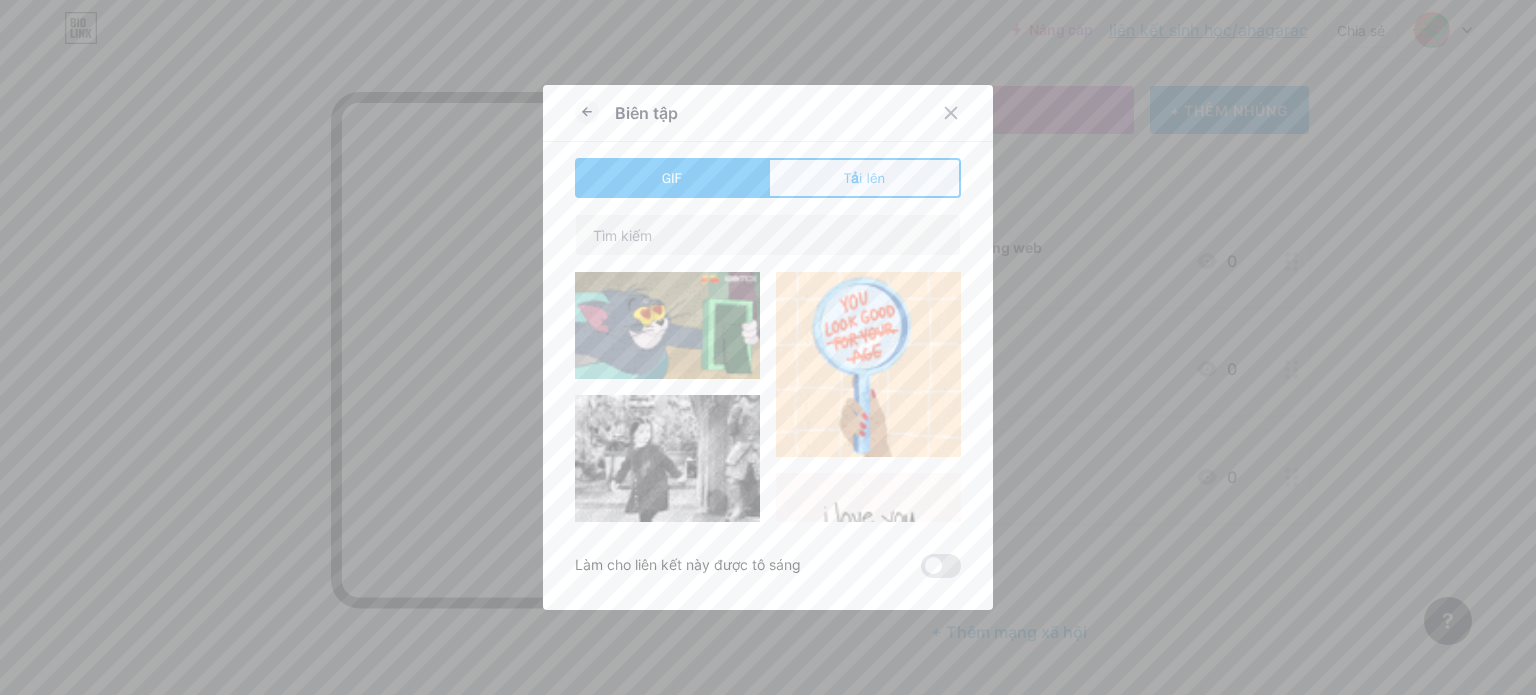 click on "Tải lên" at bounding box center [864, 178] 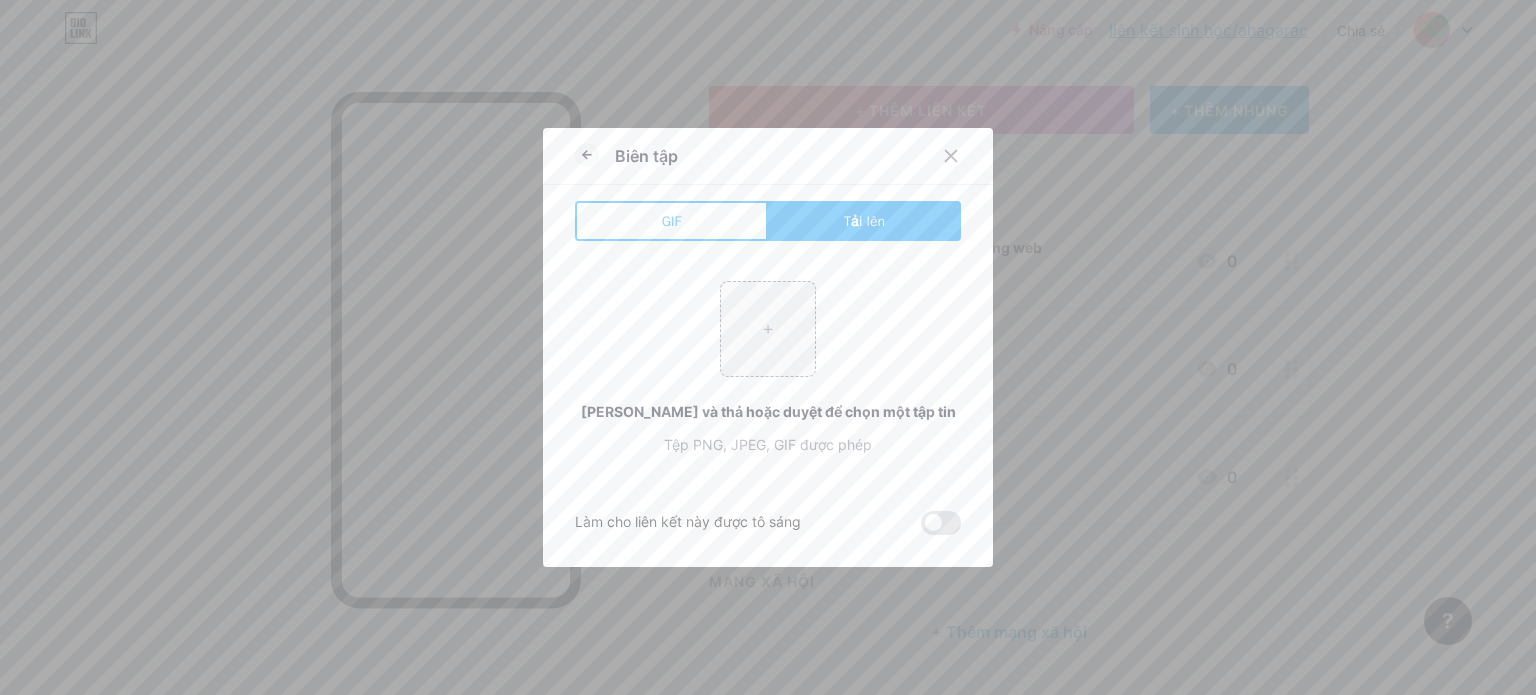 click on "Tải lên" at bounding box center [864, 221] 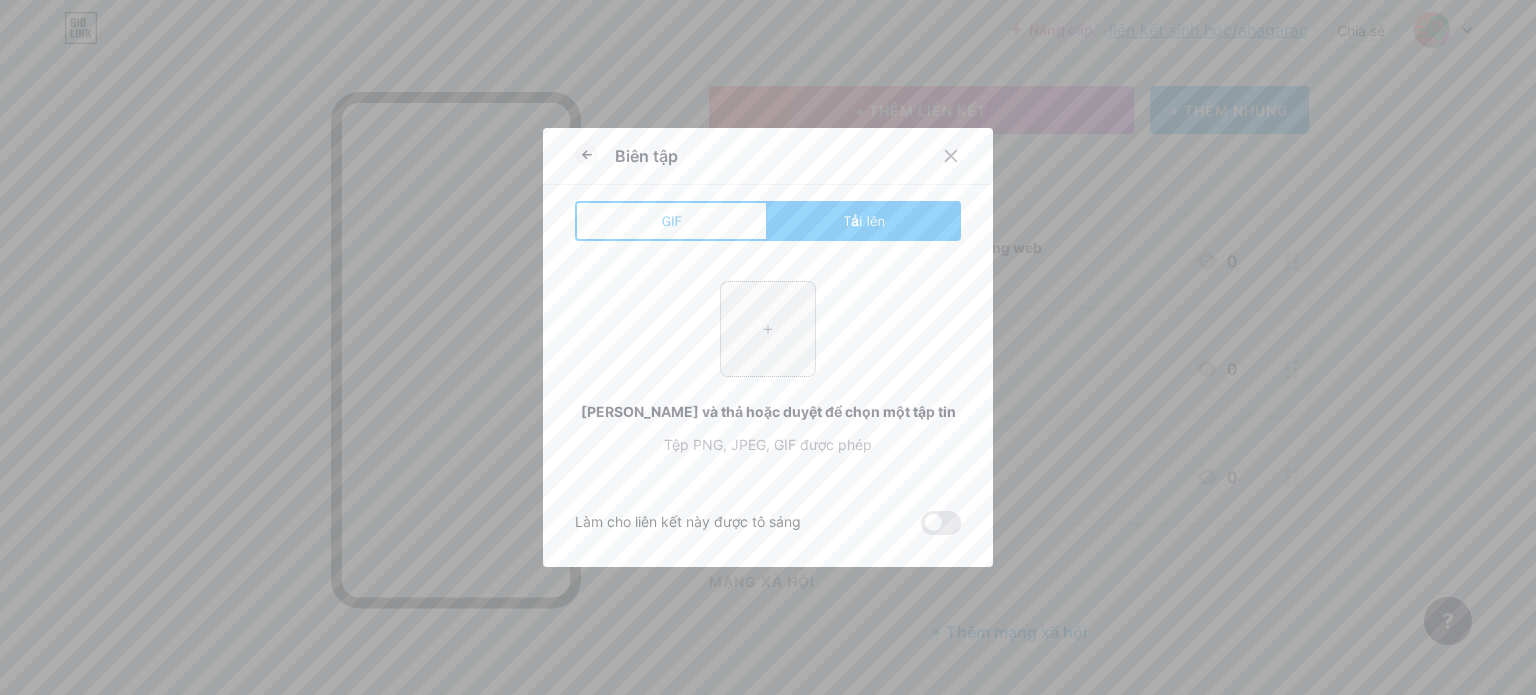 click at bounding box center [768, 329] 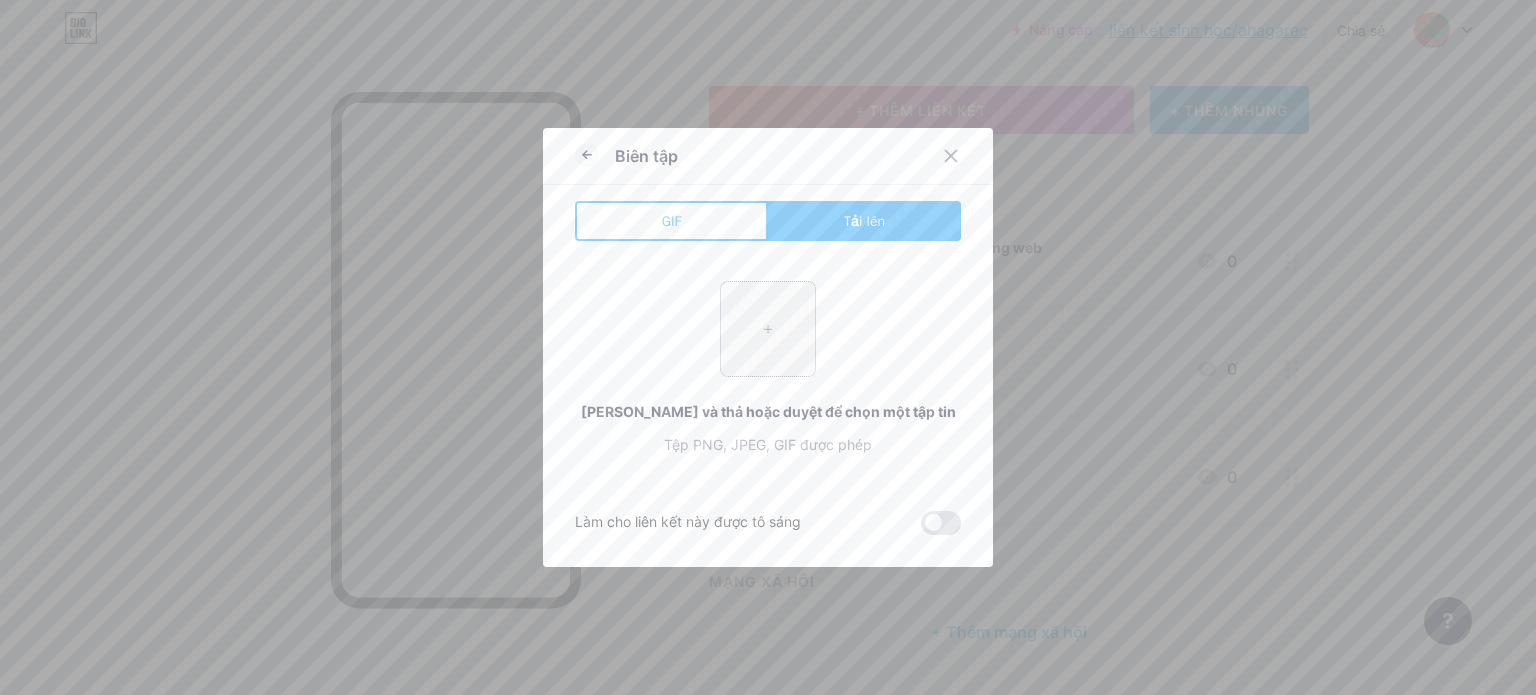 type on "C:\fakepath\20241017_124027.jpg" 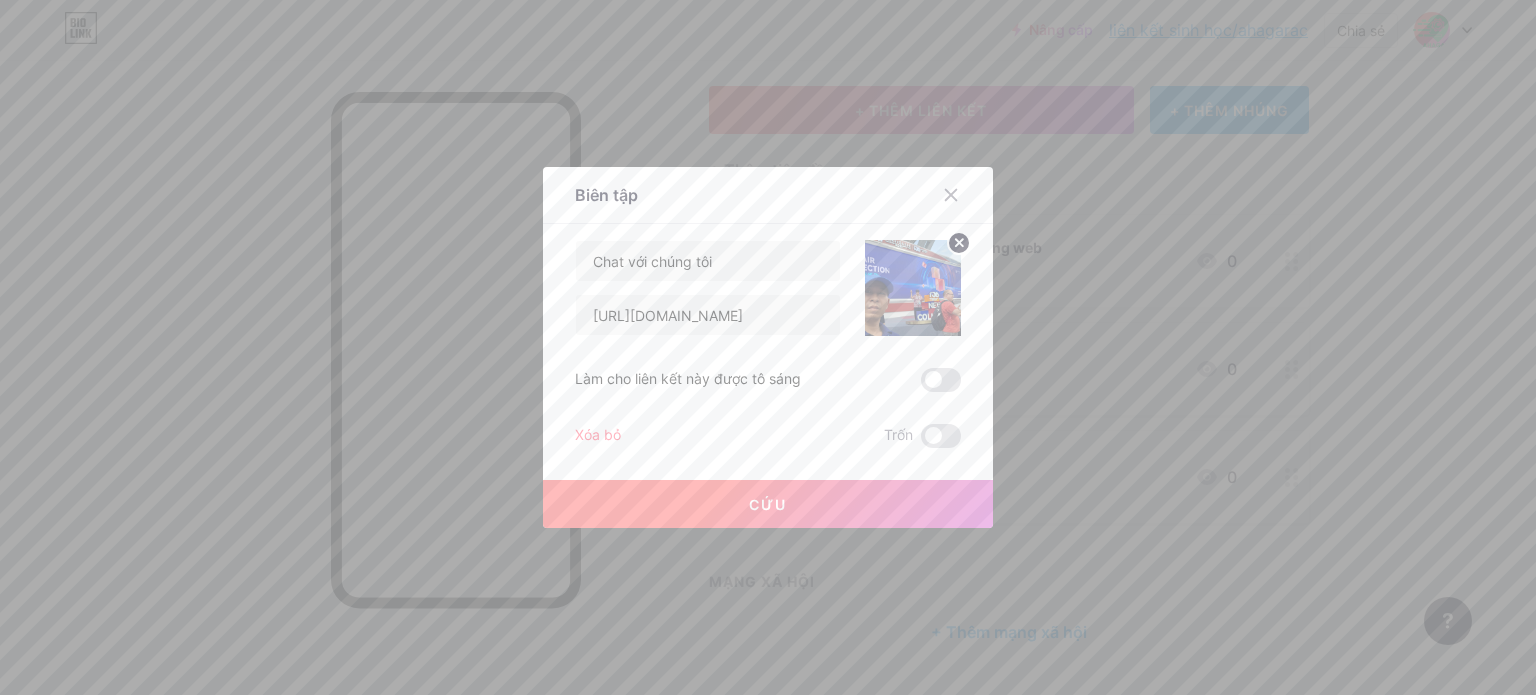 click on "Cứu" at bounding box center (768, 504) 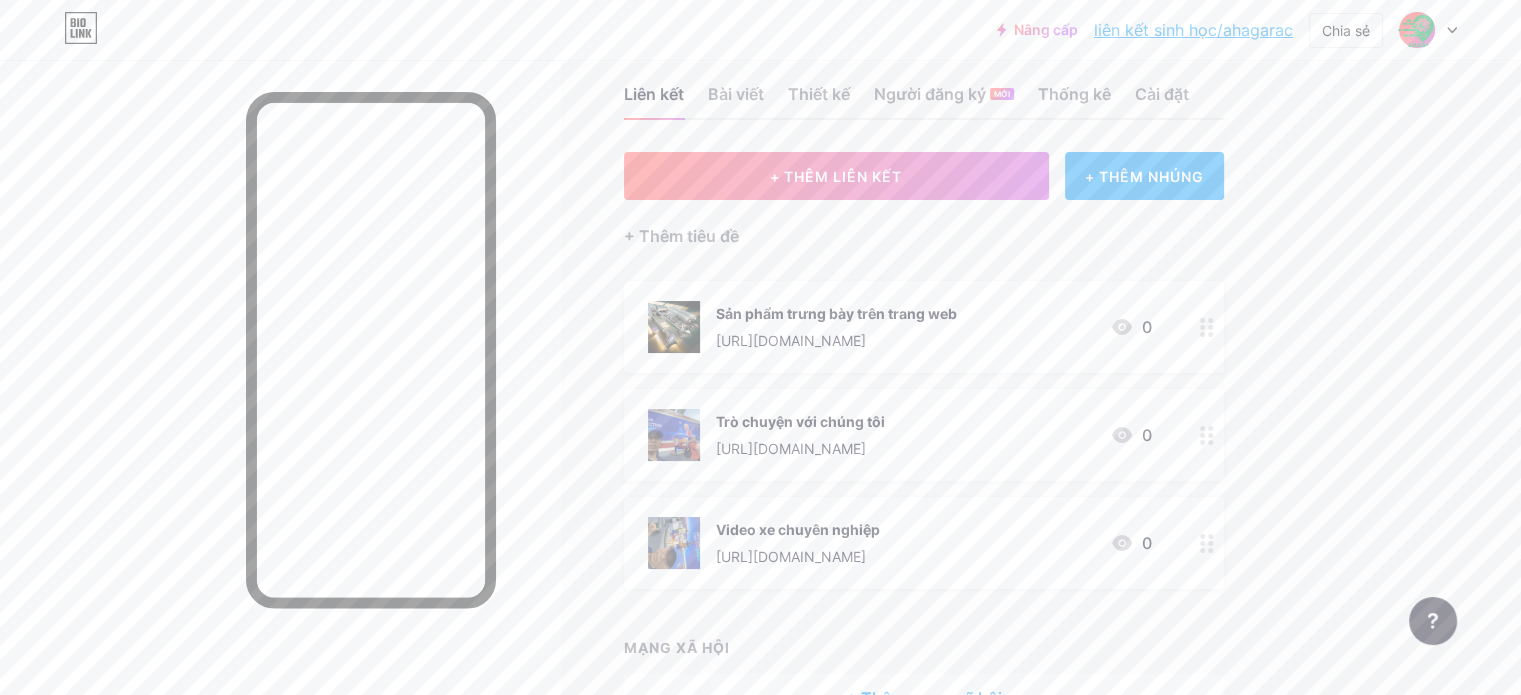scroll, scrollTop: 0, scrollLeft: 0, axis: both 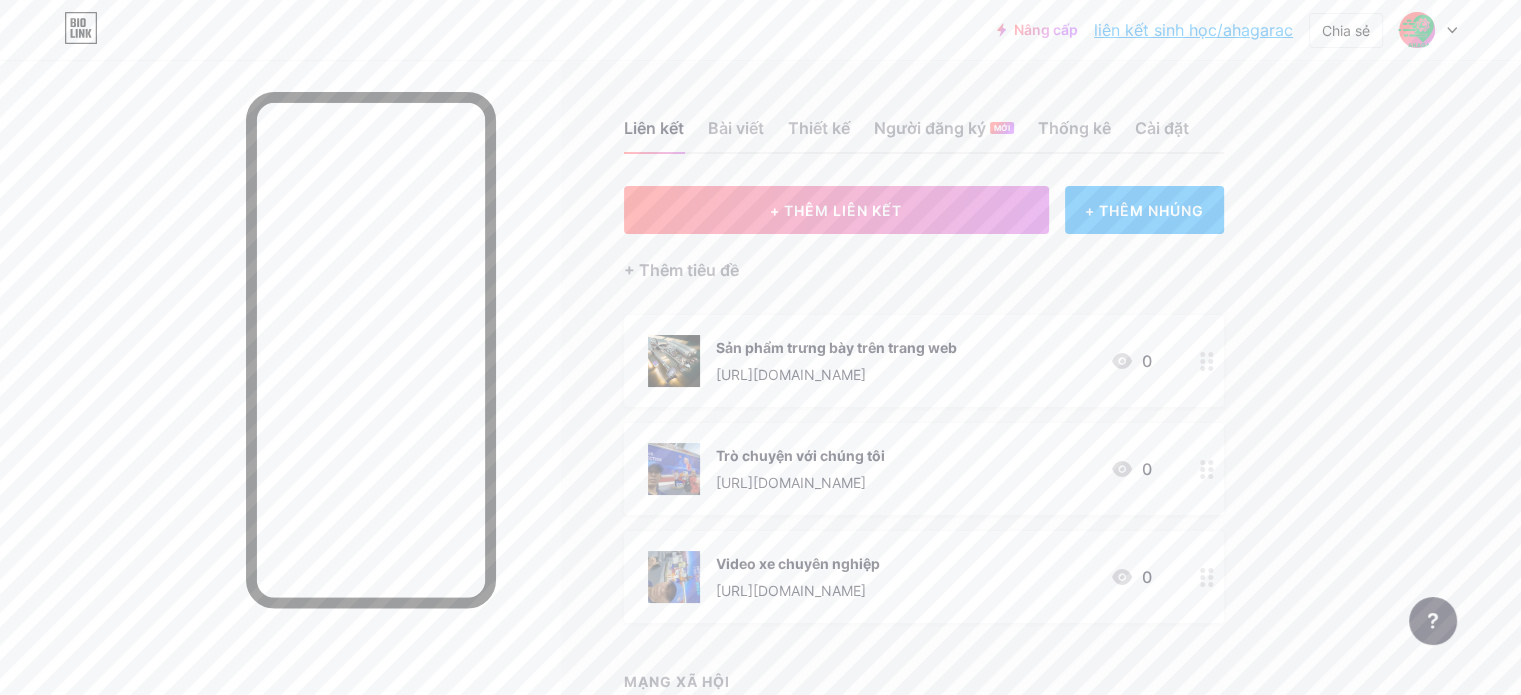 click 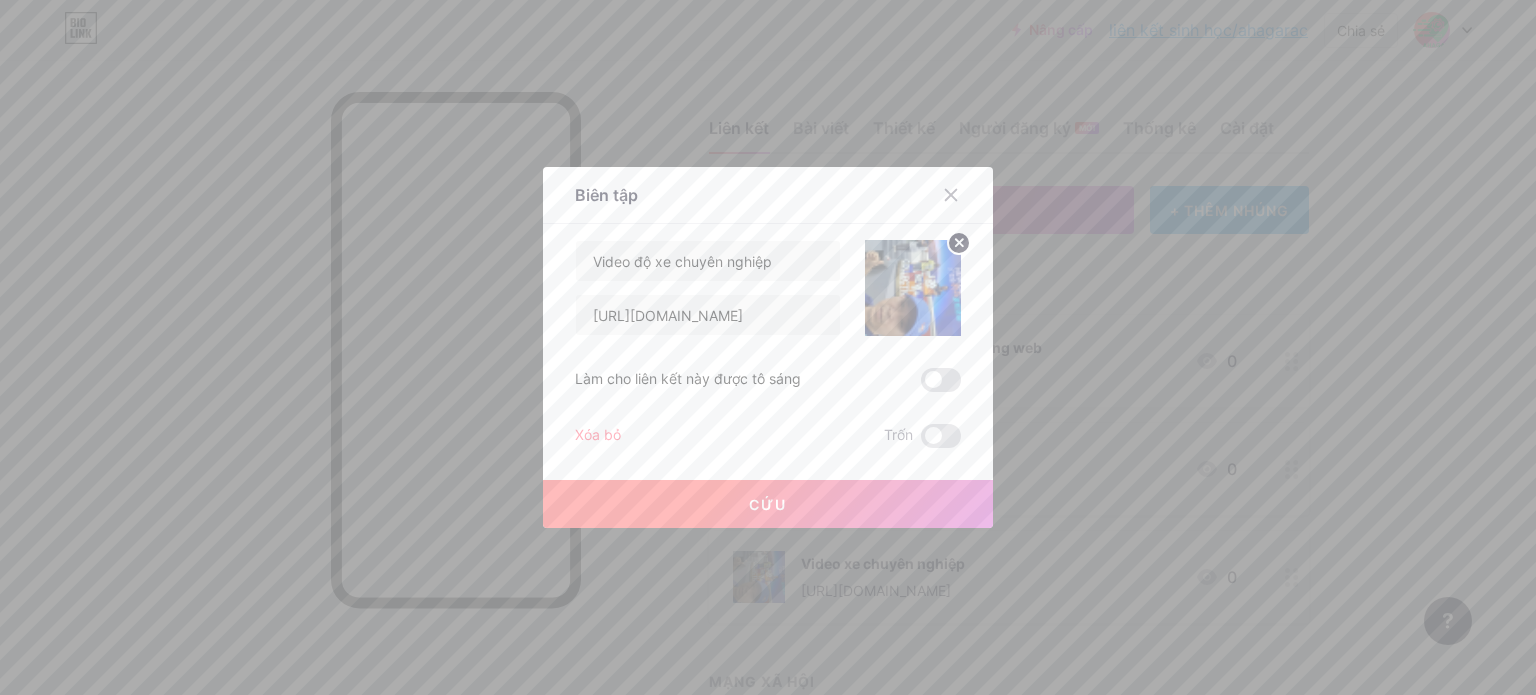 click 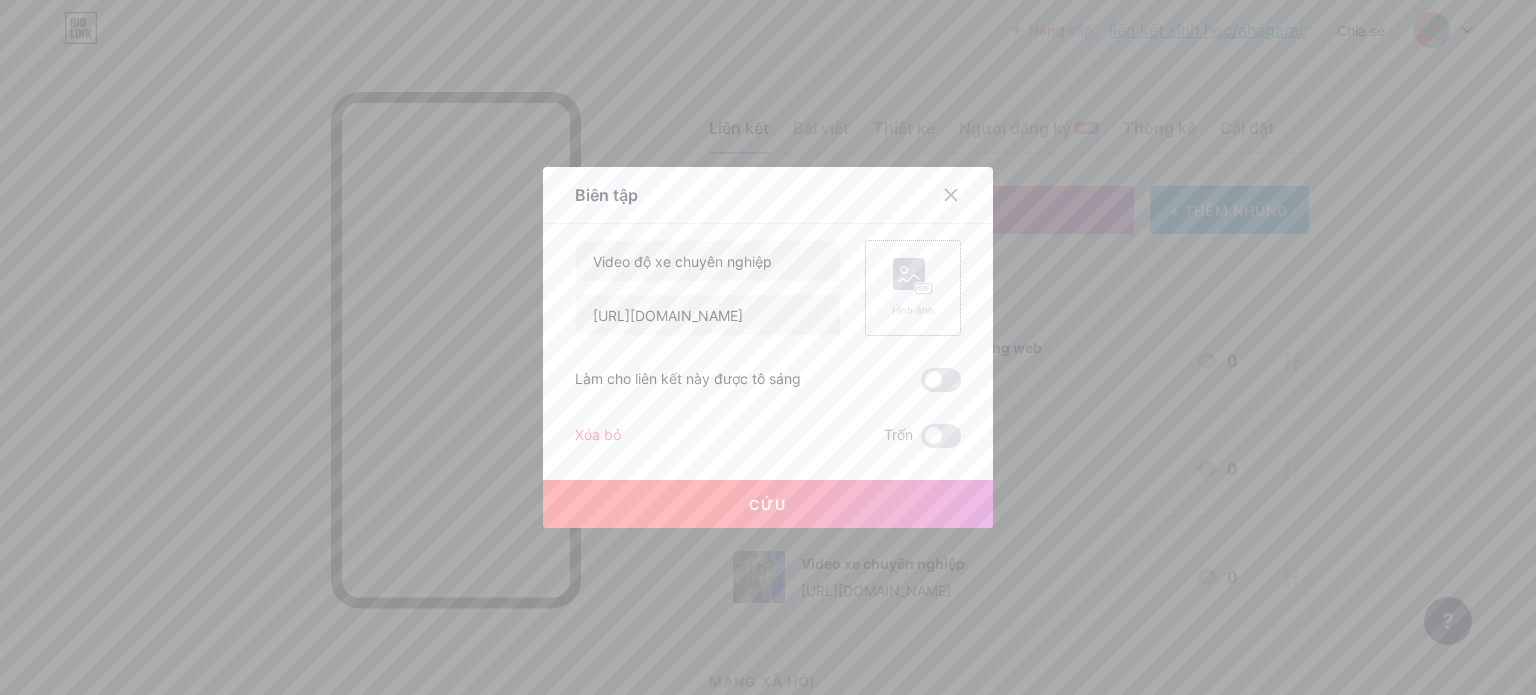 click 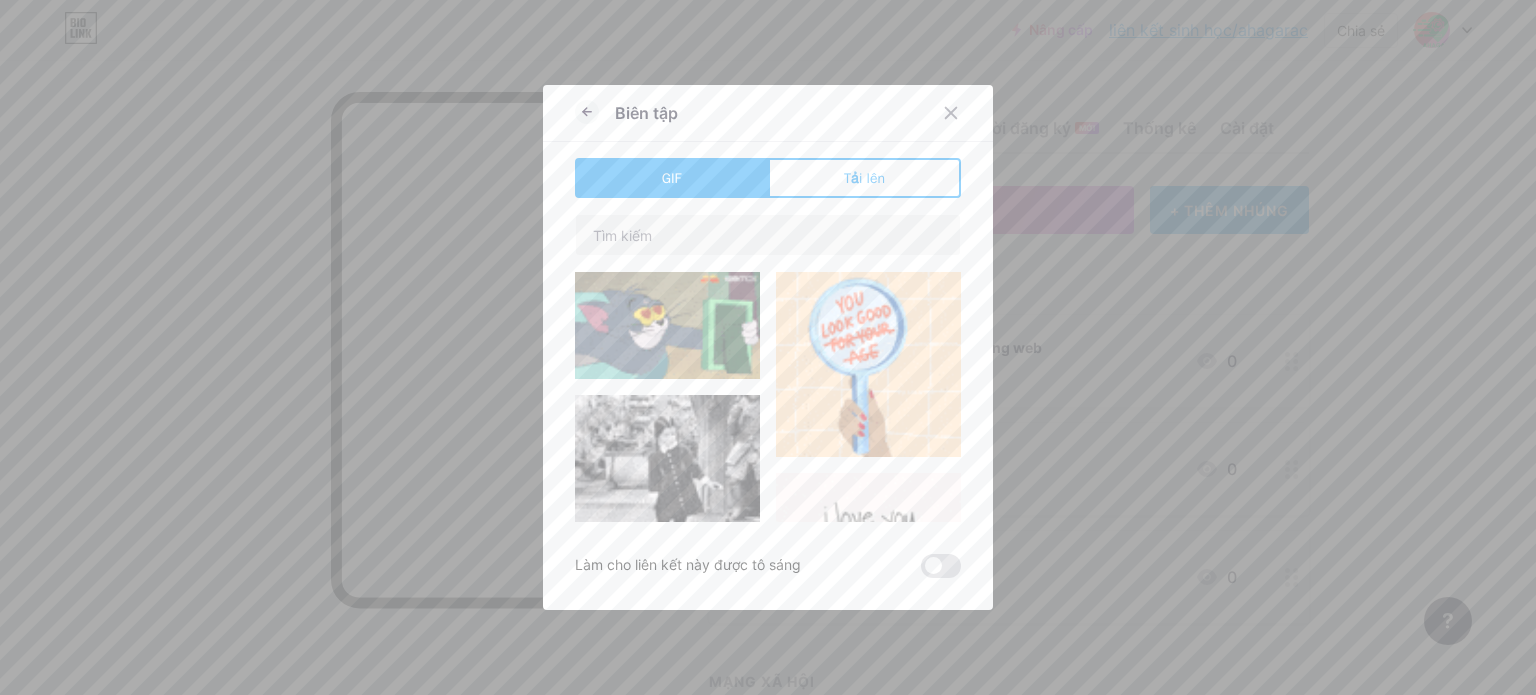 click on "Biên tập       GIF     Tải lên       Nội dung
YouTube
Phát video YouTube mà không cần rời khỏi trang của bạn.
THÊM VÀO
Vimeo
Phát video Vimeo mà không cần rời khỏi trang của bạn.
THÊM VÀO
Tiktok
Tăng lượng người theo dõi TikTok của bạn
THÊM VÀO
Tweet
Nhúng một tweet.
THÊM VÀO
Reddit
Hiển thị hồ sơ Reddit của bạn
THÊM VÀO
Spotify
Nhúng Spotify để phát bản xem trước của một bản nhạc.
THÊM VÀO" at bounding box center [768, 347] 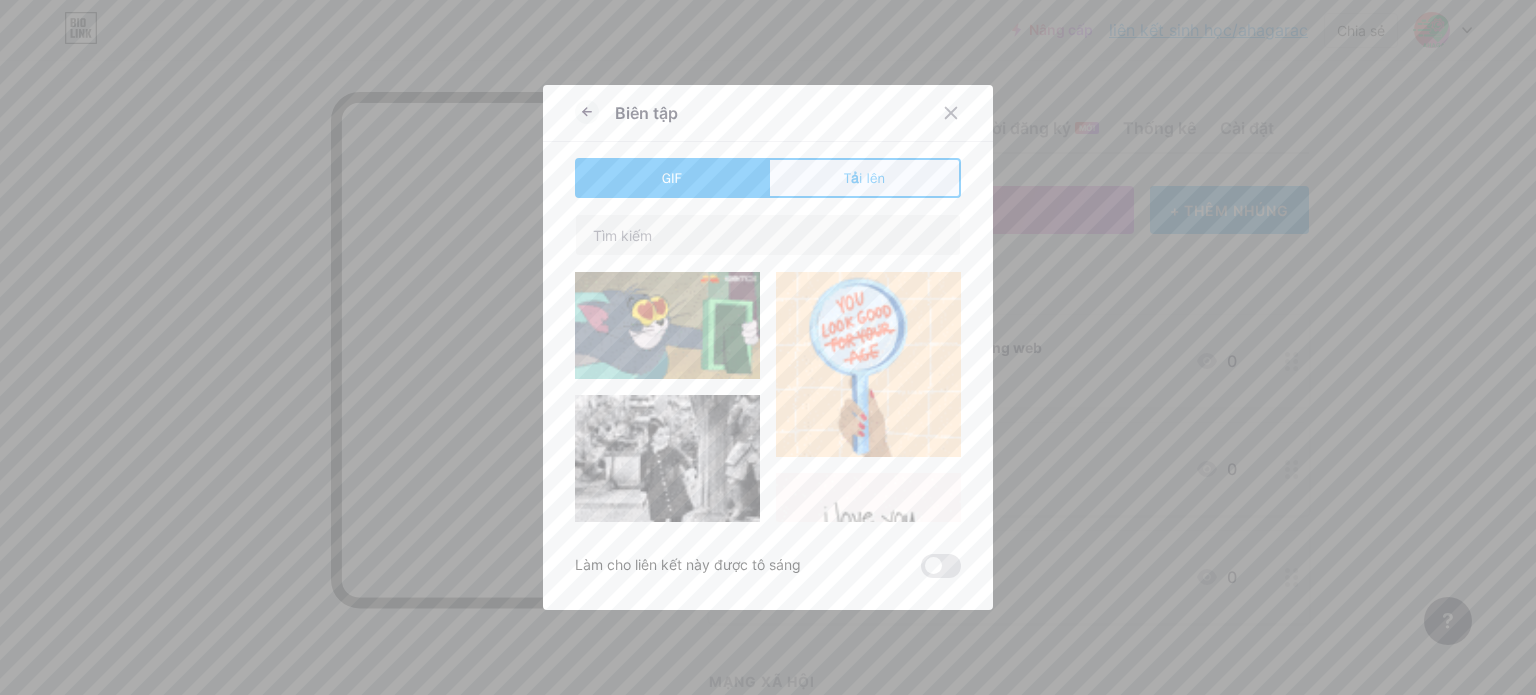click on "Tải lên" at bounding box center [864, 178] 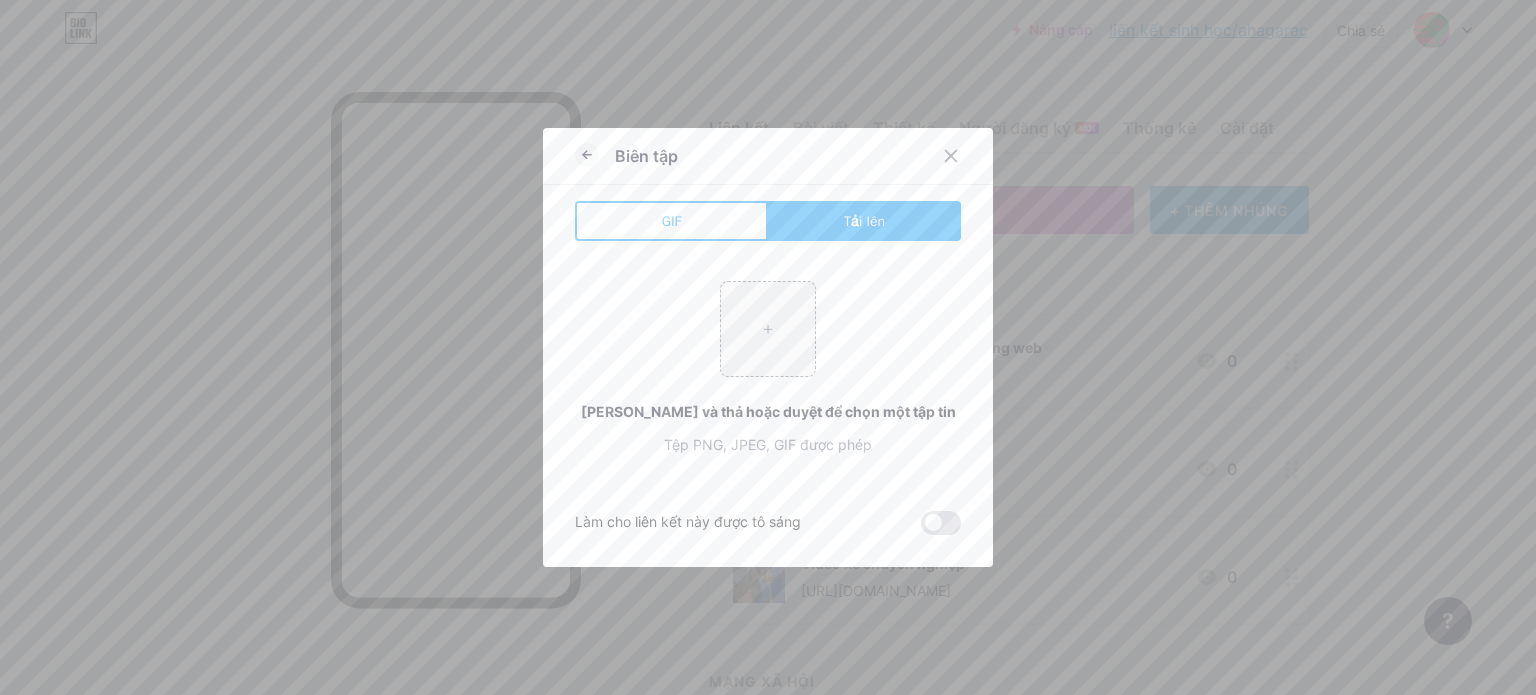 click on "Tải lên" at bounding box center [864, 221] 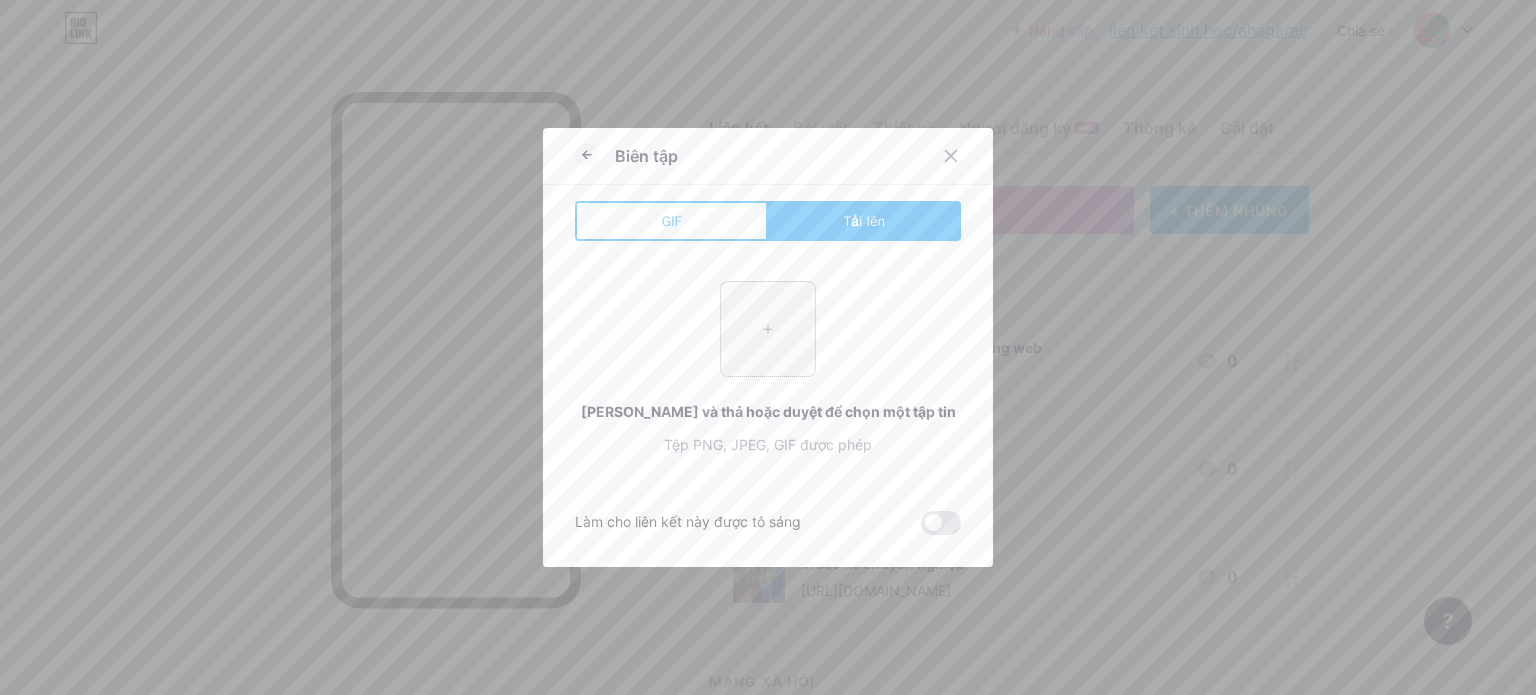 click at bounding box center [768, 329] 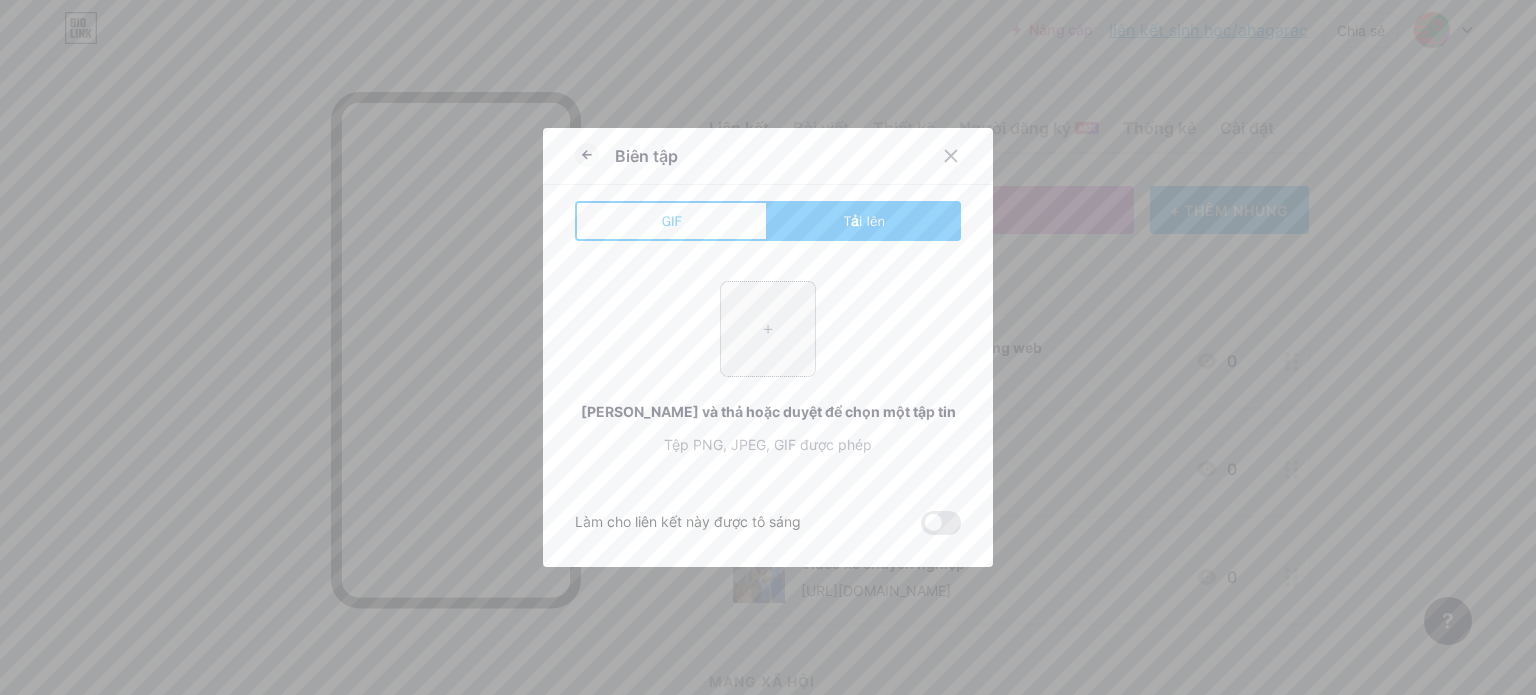 type on "C:\fakepath\IMG_8009.JPG" 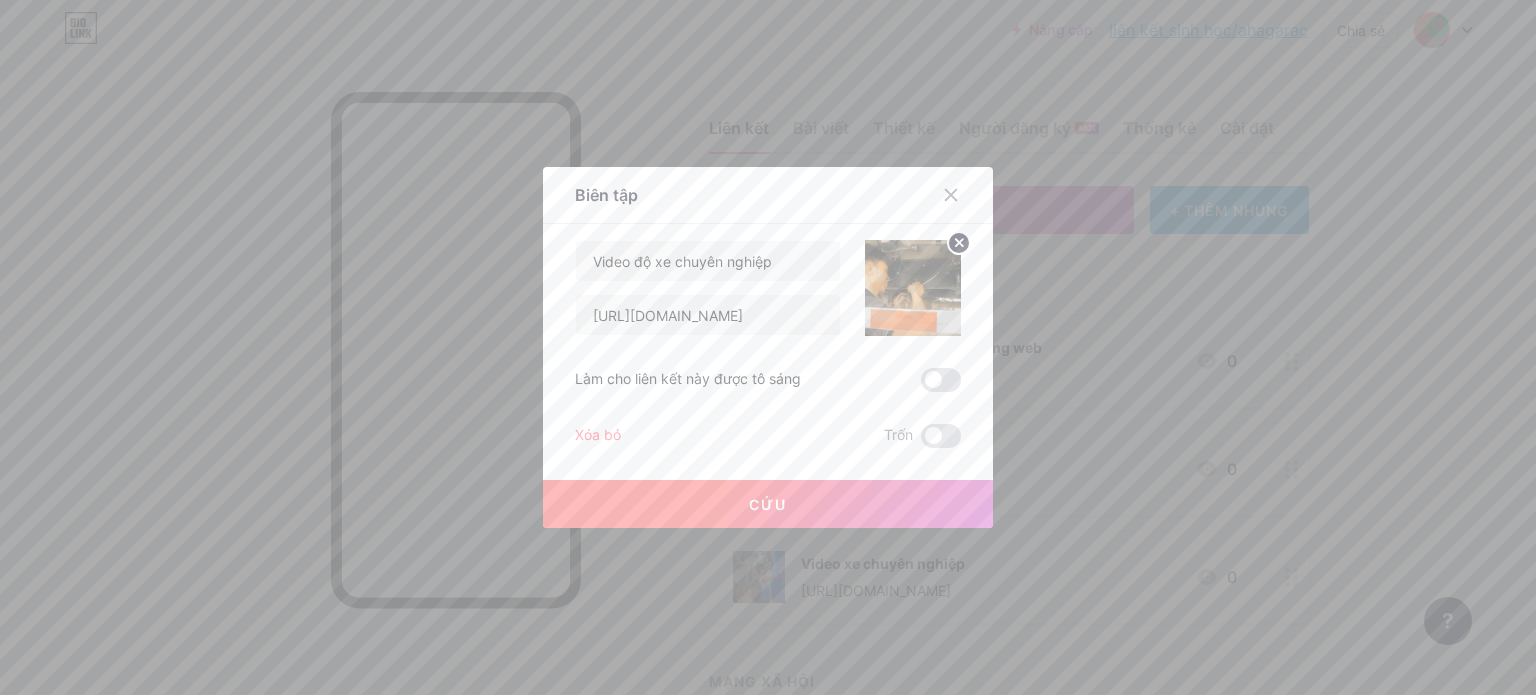 click on "Cứu" at bounding box center (768, 504) 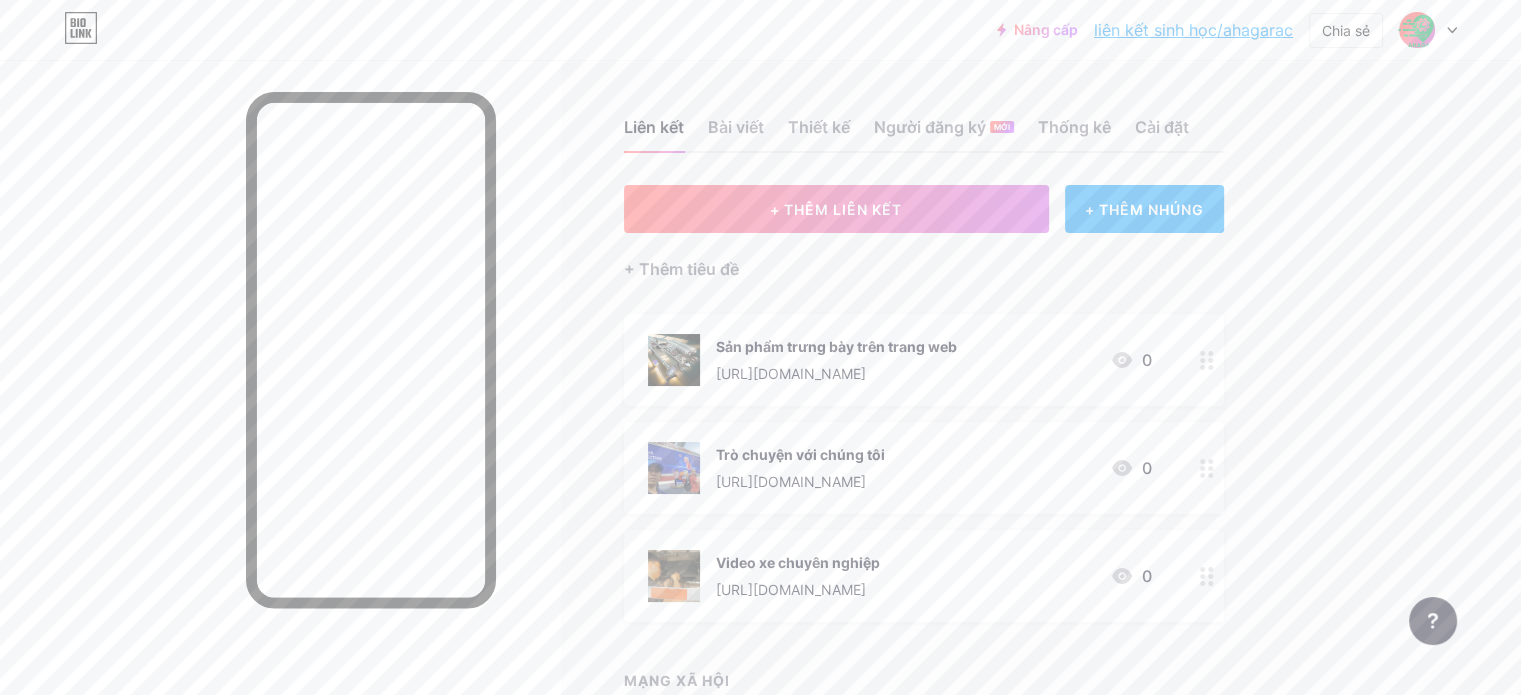 scroll, scrollTop: 0, scrollLeft: 0, axis: both 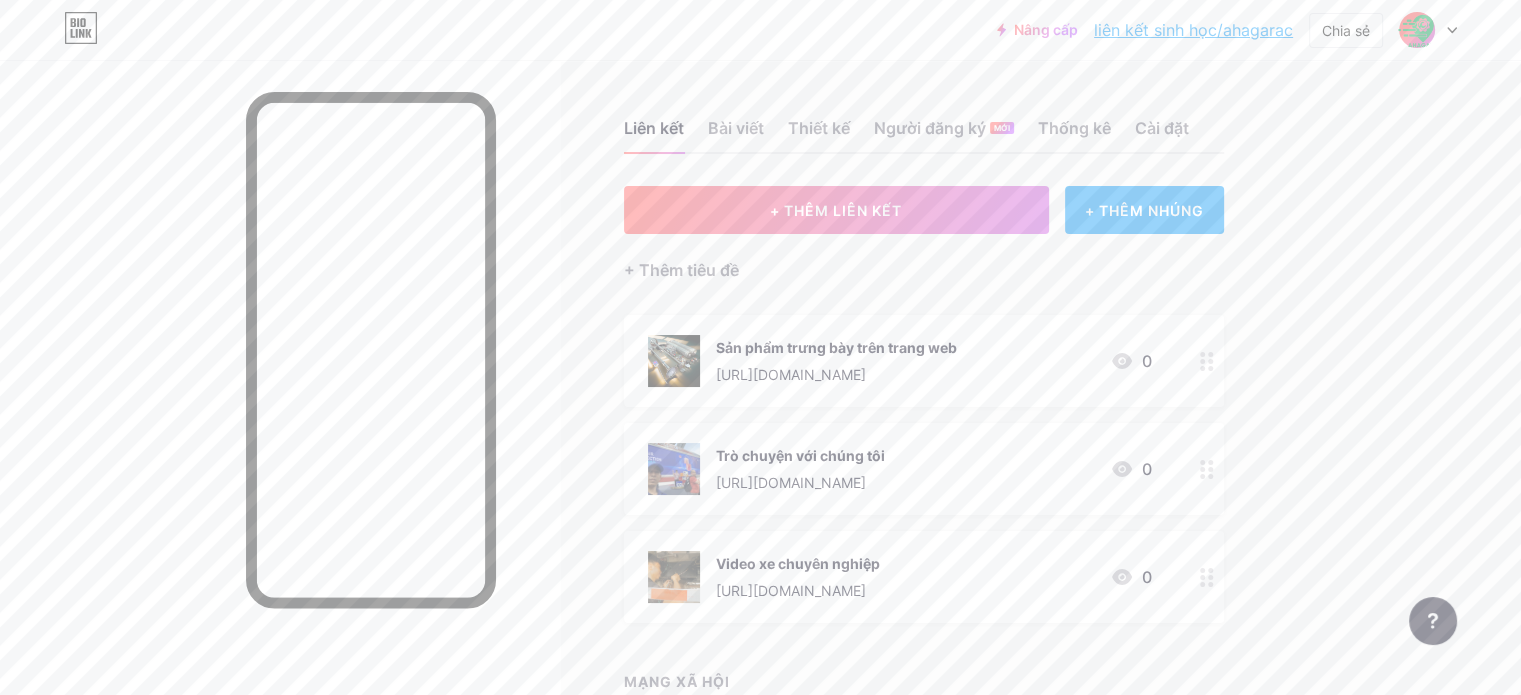 click on "Liên kết
Bài viết
Thiết kế
Người đăng ký
MỚI
Thống kê
Cài đặt       + THÊM LIÊN KẾT     + THÊM NHÚNG
+ Thêm tiêu đề
Sản phẩm trưng bày trên trang web
[URL][DOMAIN_NAME]
0
Trò chuyện với chúng tôi
[URL][DOMAIN_NAME]
0
Video xe chuyên nghiệp
[URL][DOMAIN_NAME]
0
MẠNG XÃ HỘI     + Thêm mạng xã hội                       Yêu cầu tính năng             Trung tâm trợ giúp         Liên hệ hỗ trợ" at bounding box center (654, 458) 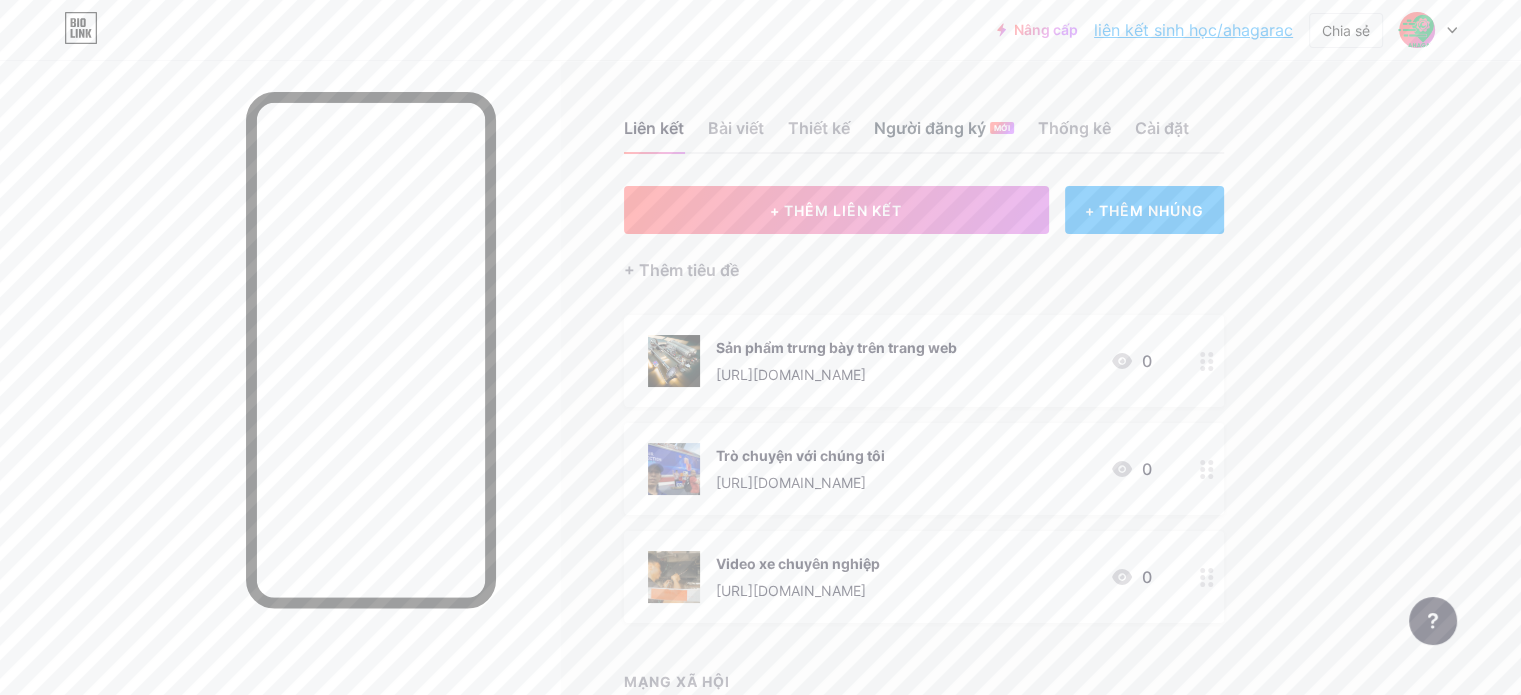 click on "Người đăng ký
MỚI" at bounding box center (944, 134) 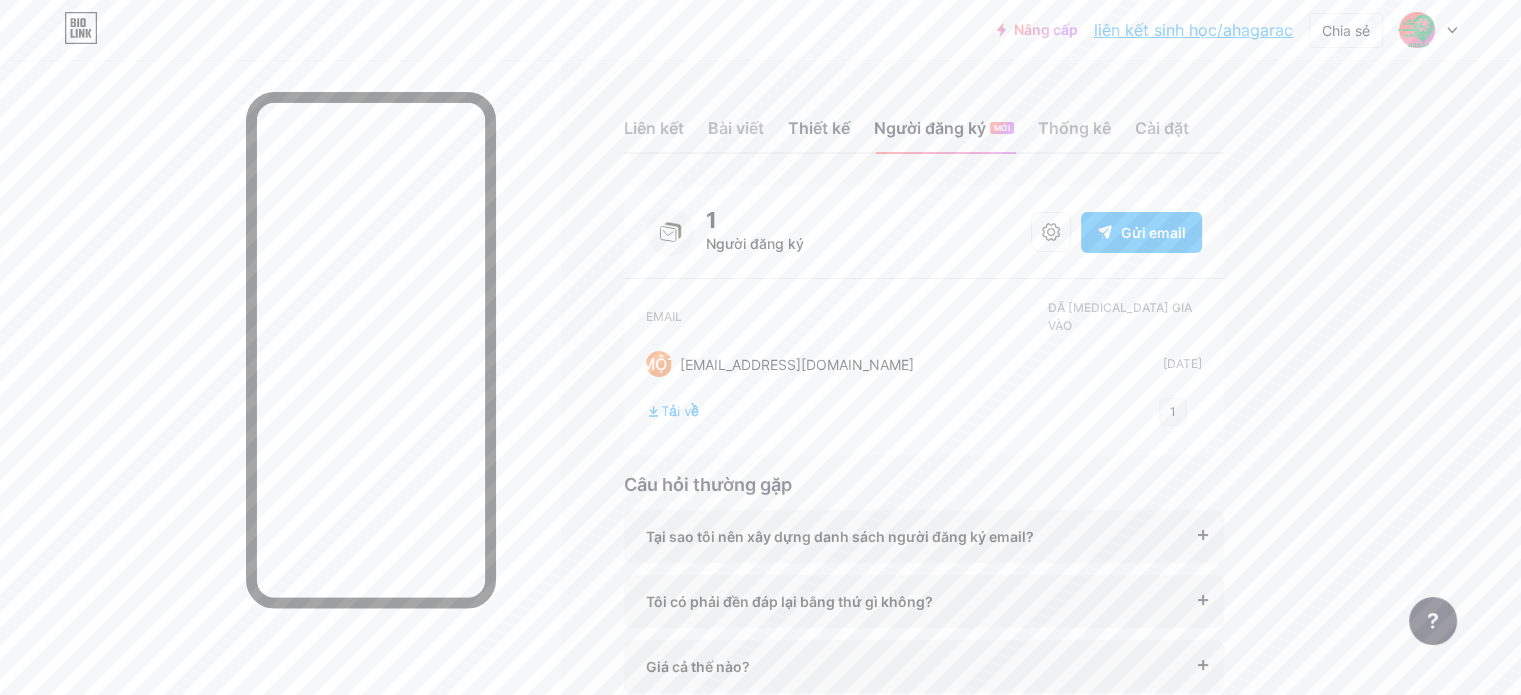 click on "Thiết kế" at bounding box center [819, 128] 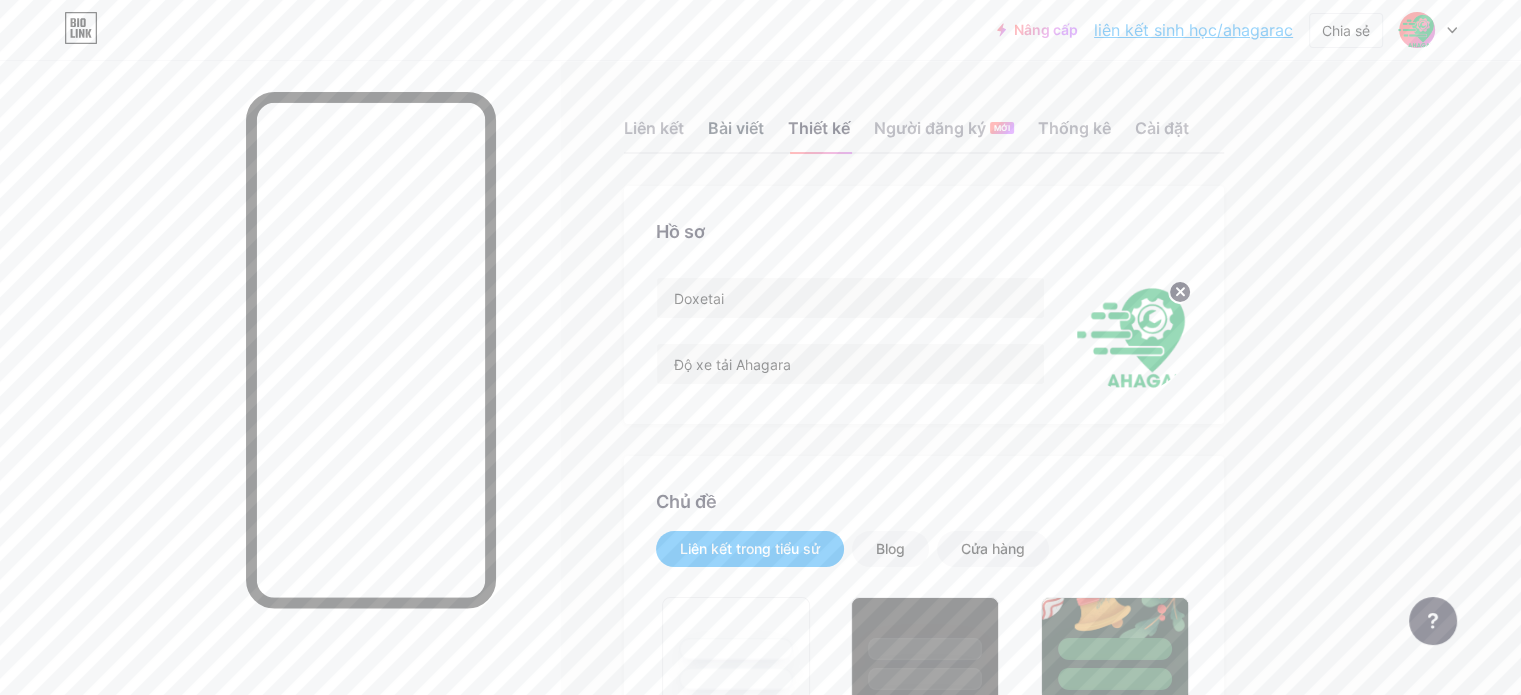 click on "Bài viết" at bounding box center (736, 128) 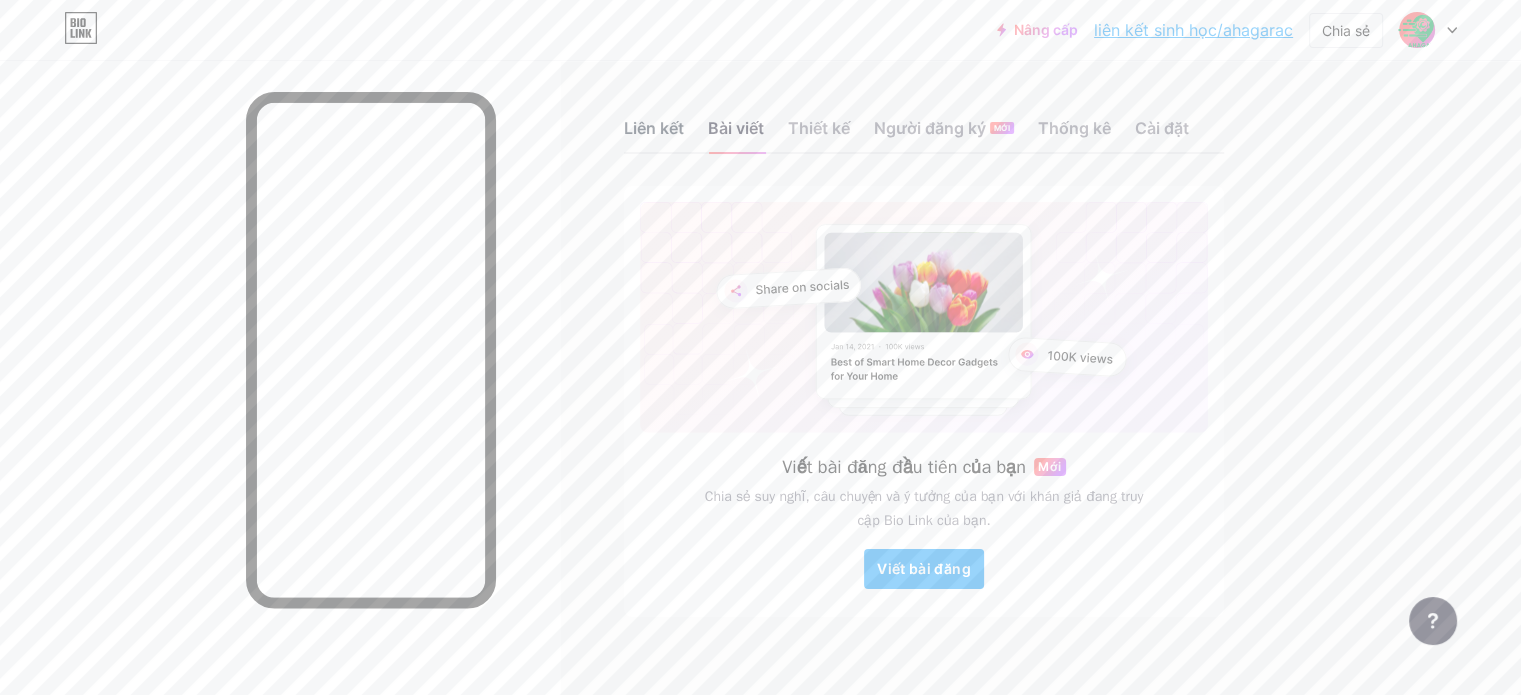 click on "Liên kết" at bounding box center [654, 128] 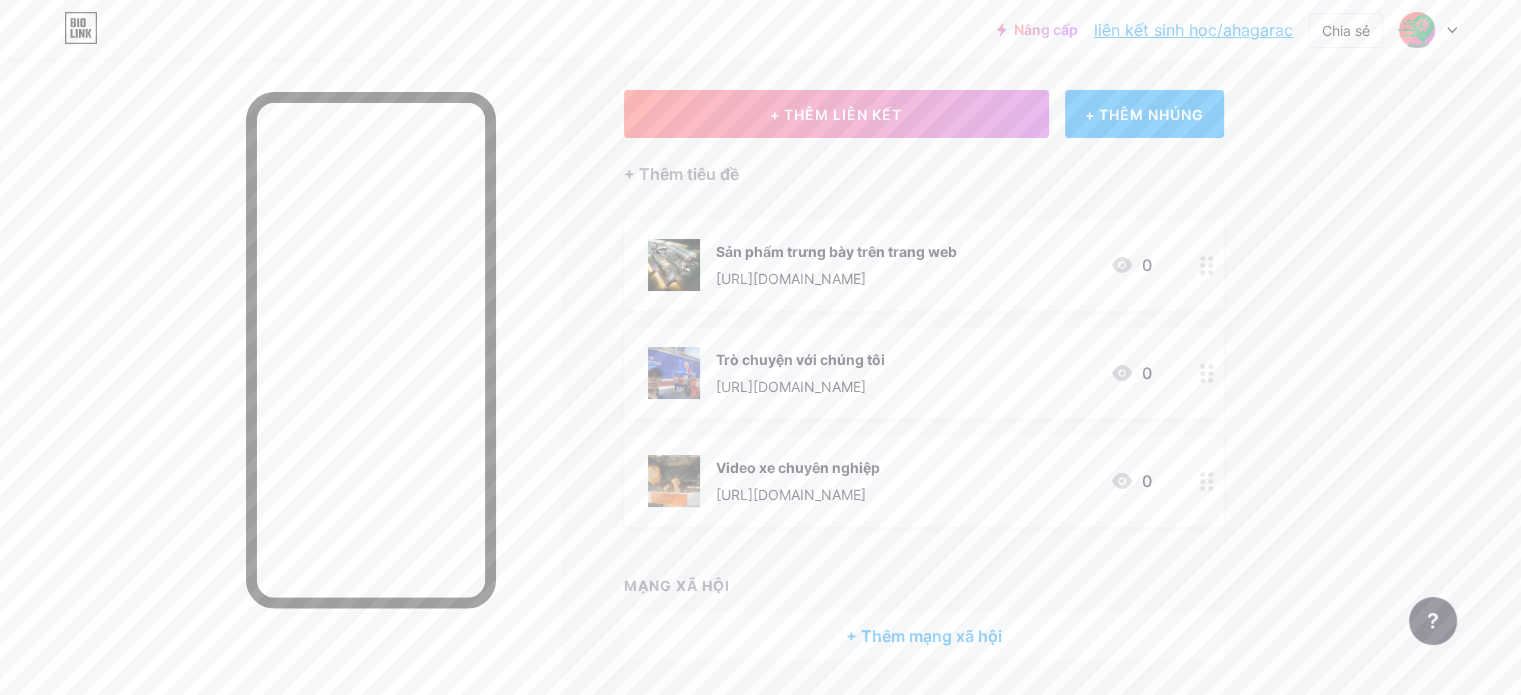 scroll, scrollTop: 159, scrollLeft: 0, axis: vertical 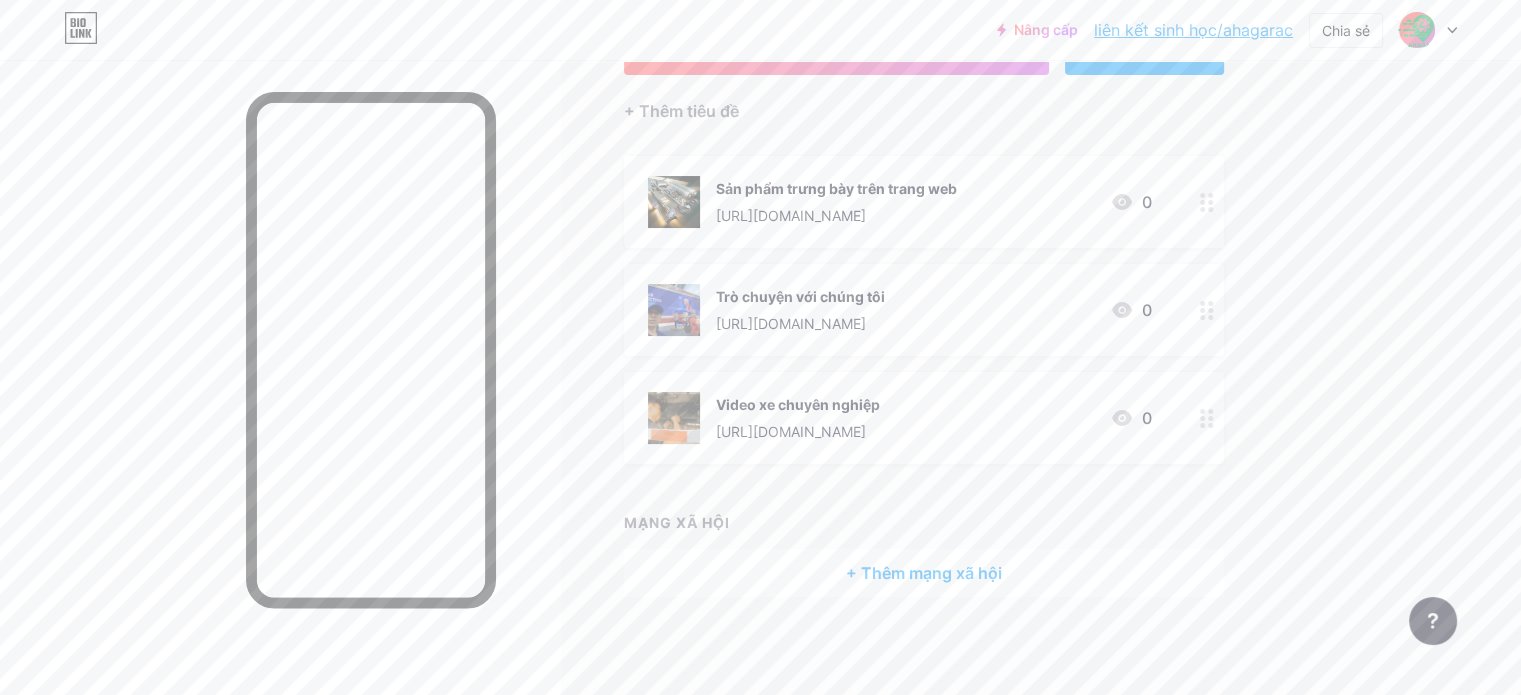 click on "Liên kết
Bài viết
Thiết kế
Người đăng ký
MỚI
Thống kê
Cài đặt       + THÊM LIÊN KẾT     + THÊM NHÚNG
+ Thêm tiêu đề
Sản phẩm trưng bày trên trang web
[URL][DOMAIN_NAME]
0
Trò chuyện với chúng tôi
[URL][DOMAIN_NAME]
0
Video xe chuyên nghiệp
[URL][DOMAIN_NAME]
0
MẠNG XÃ HỘI     + Thêm mạng xã hội                       Yêu cầu tính năng             Trung tâm trợ giúp         Liên hệ hỗ trợ" at bounding box center (654, 299) 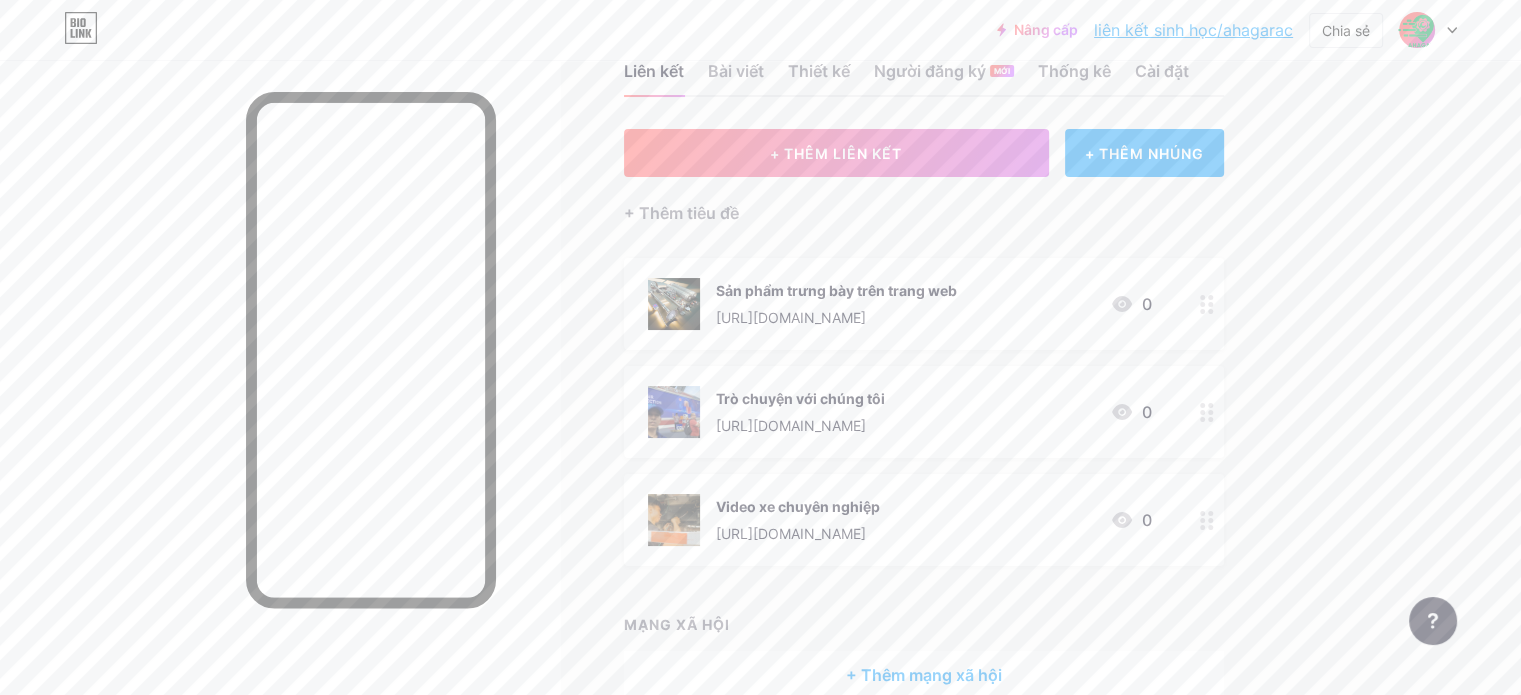 scroll, scrollTop: 0, scrollLeft: 0, axis: both 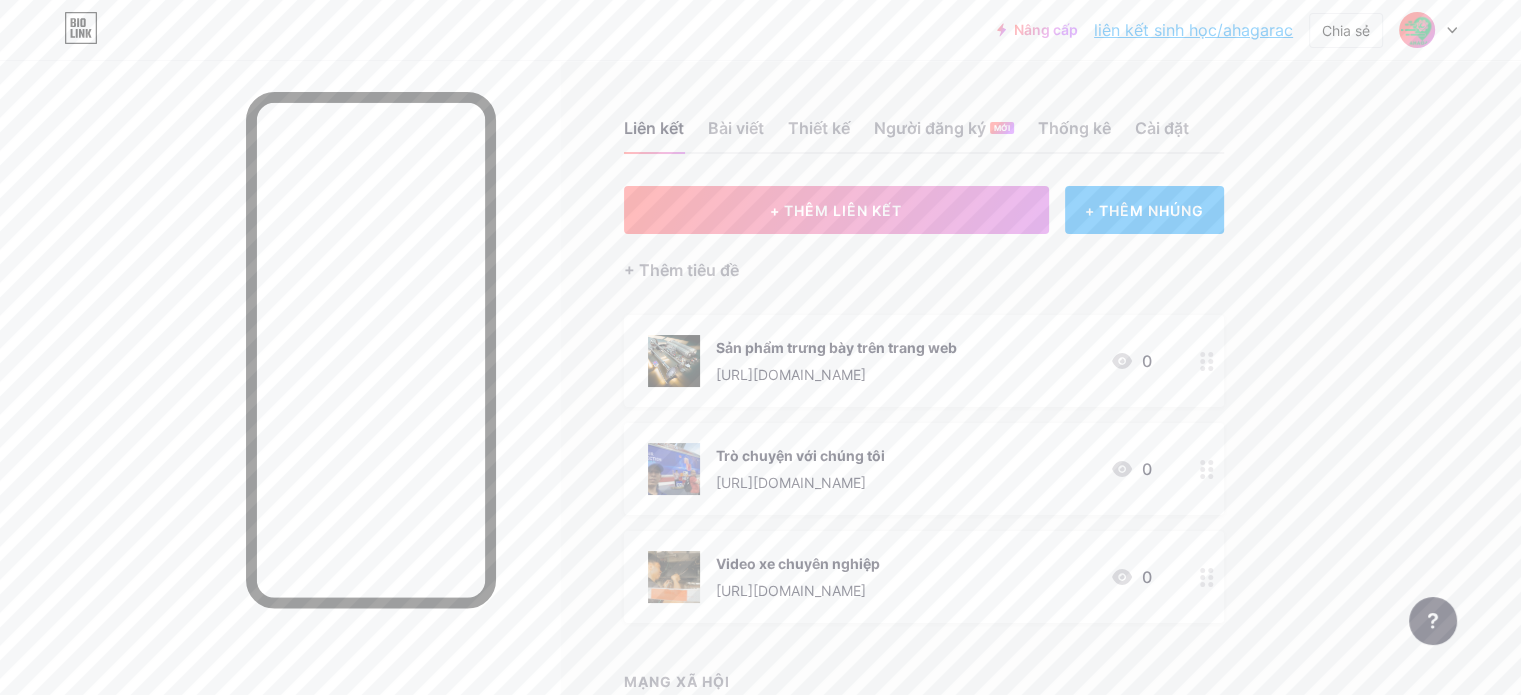 click at bounding box center [1417, 30] 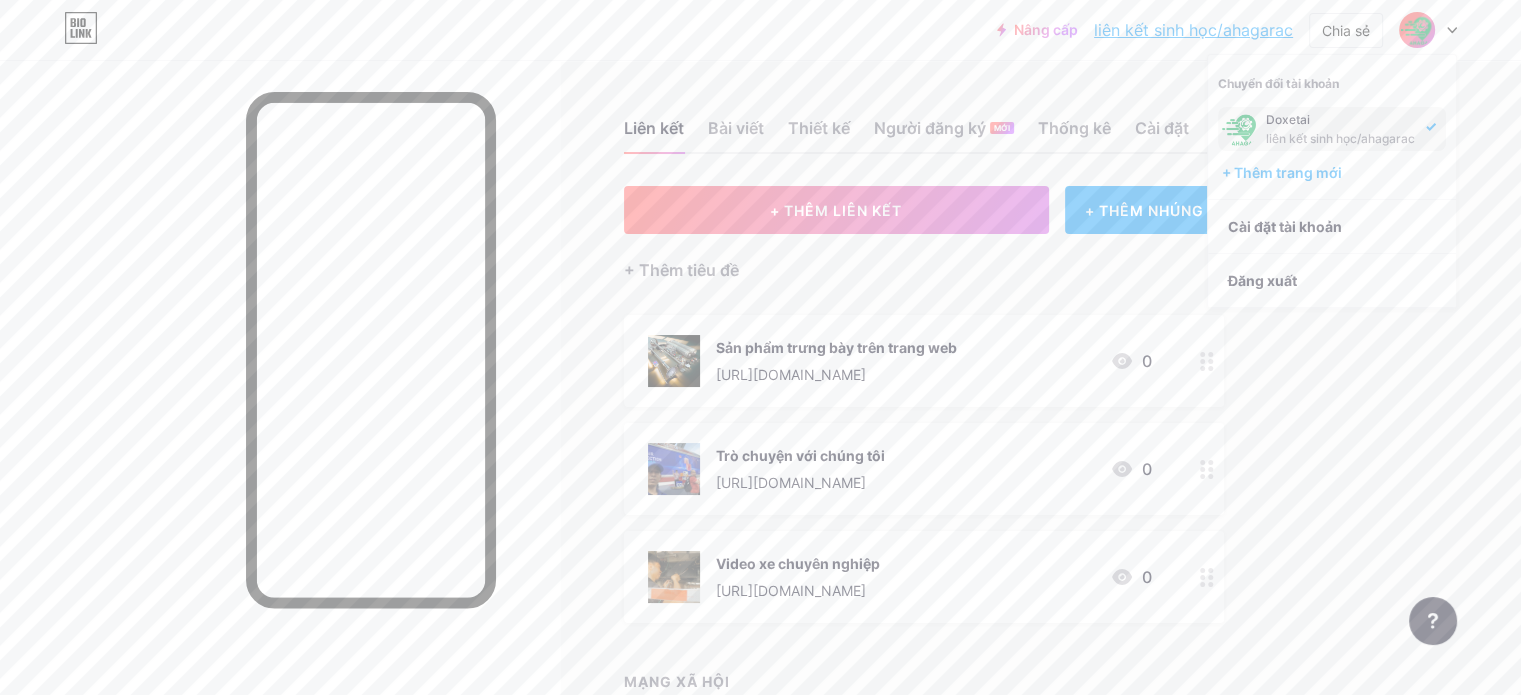 click on "liên kết sinh học/ahagarac" at bounding box center [1193, 30] 